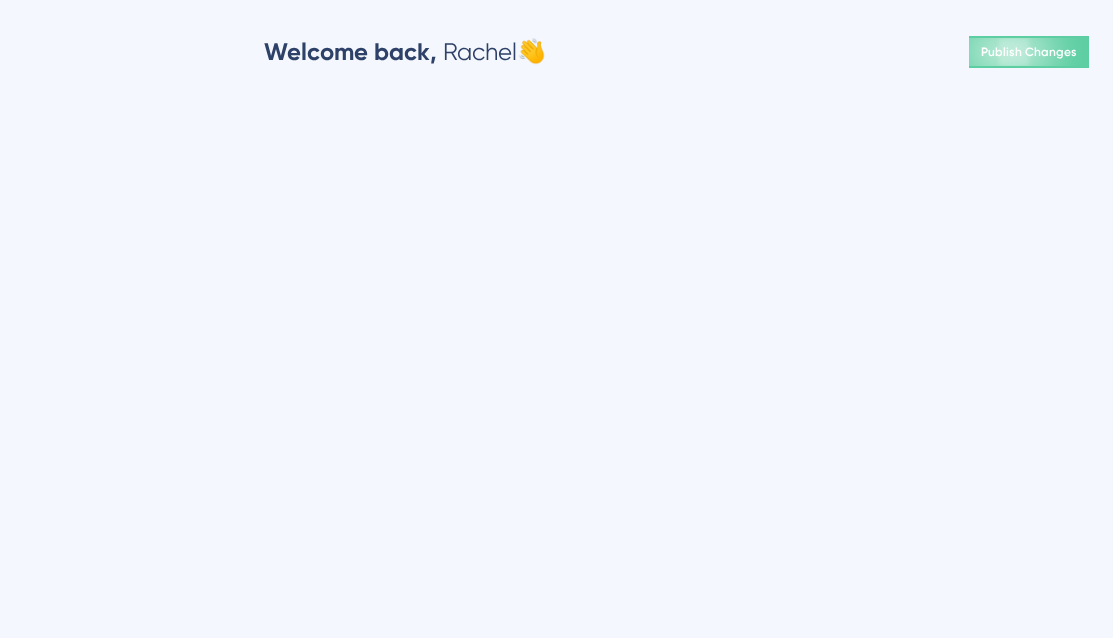 scroll, scrollTop: 0, scrollLeft: 0, axis: both 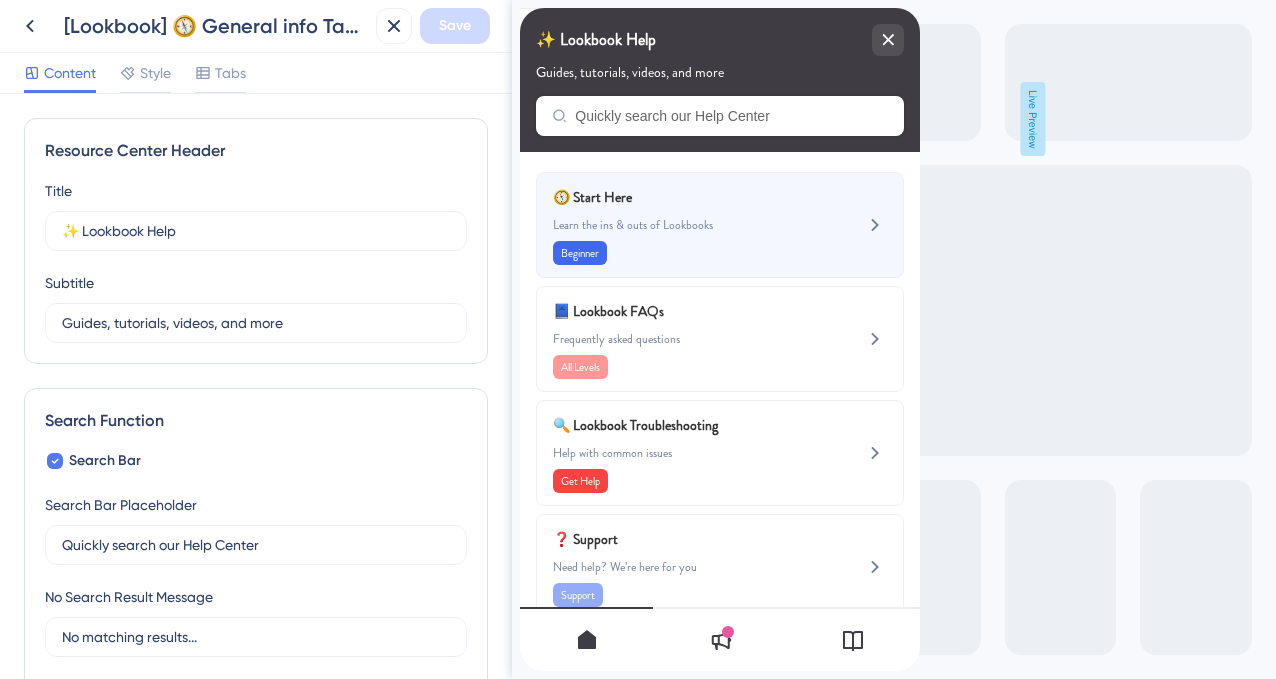 click on "Beginner" at bounding box center [686, 253] 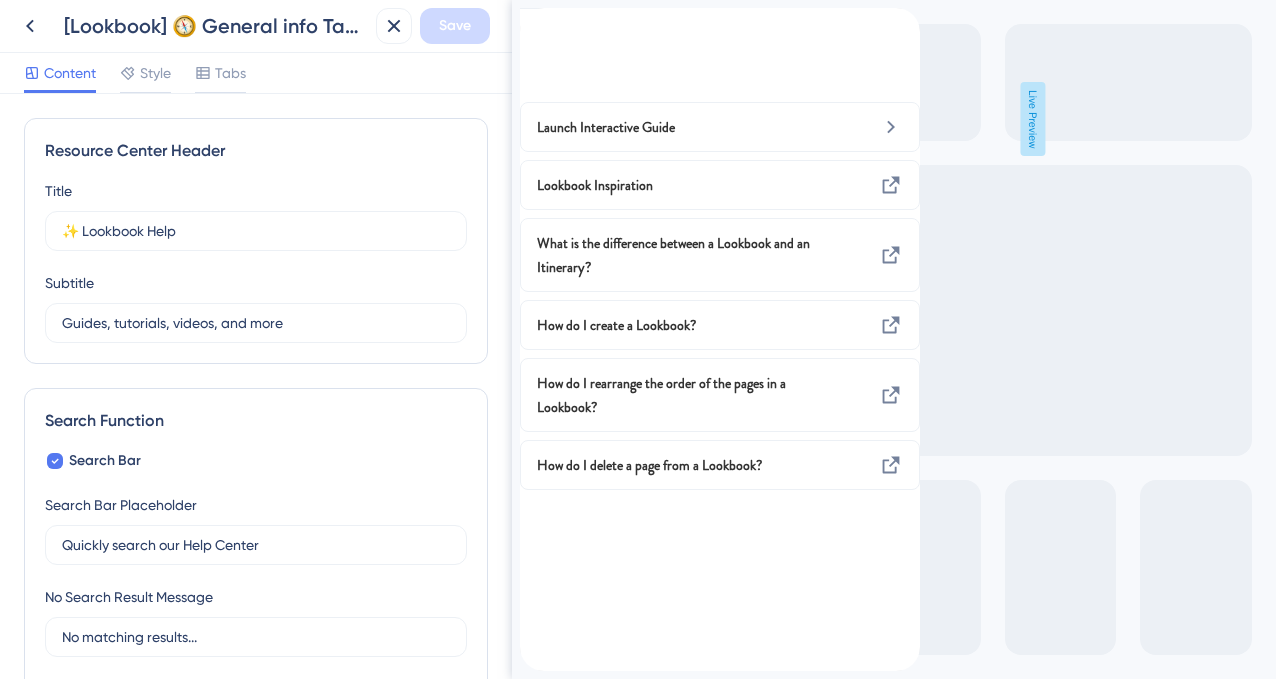 click 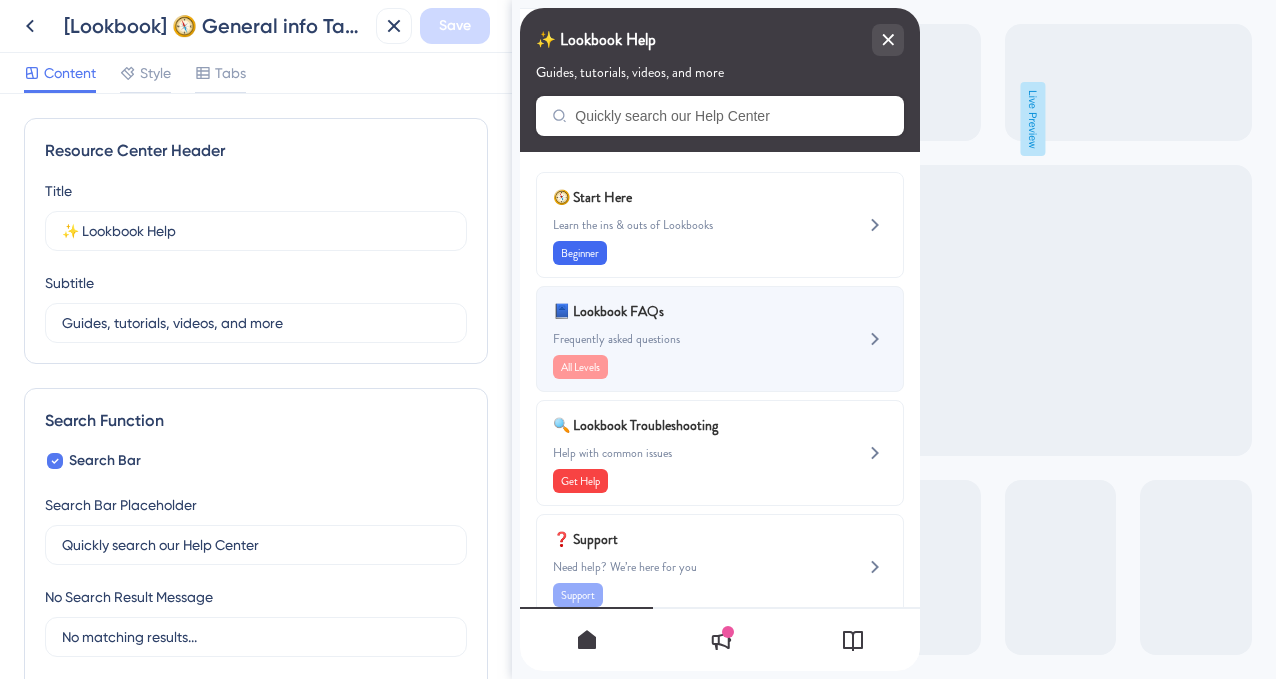 click on "📘   Lookbook FAQs Frequently asked questions All Levels" at bounding box center (686, 339) 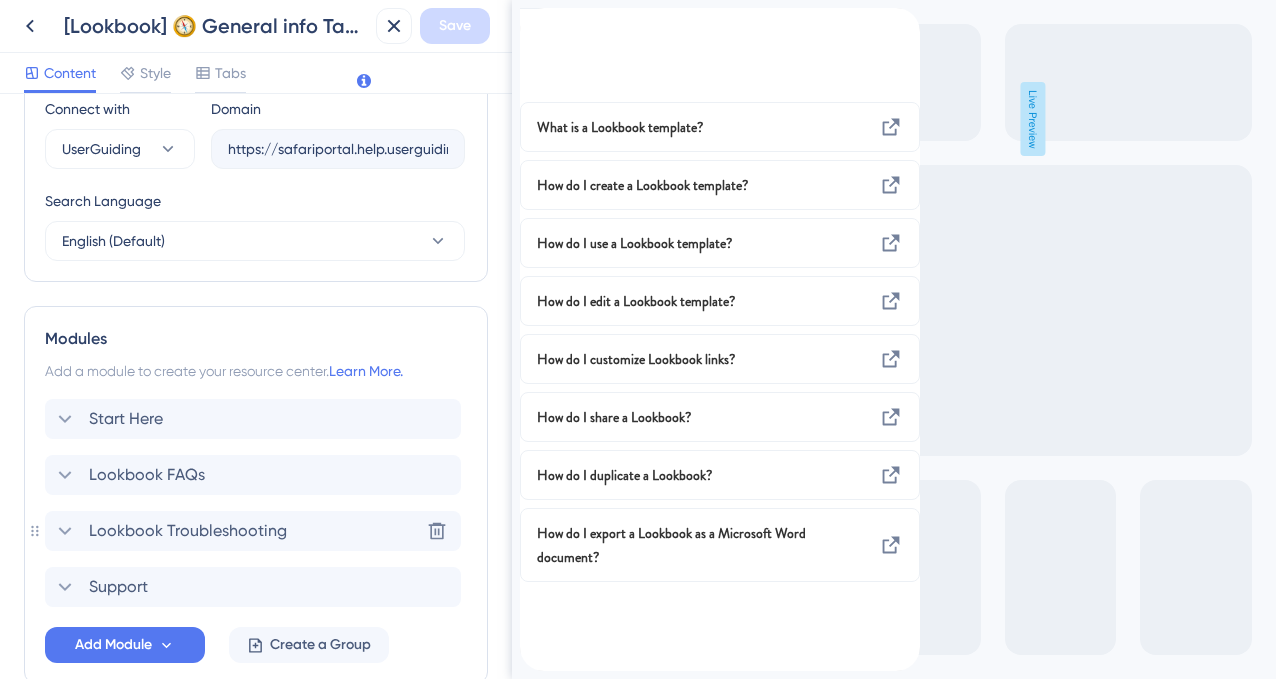 scroll, scrollTop: 724, scrollLeft: 0, axis: vertical 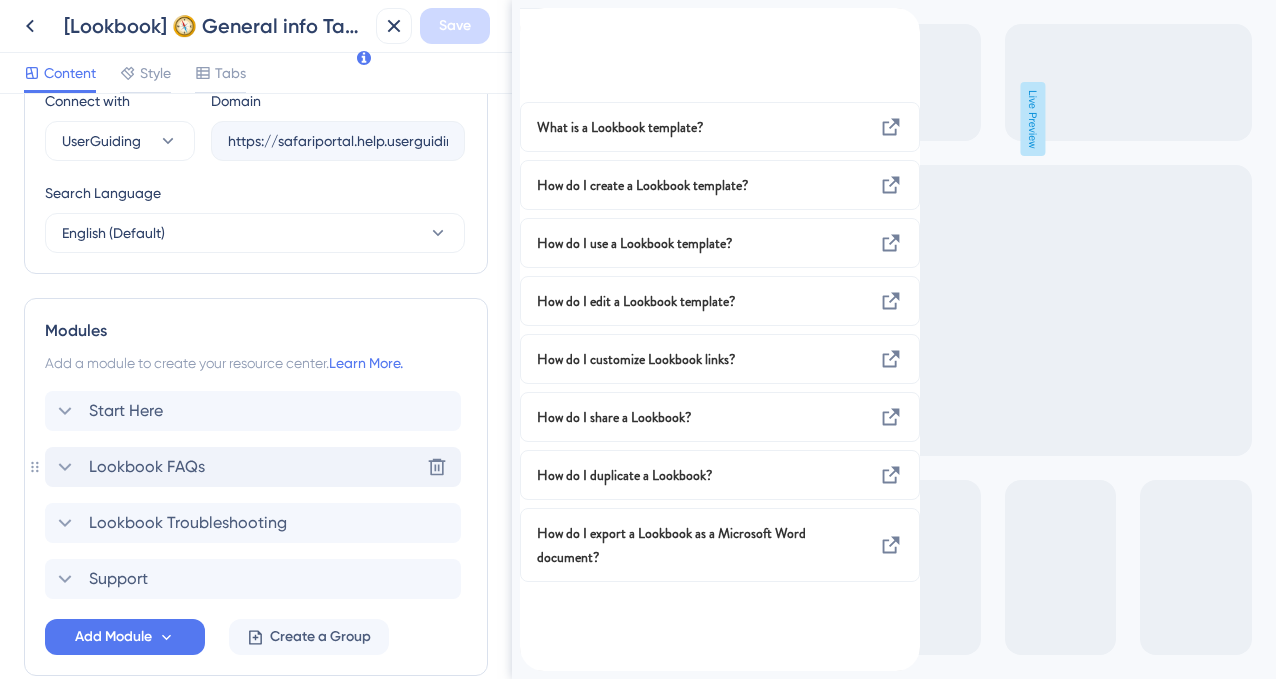 click on "Lookbook FAQs" at bounding box center [147, 467] 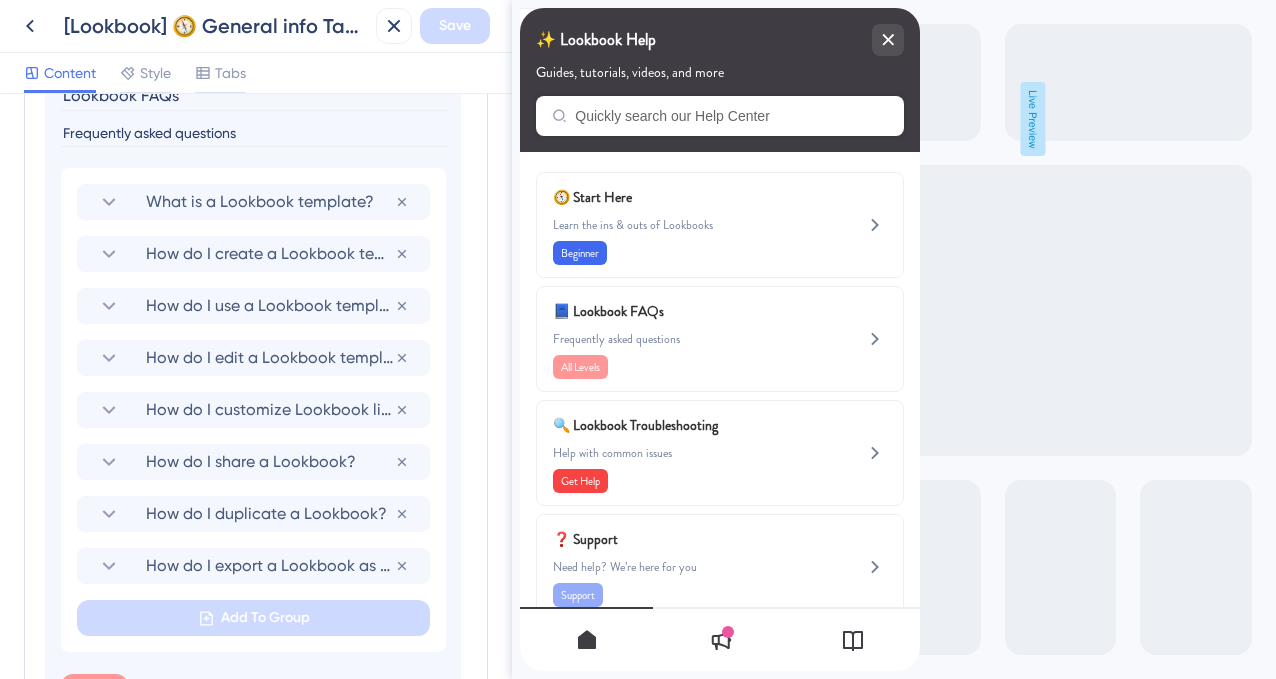 scroll, scrollTop: 1187, scrollLeft: 0, axis: vertical 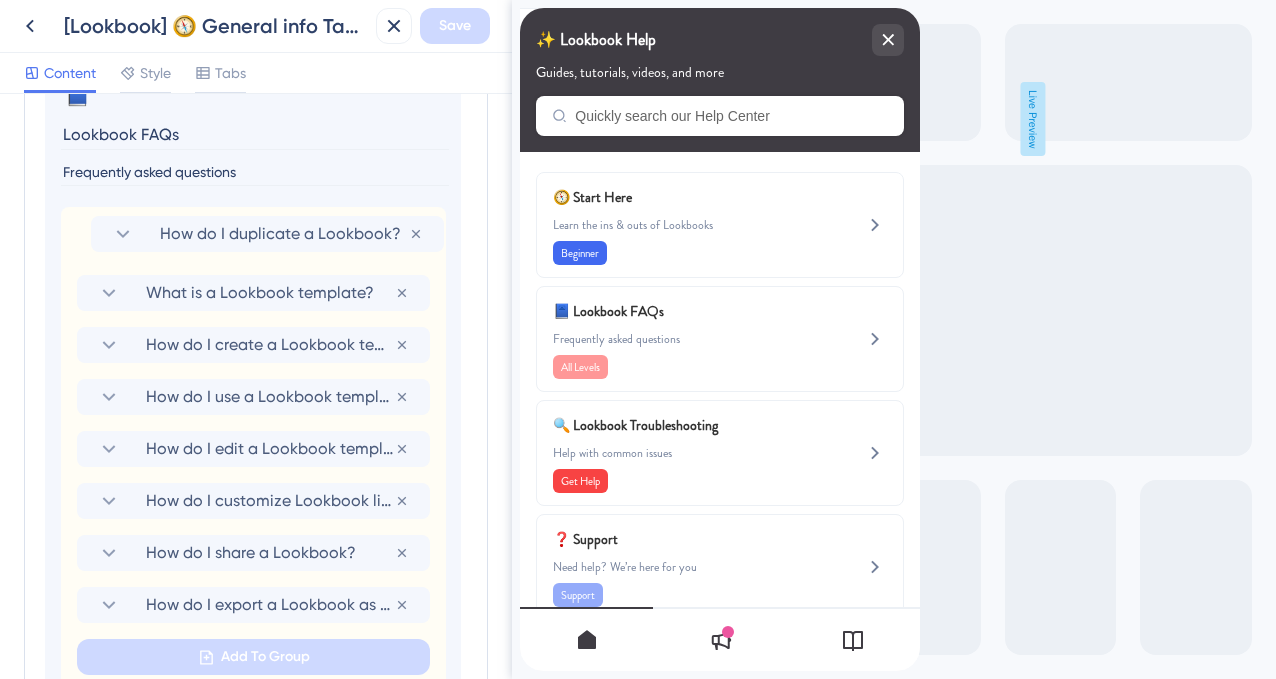 drag, startPoint x: 66, startPoint y: 522, endPoint x: 79, endPoint y: 237, distance: 285.29633 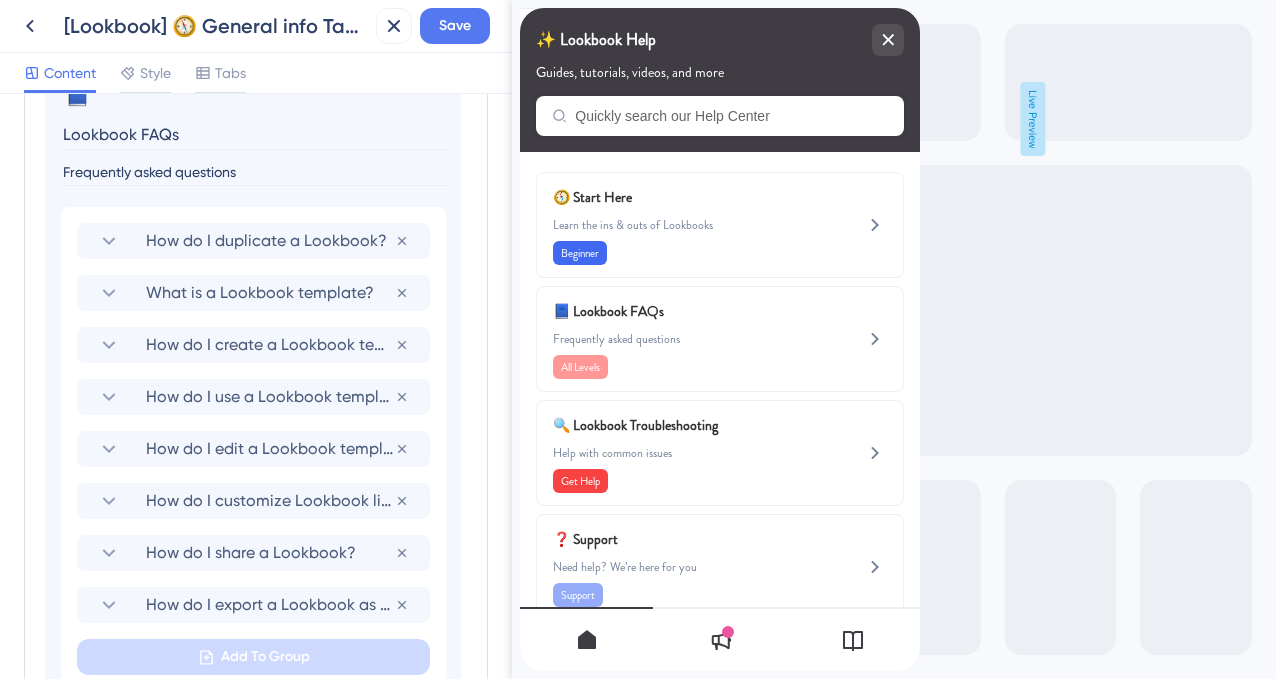 scroll, scrollTop: 1160, scrollLeft: 0, axis: vertical 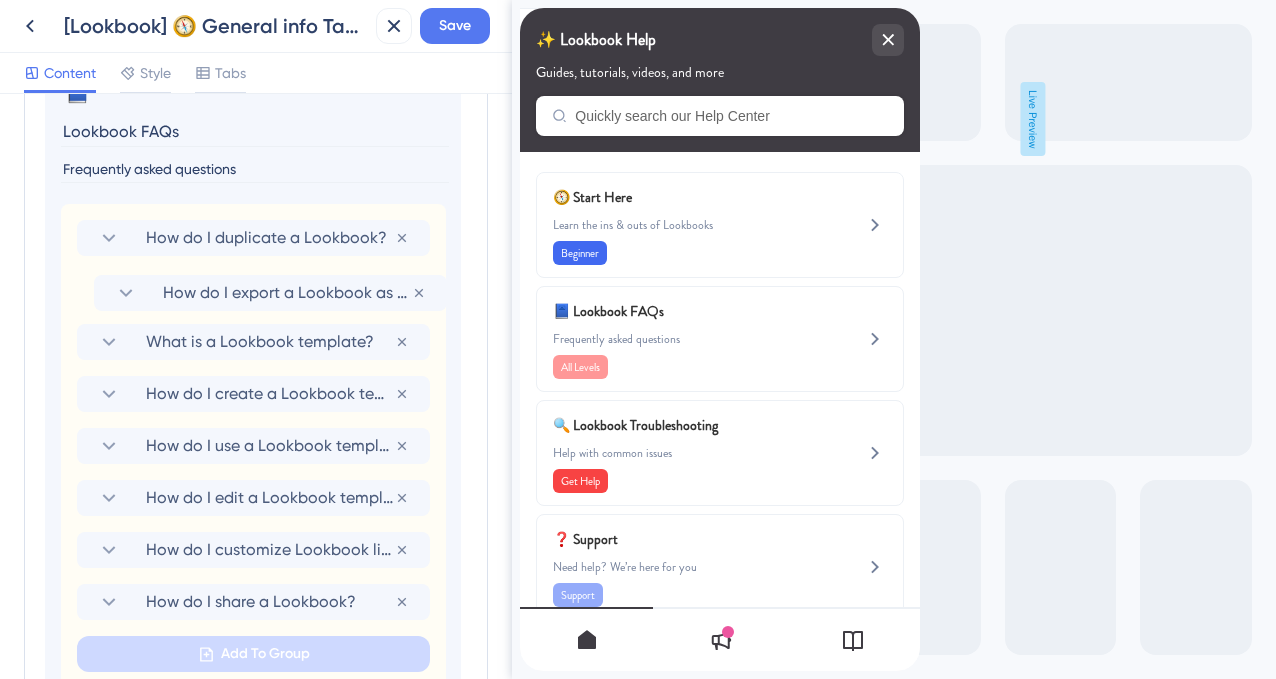 drag, startPoint x: 66, startPoint y: 607, endPoint x: 84, endPoint y: 282, distance: 325.49808 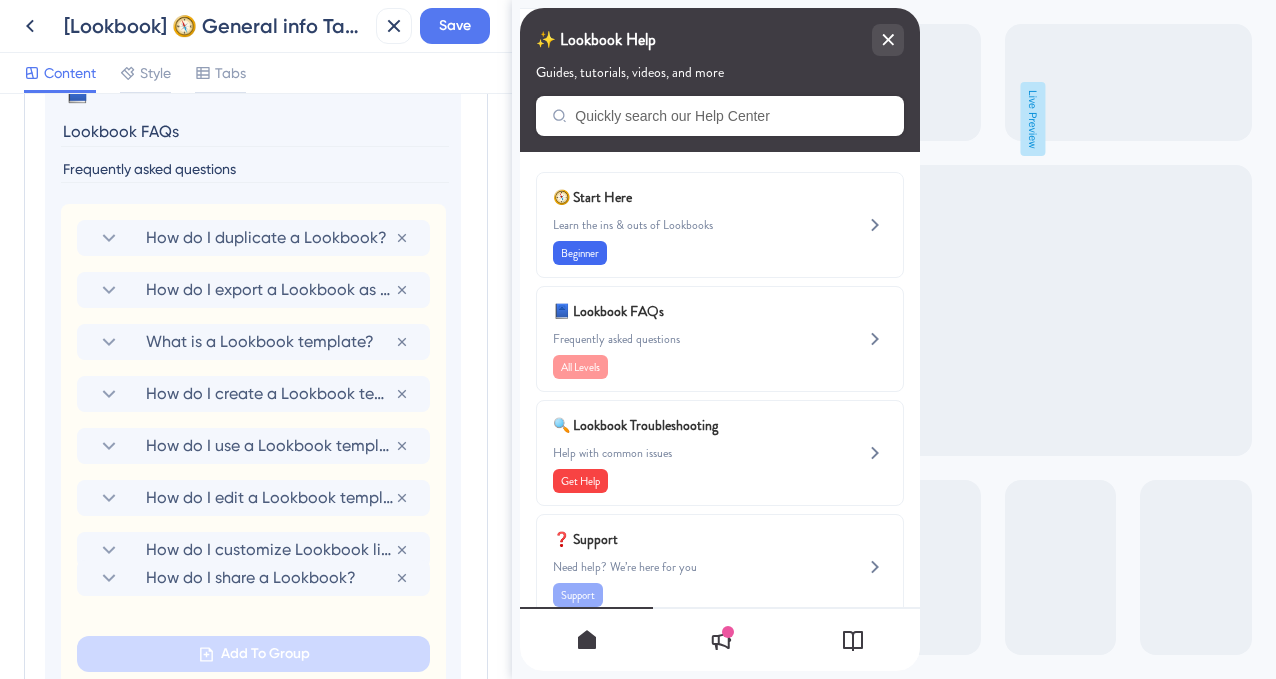 scroll, scrollTop: 1164, scrollLeft: 0, axis: vertical 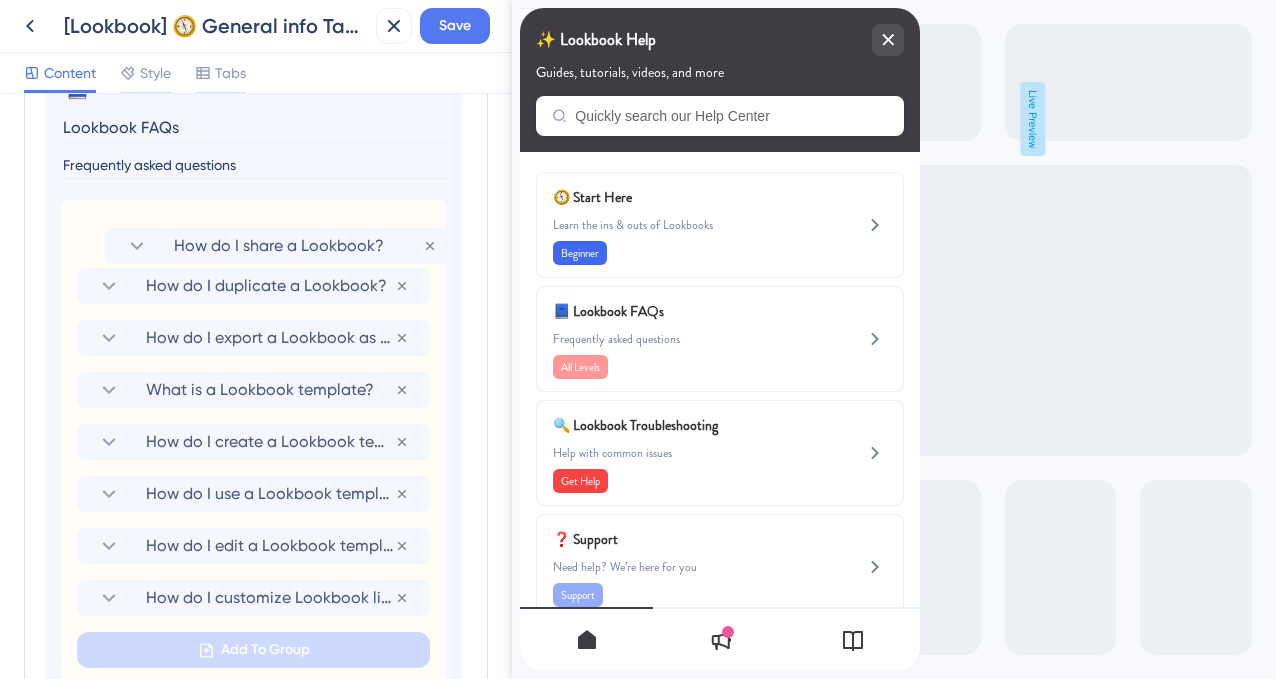 drag, startPoint x: 68, startPoint y: 599, endPoint x: 97, endPoint y: 236, distance: 364.15656 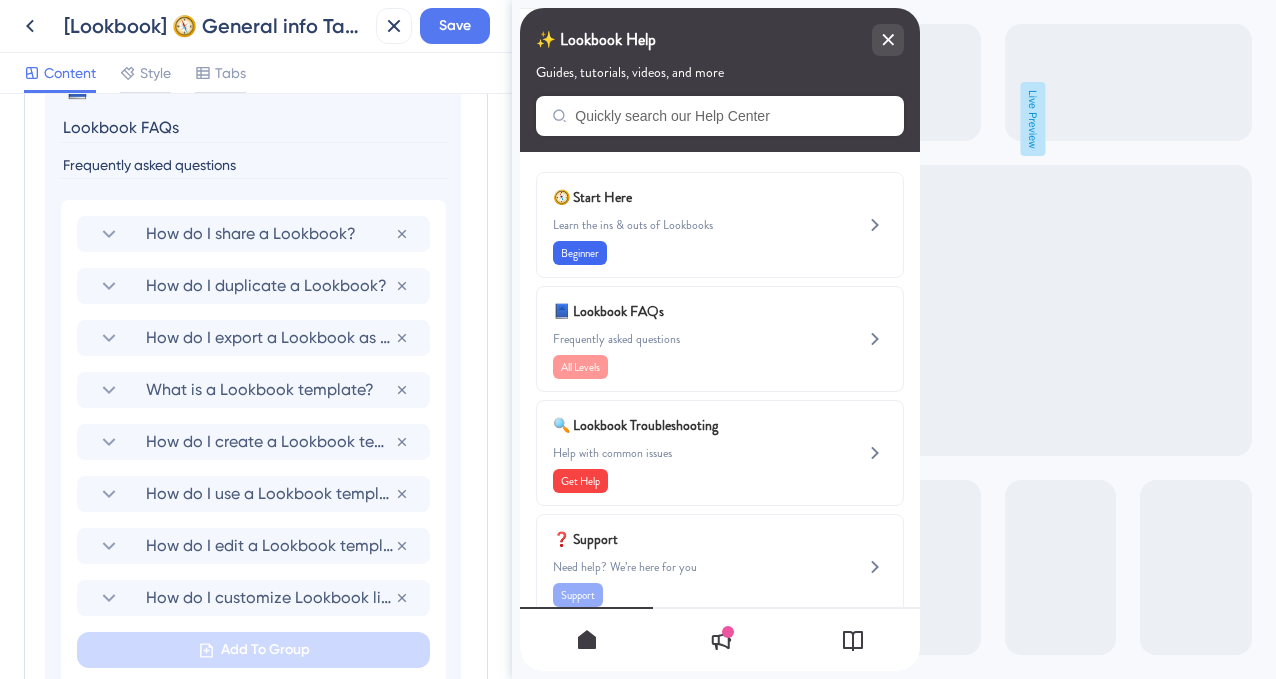 scroll, scrollTop: 1167, scrollLeft: 0, axis: vertical 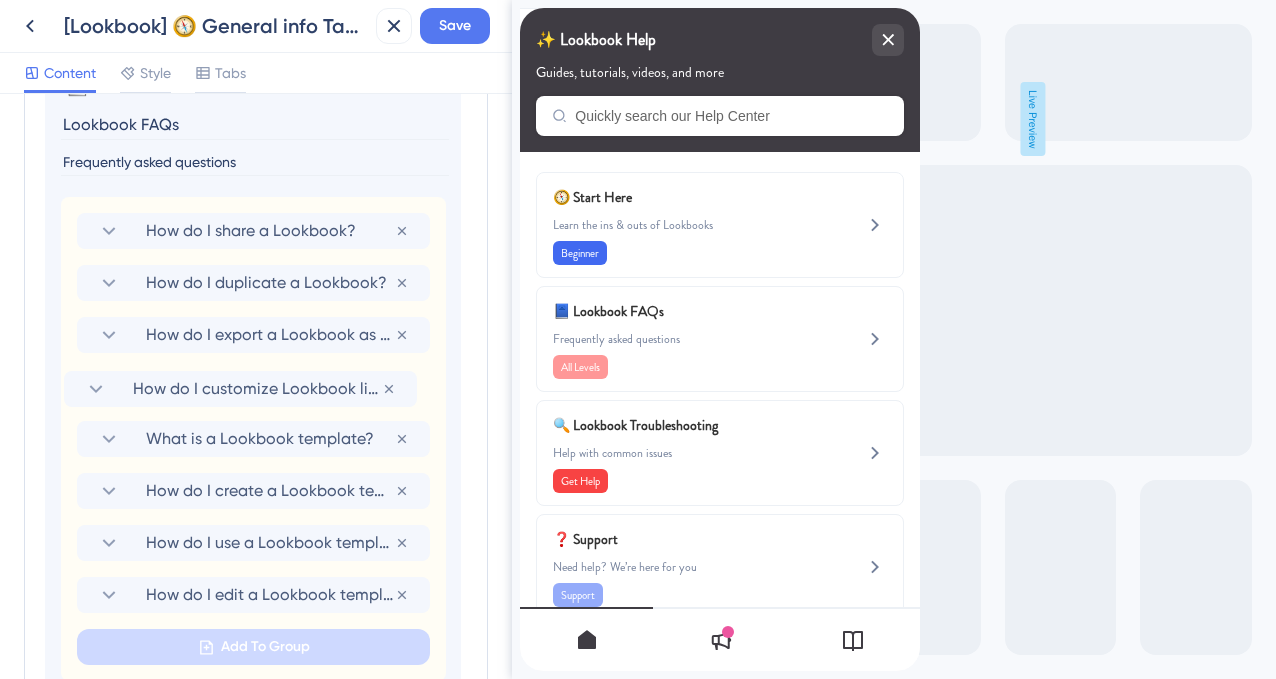 drag, startPoint x: 67, startPoint y: 596, endPoint x: 53, endPoint y: 380, distance: 216.45323 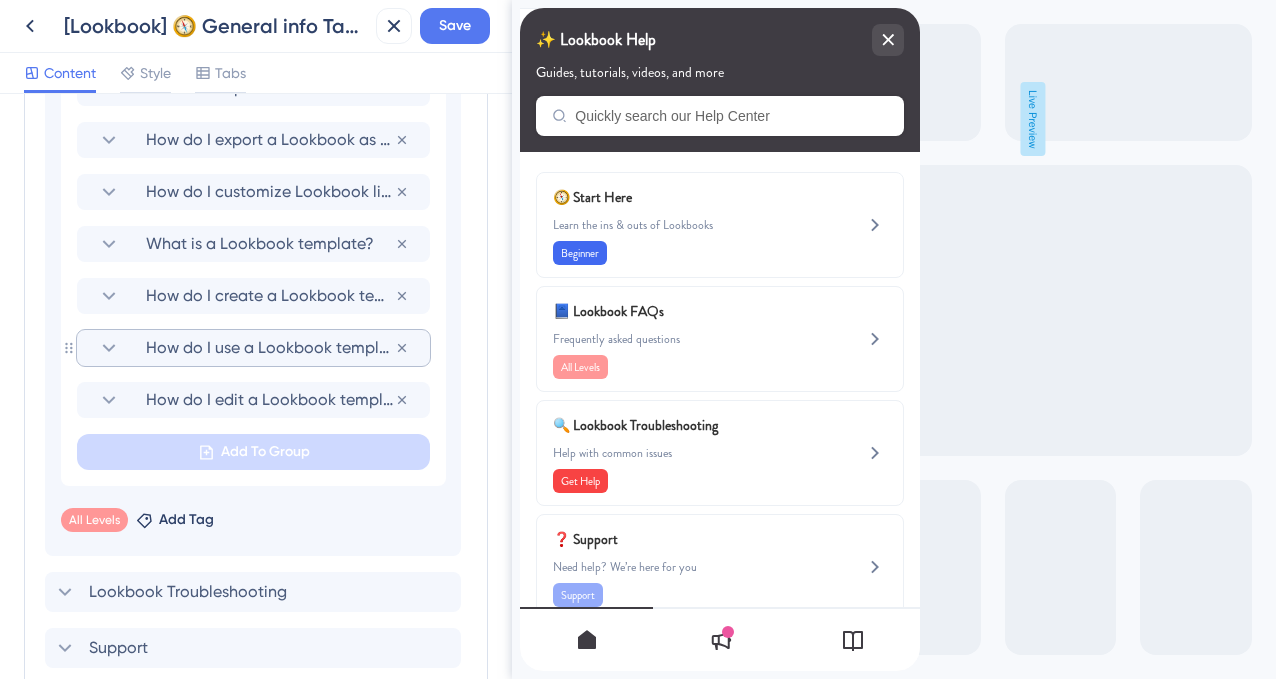 scroll, scrollTop: 1374, scrollLeft: 0, axis: vertical 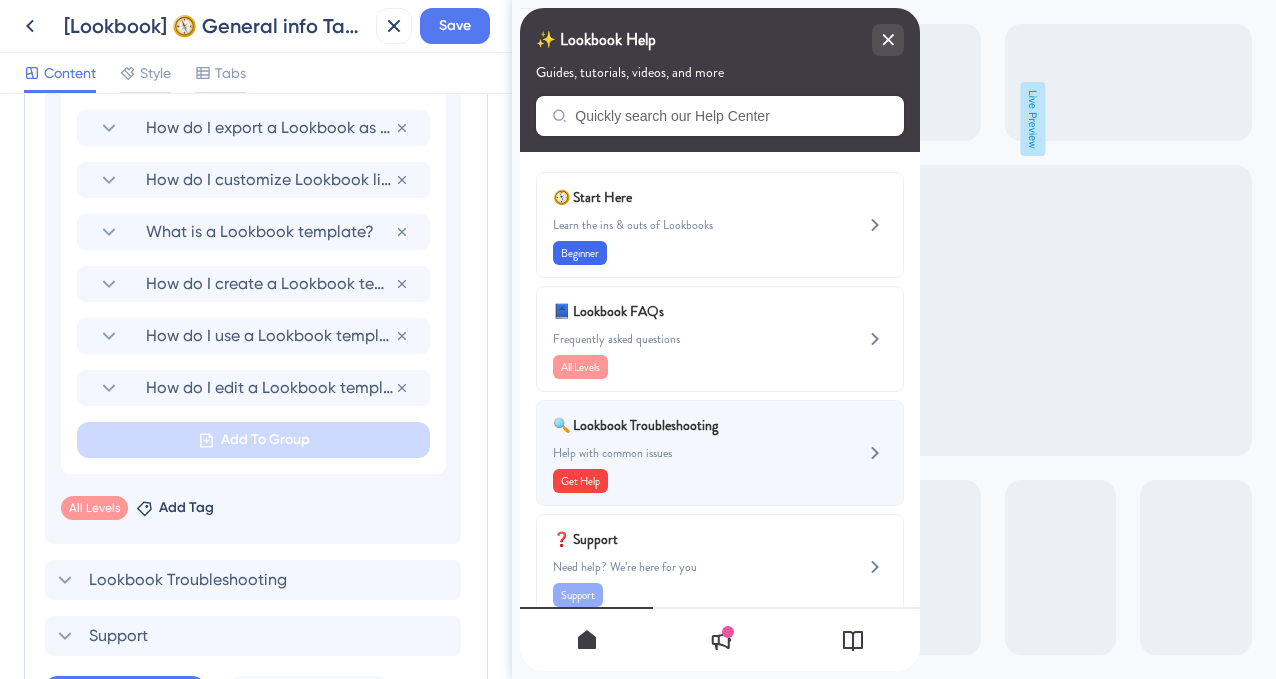 click on "🔍   Lookbook Troubleshooting" at bounding box center (670, 425) 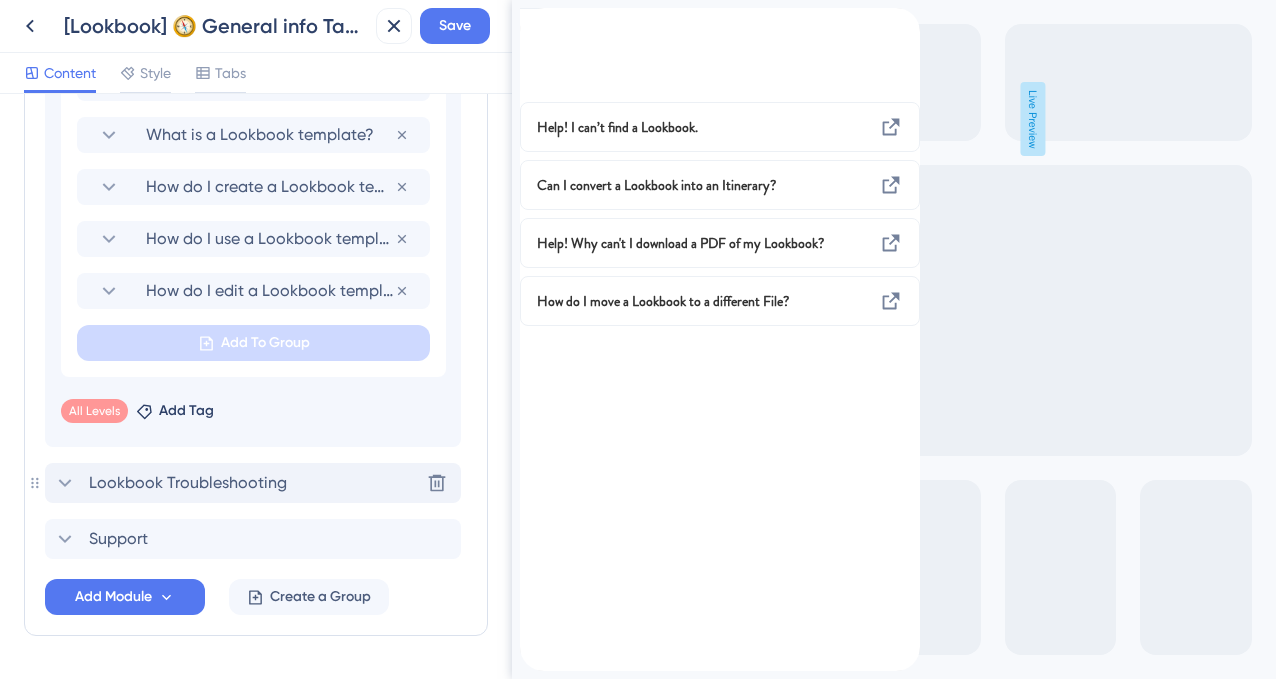 click on "Lookbook Troubleshooting" at bounding box center [188, 483] 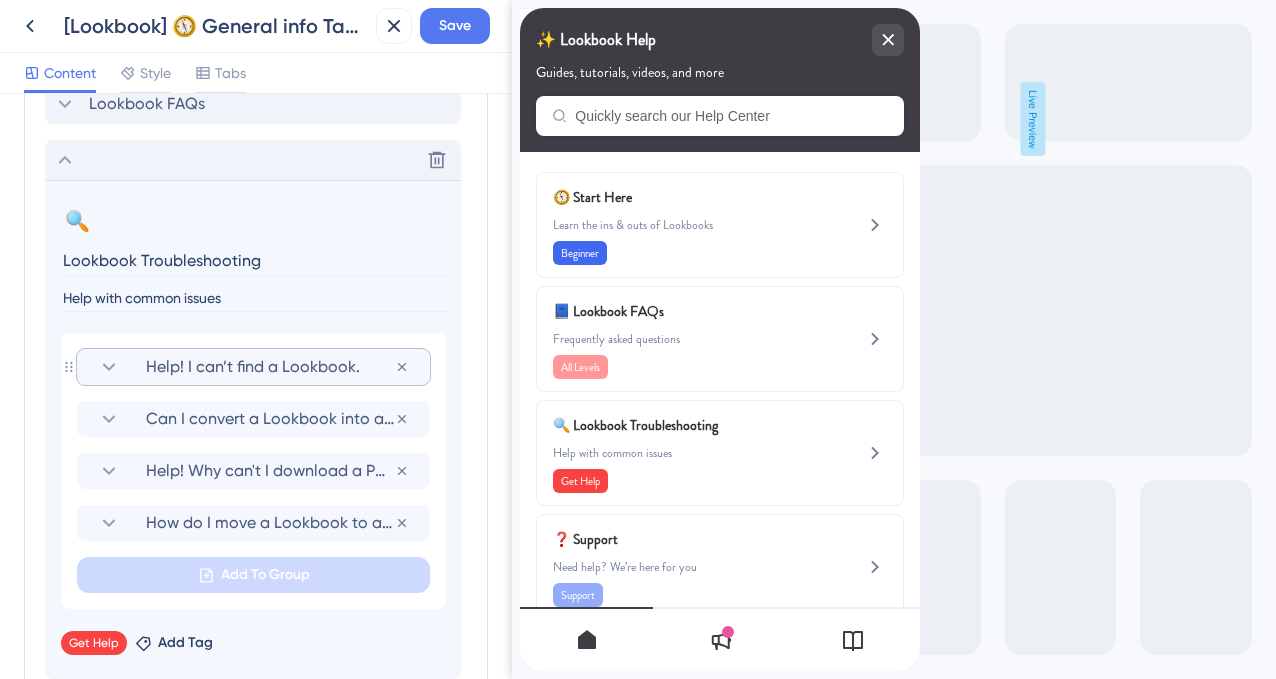scroll, scrollTop: 1090, scrollLeft: 0, axis: vertical 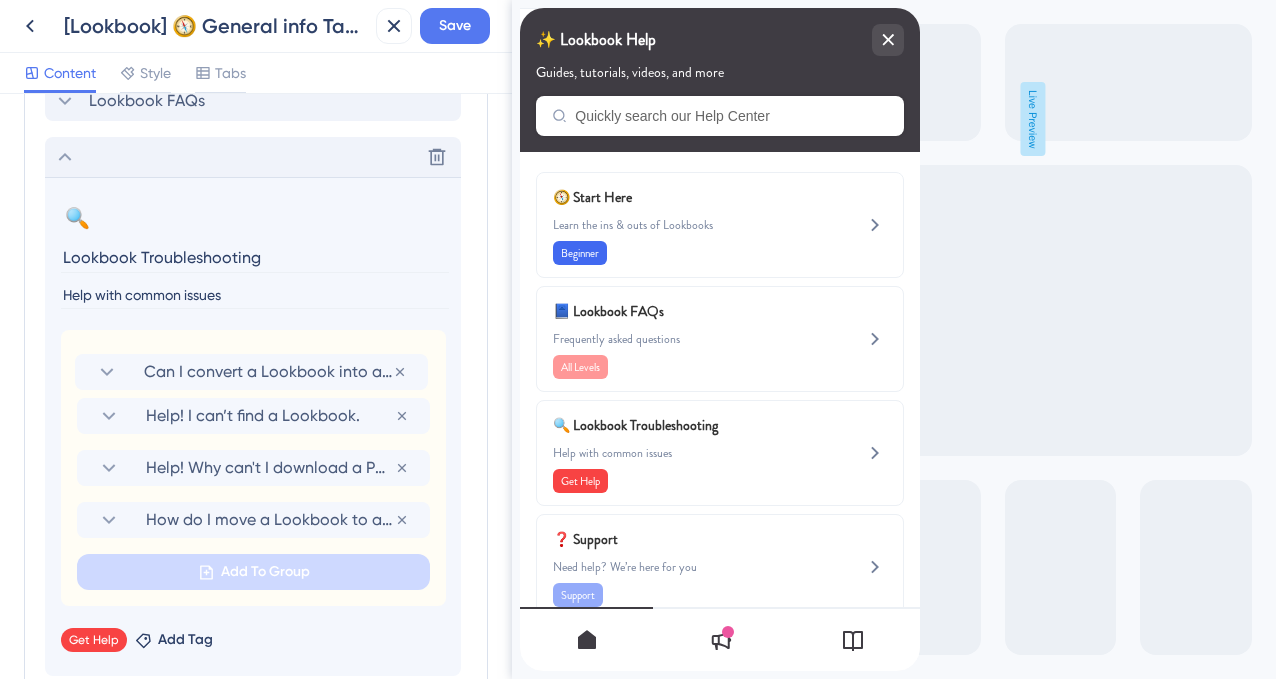 drag, startPoint x: 69, startPoint y: 413, endPoint x: 66, endPoint y: 360, distance: 53.08484 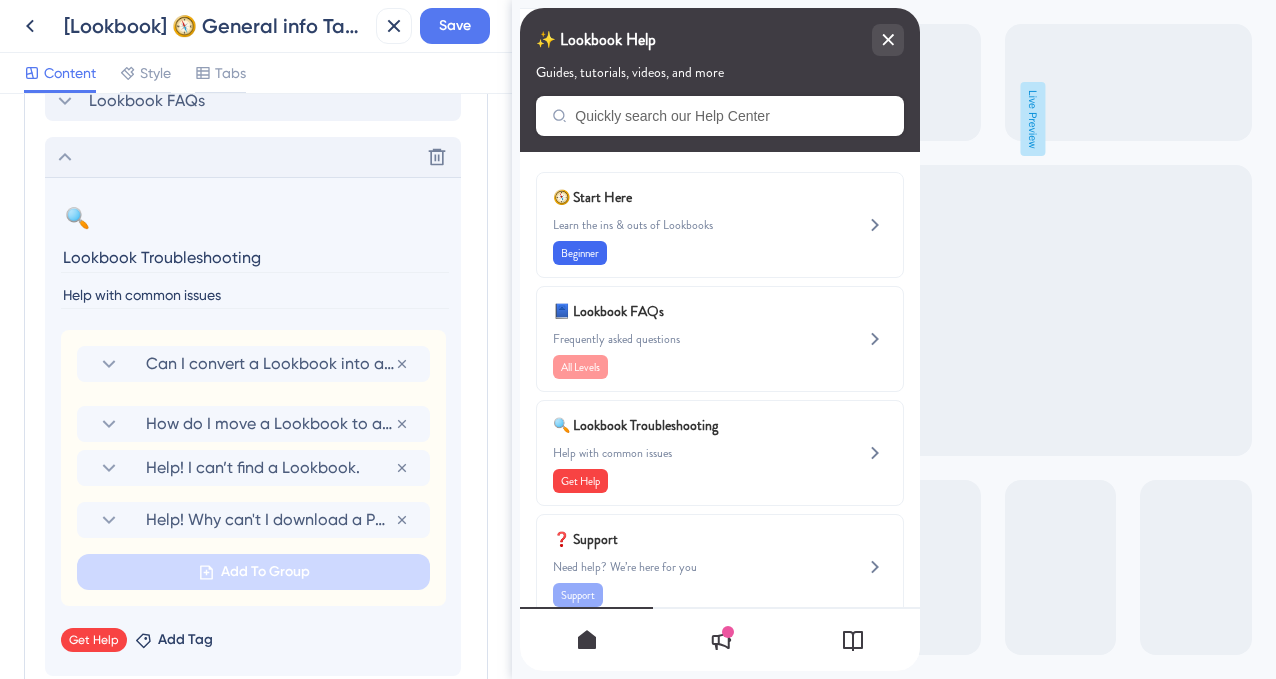 drag, startPoint x: 67, startPoint y: 522, endPoint x: 65, endPoint y: 415, distance: 107.01869 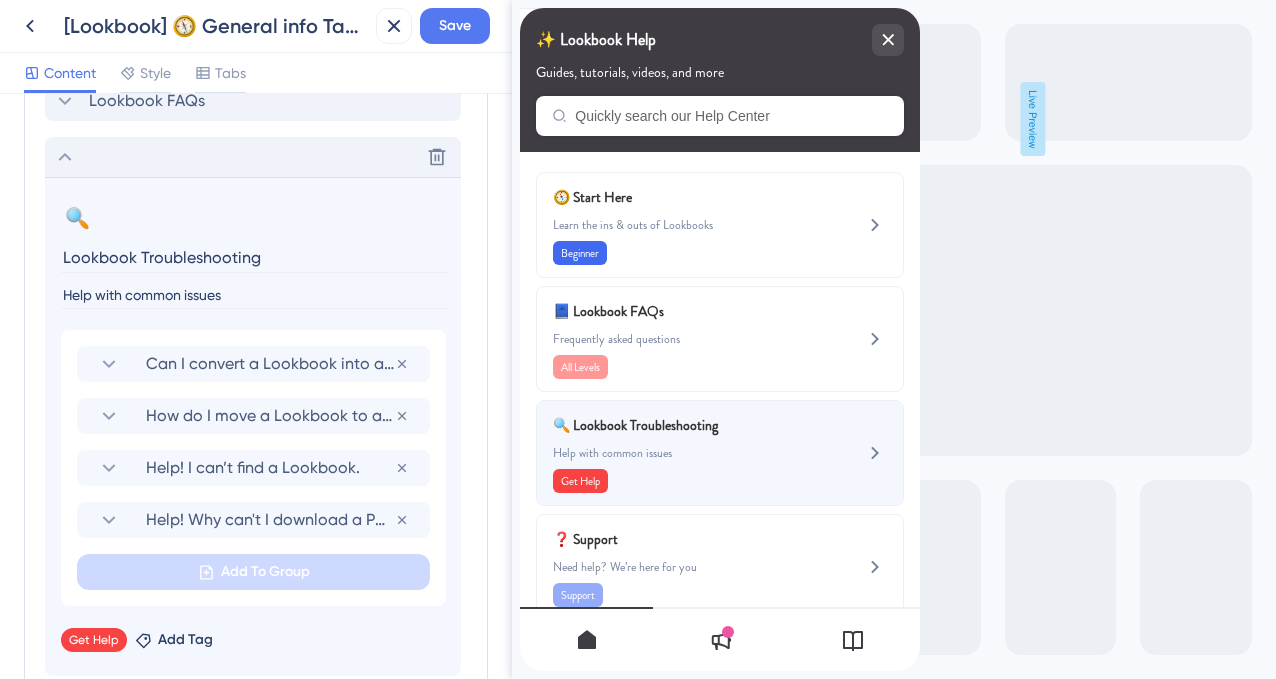 click on "Help with common issues" at bounding box center [686, 453] 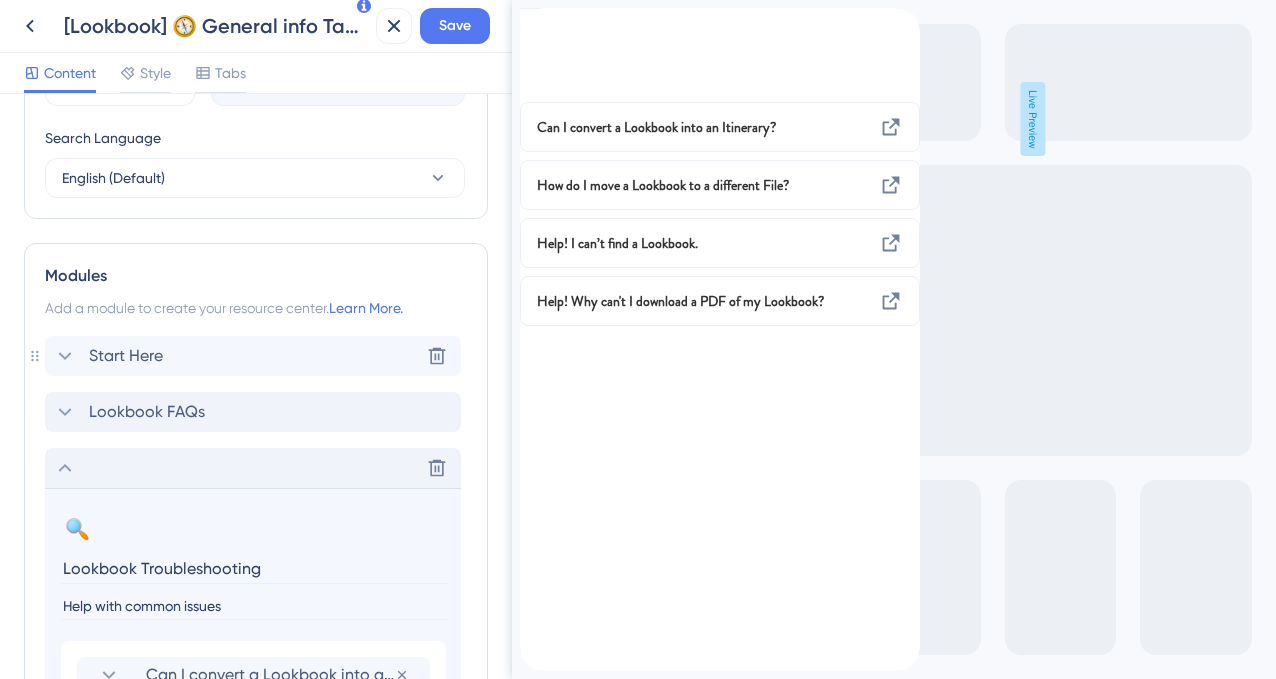 scroll, scrollTop: 767, scrollLeft: 0, axis: vertical 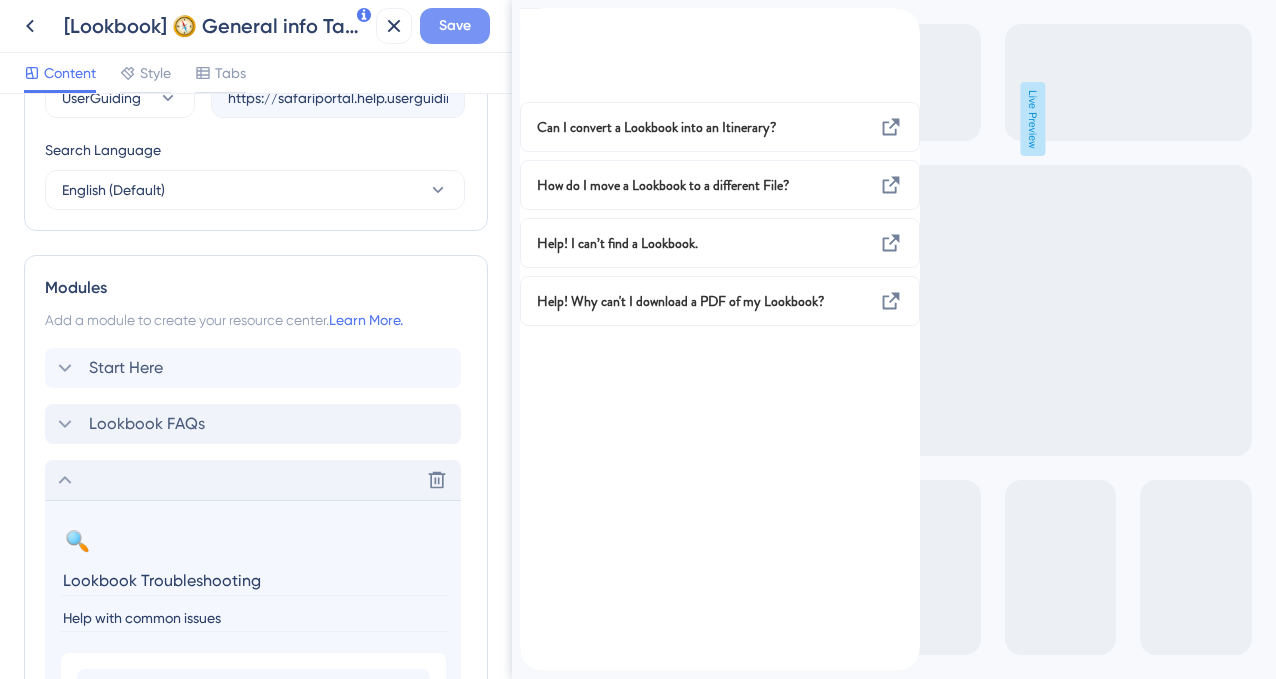 click on "Save" at bounding box center (455, 26) 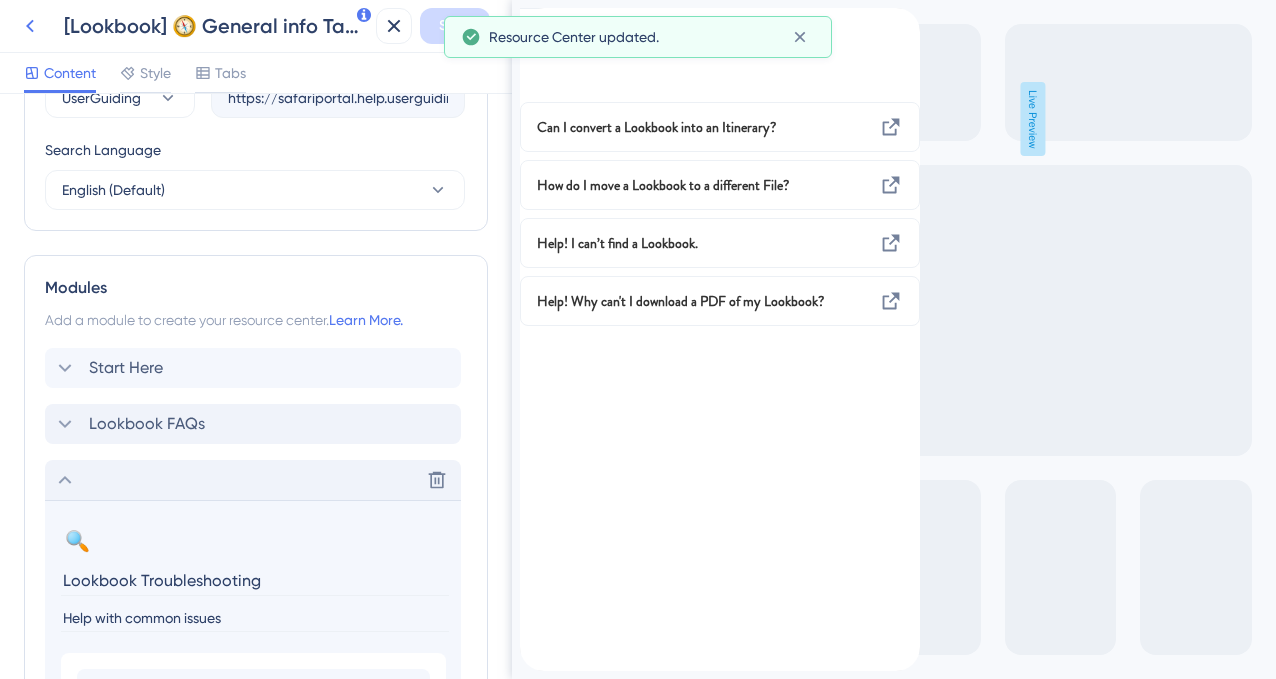 click 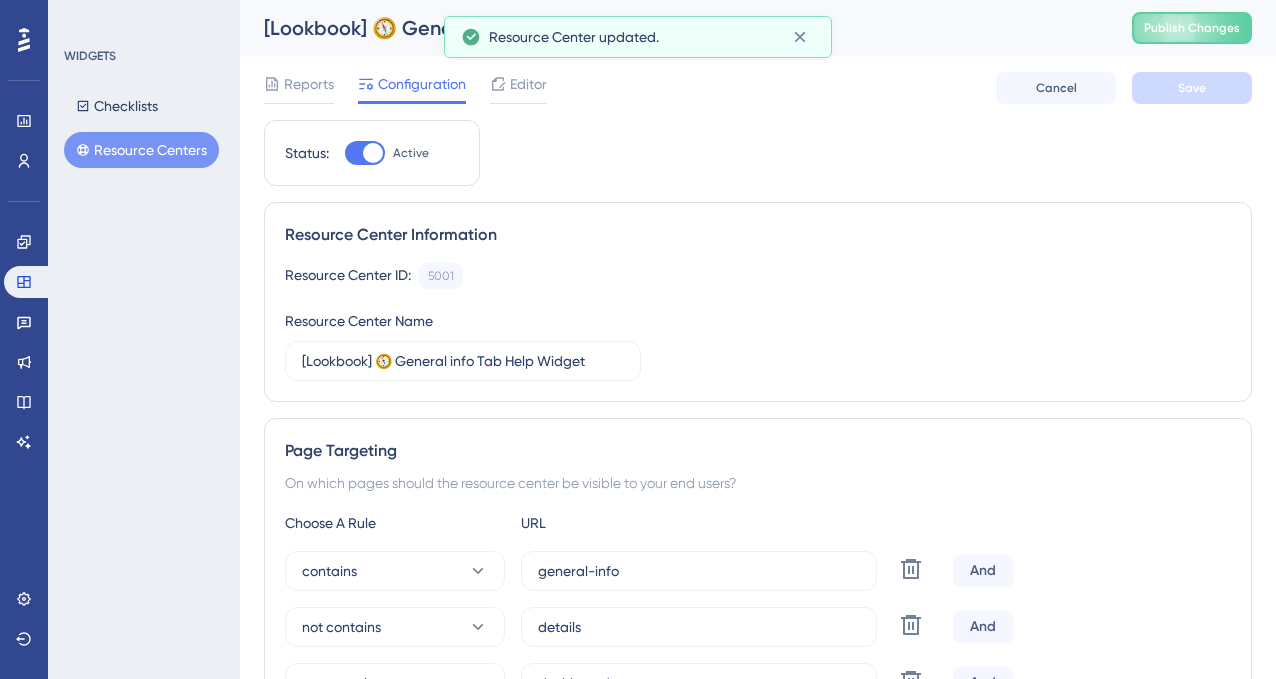 scroll, scrollTop: 0, scrollLeft: 0, axis: both 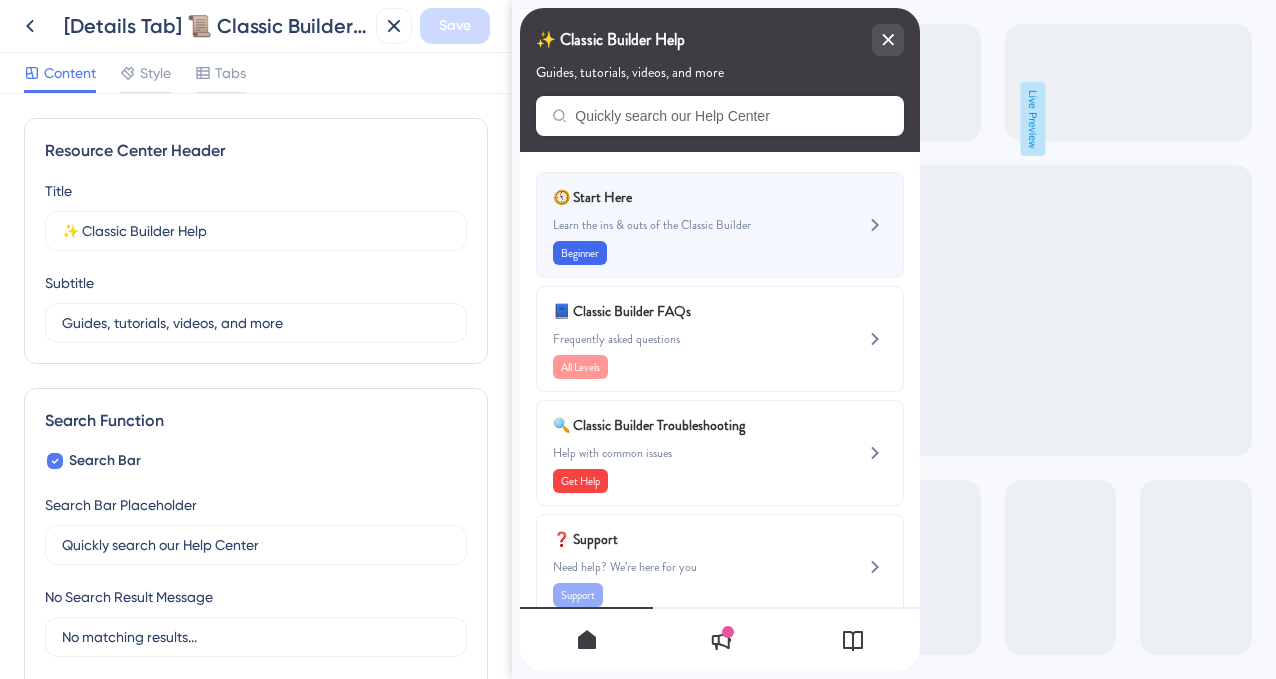 click on "Learn the ins & outs of the Classic Builder" at bounding box center (686, 225) 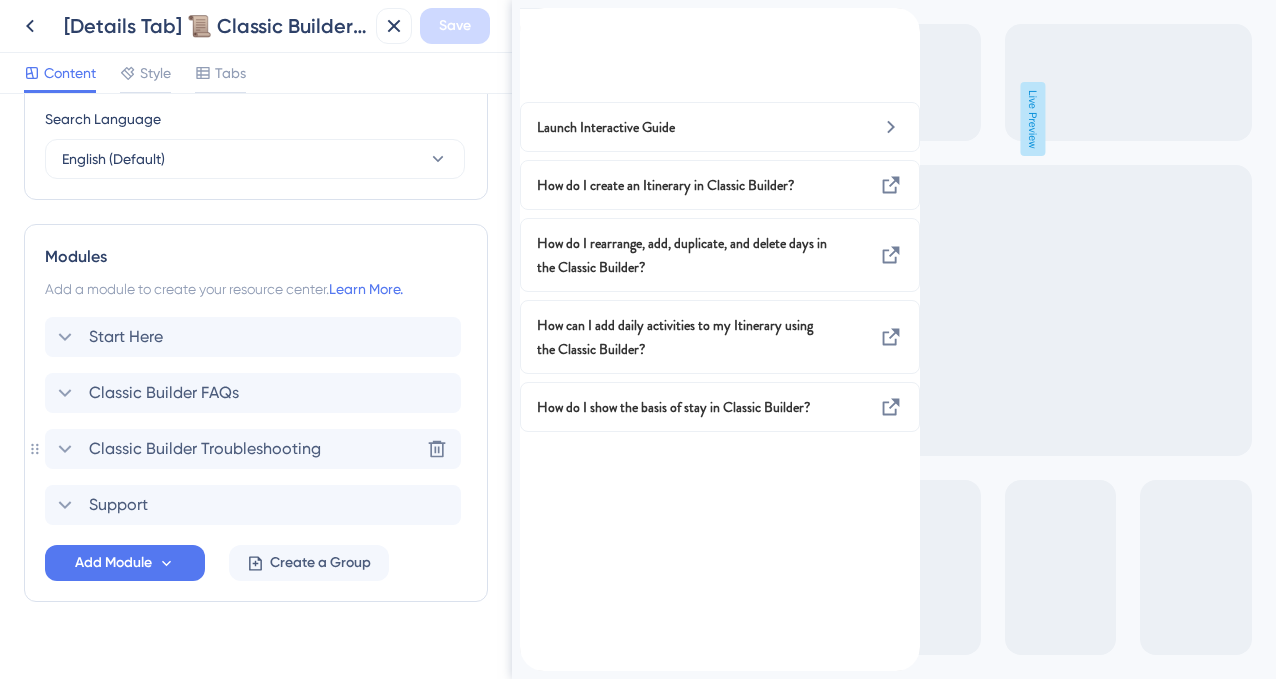 scroll, scrollTop: 819, scrollLeft: 0, axis: vertical 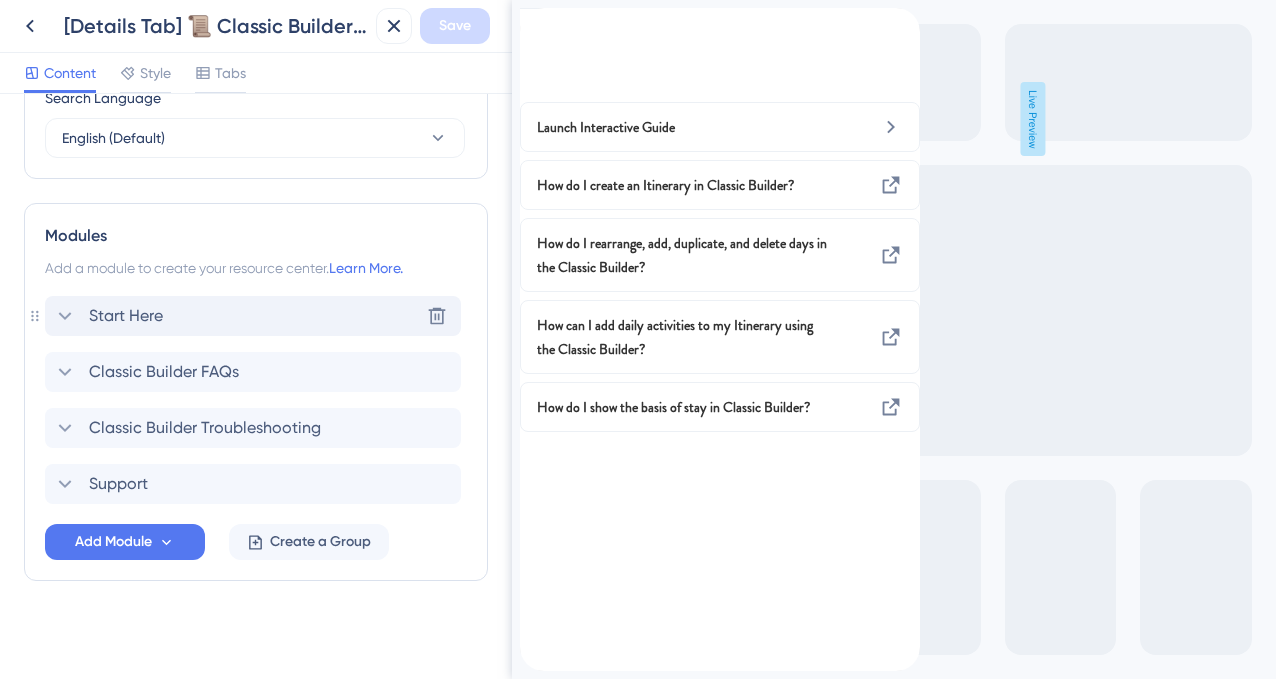 click on "Start Here" at bounding box center (126, 316) 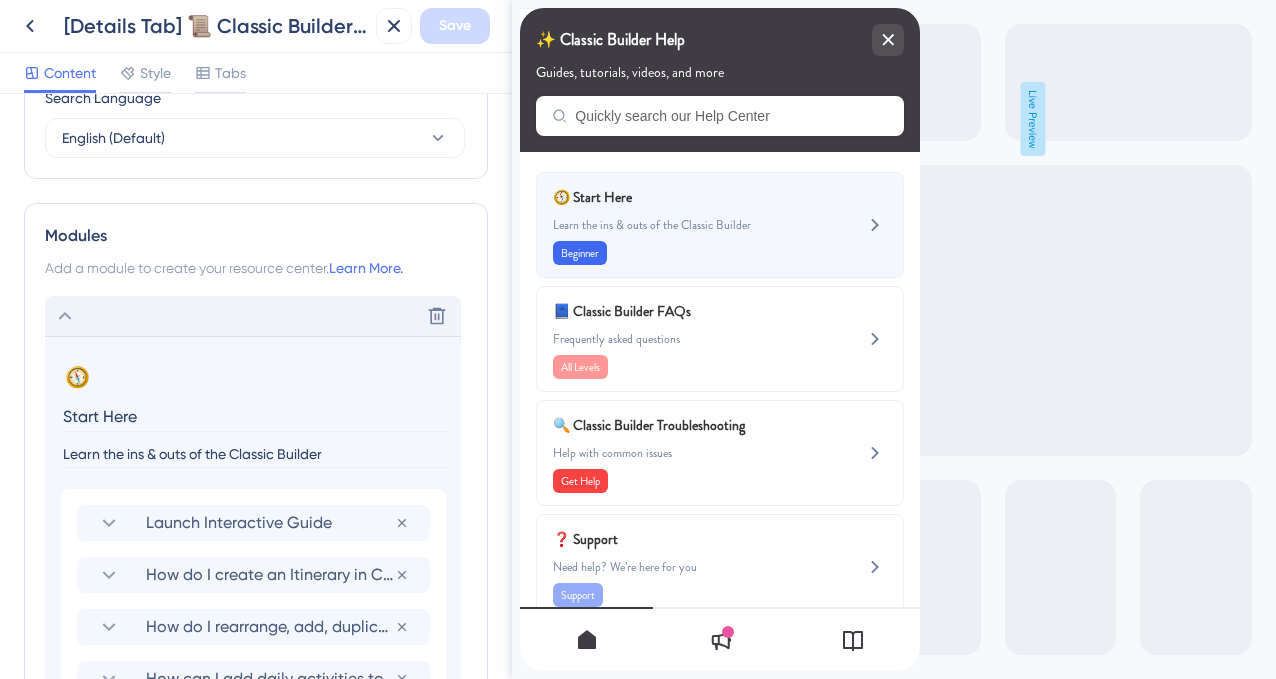 click on "Learn the ins & outs of the Classic Builder" at bounding box center [686, 225] 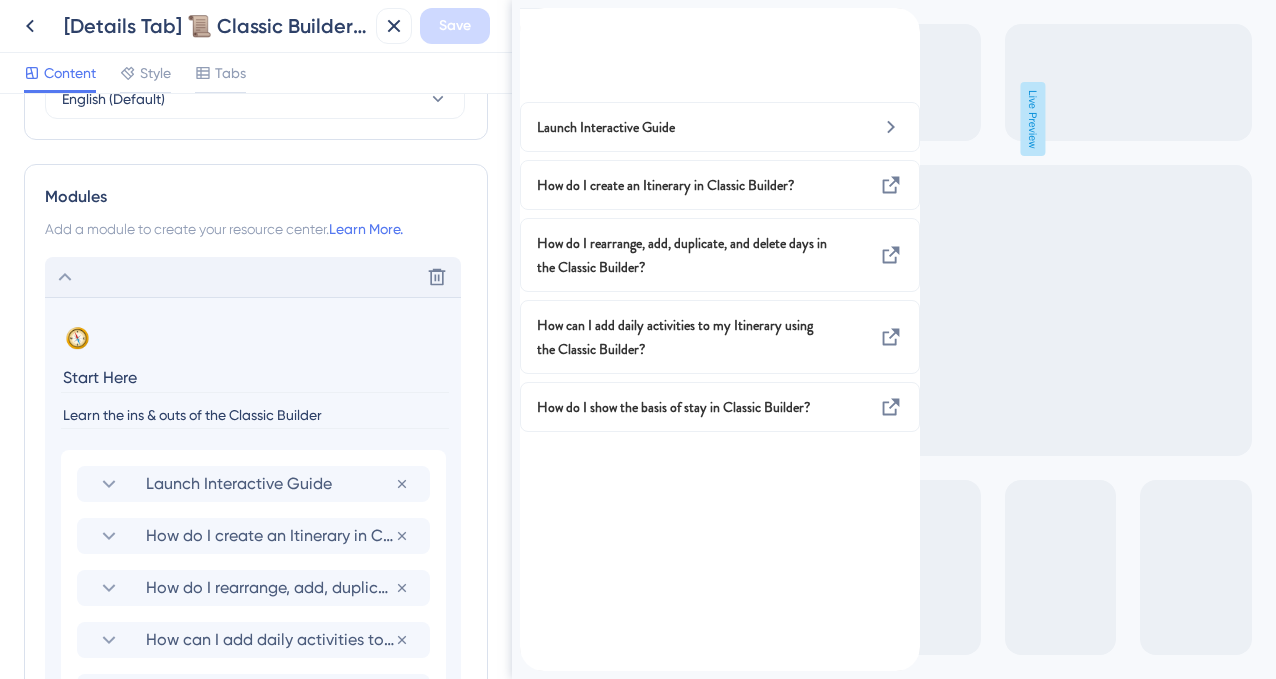scroll, scrollTop: 878, scrollLeft: 0, axis: vertical 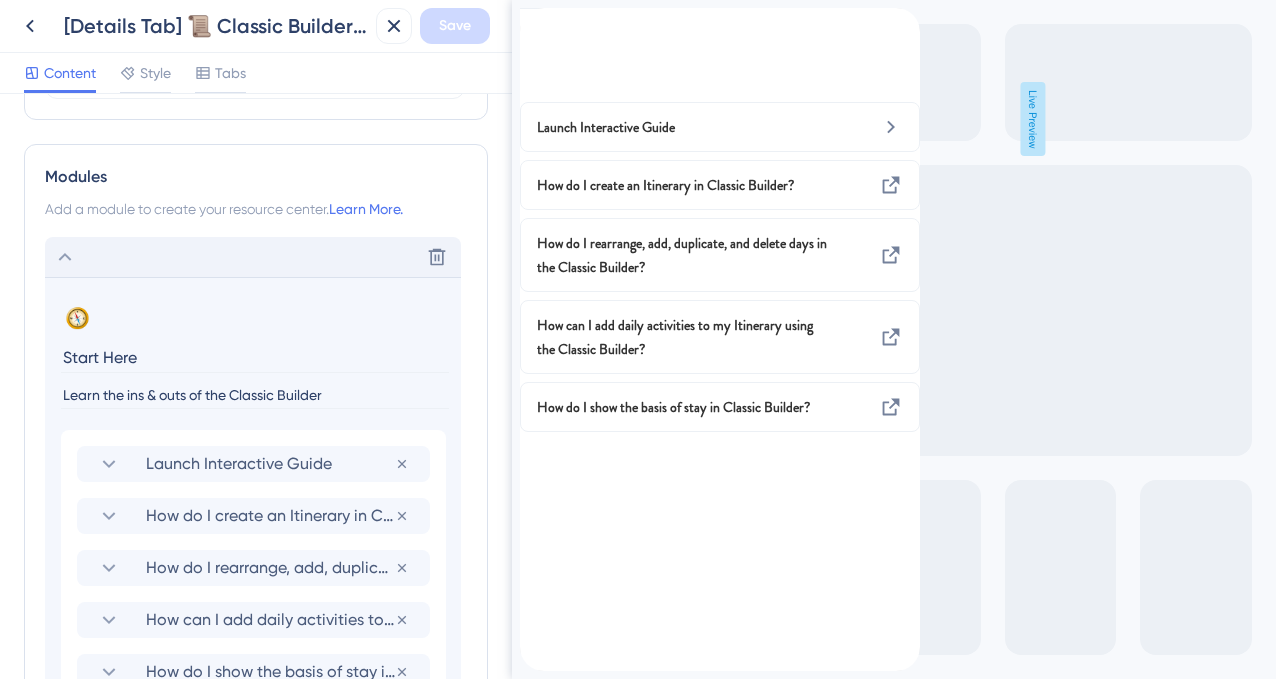 click at bounding box center (536, 19) 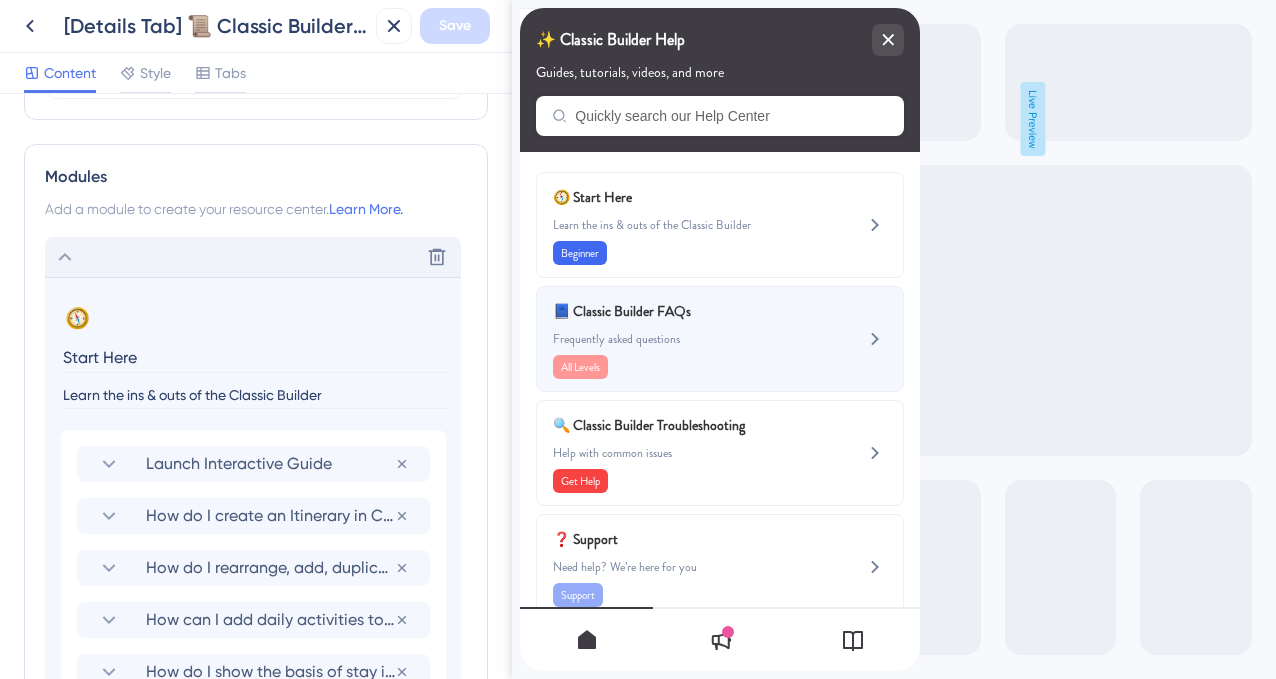 click on "Frequently asked questions" at bounding box center (686, 339) 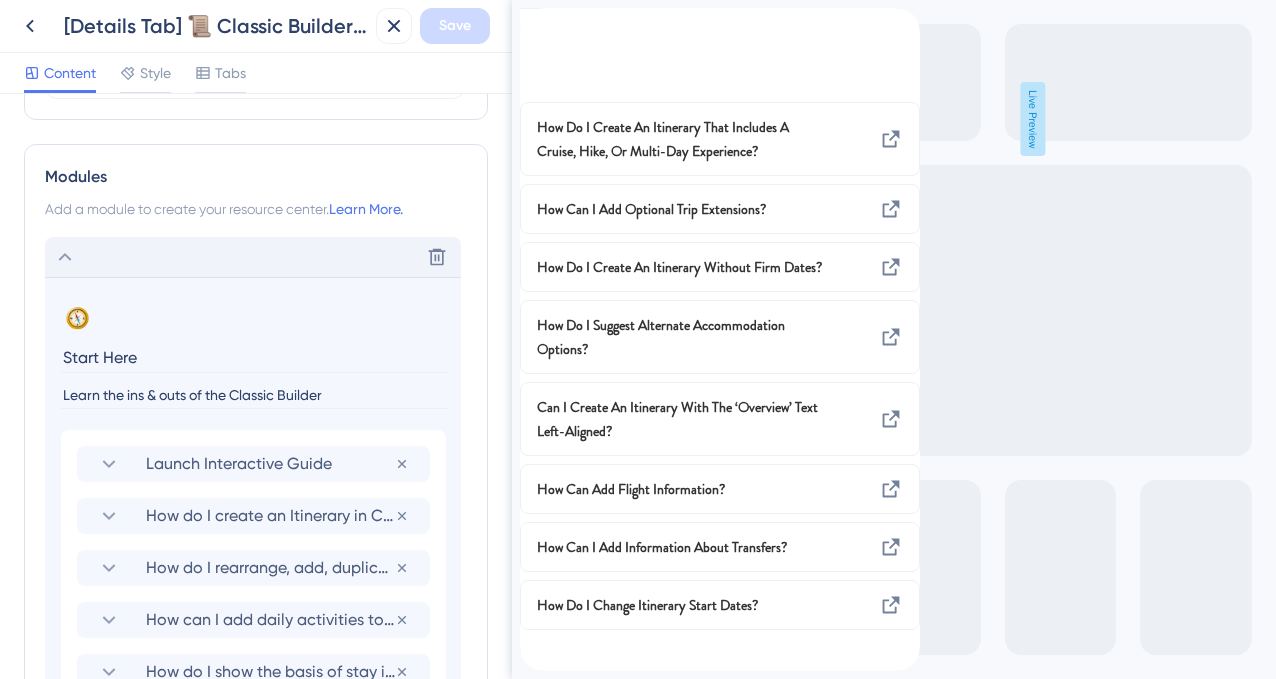 click 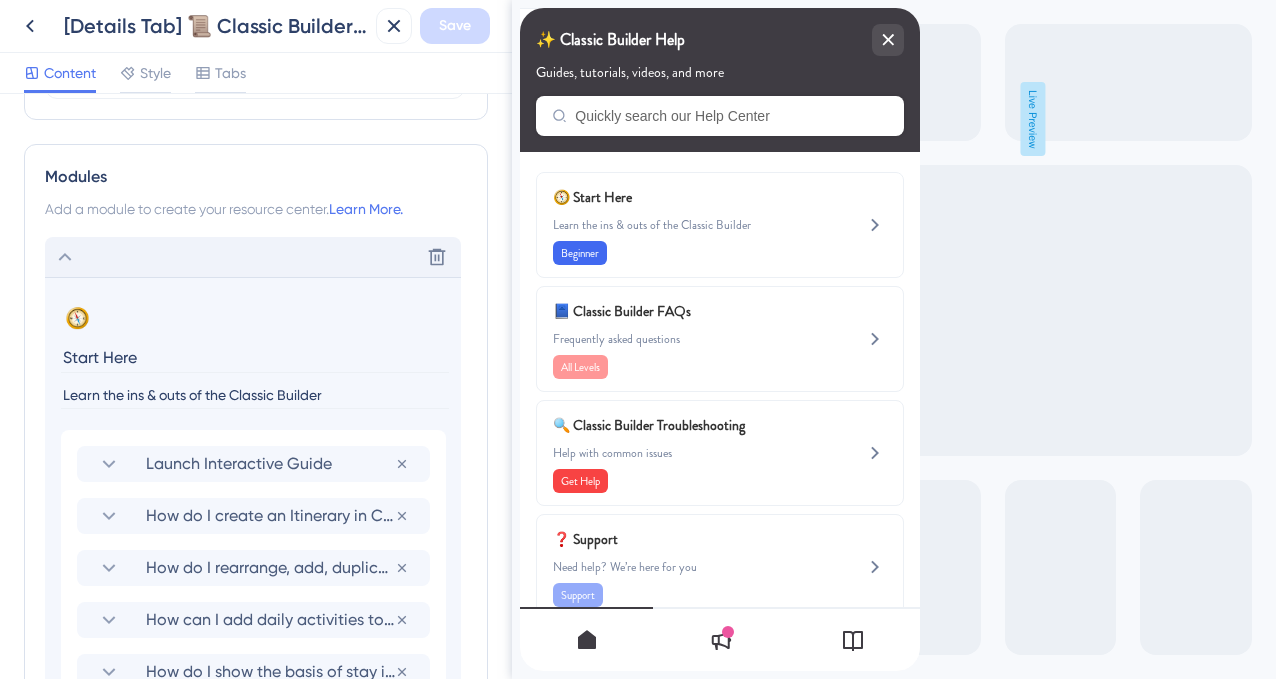 scroll, scrollTop: 825, scrollLeft: 0, axis: vertical 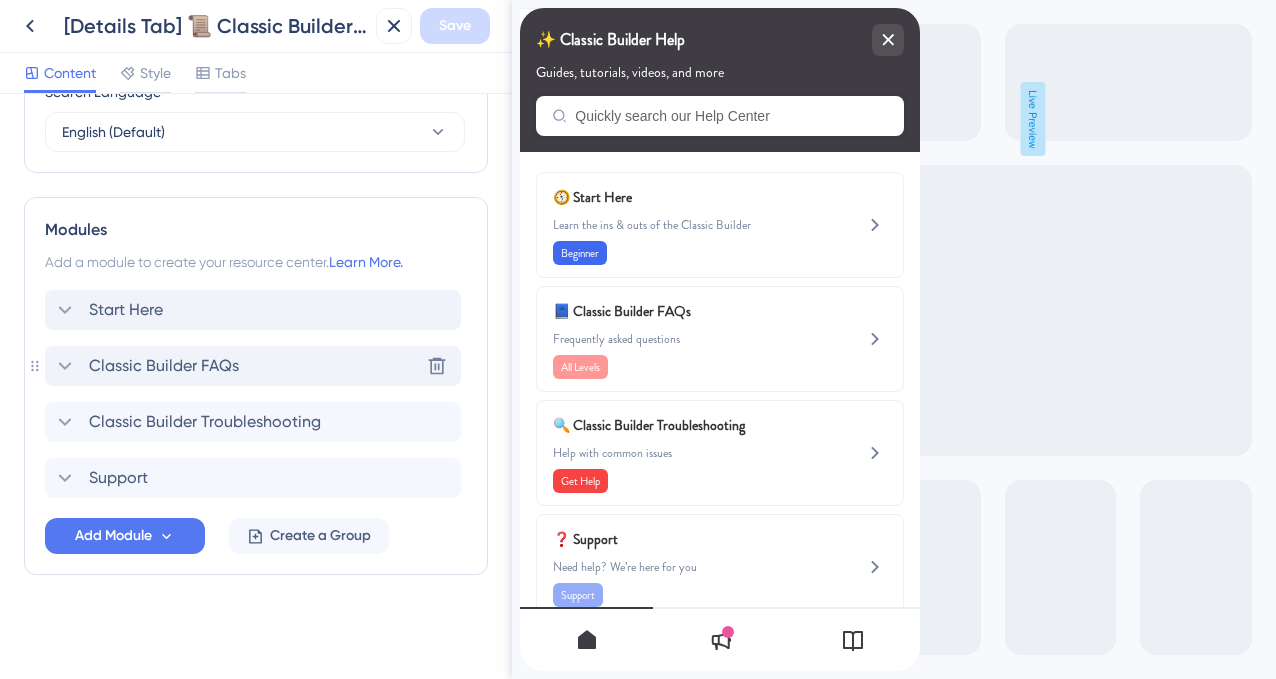 click 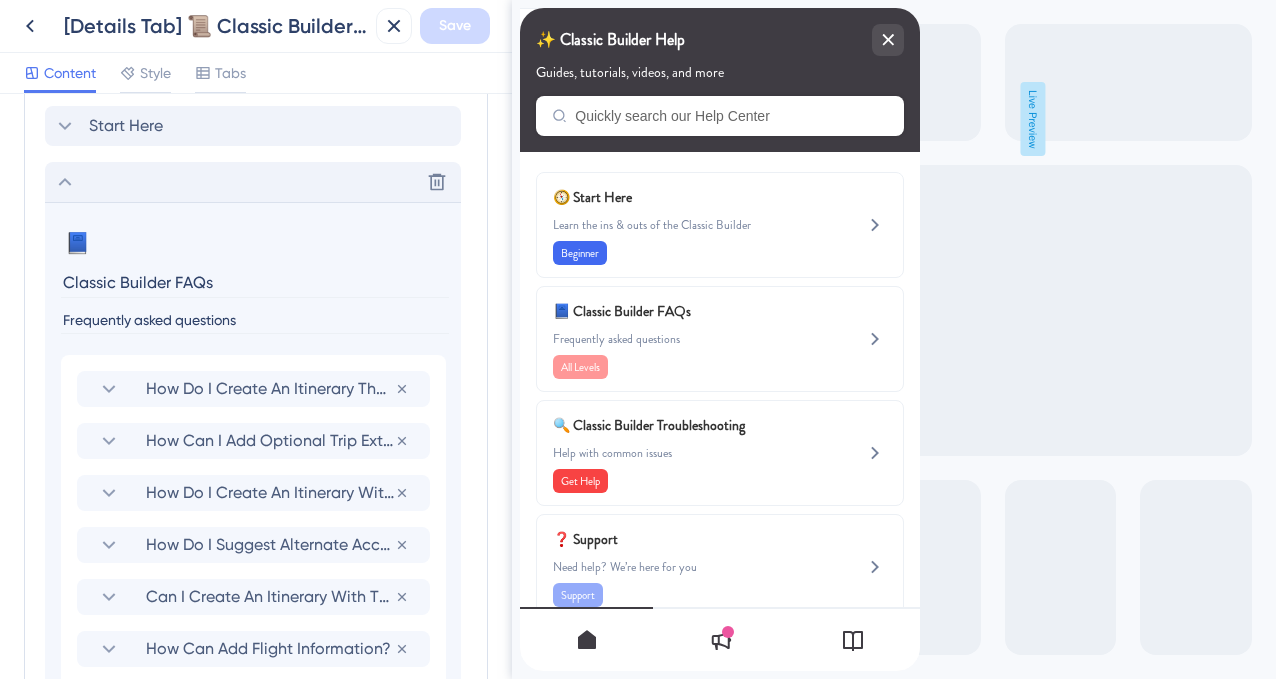 scroll, scrollTop: 1066, scrollLeft: 0, axis: vertical 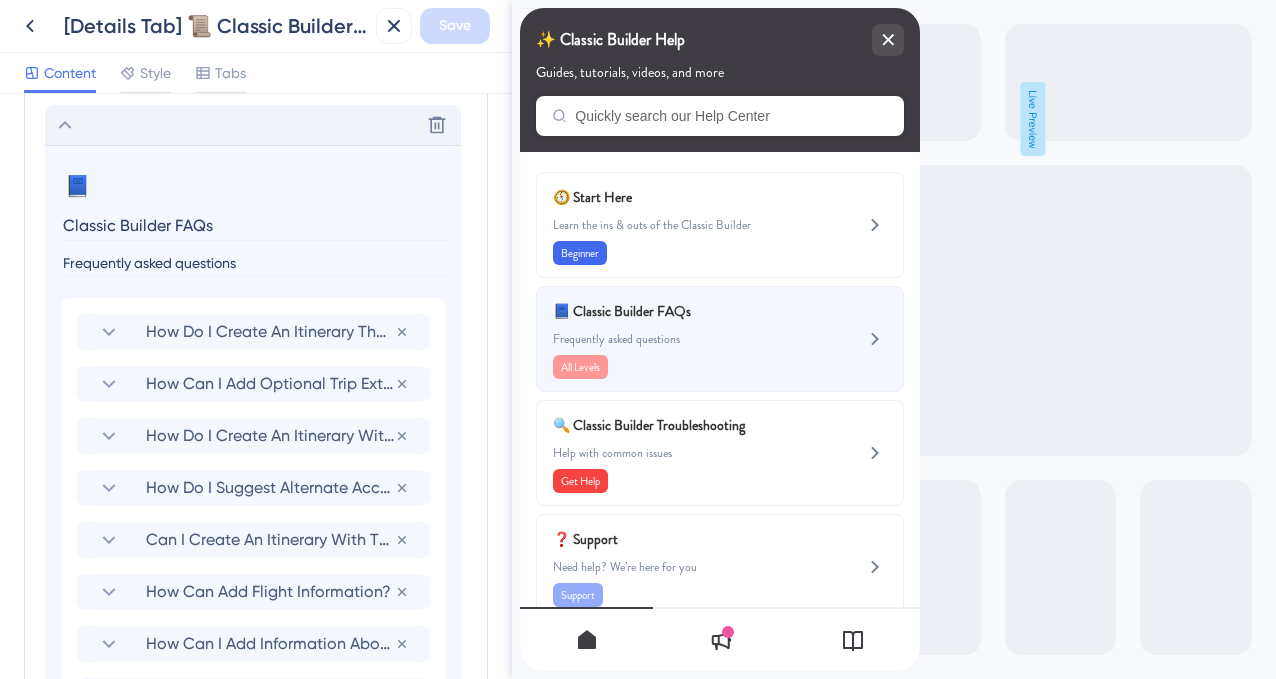 click on "📘   Classic Builder FAQs Frequently asked questions All Levels" at bounding box center (686, 339) 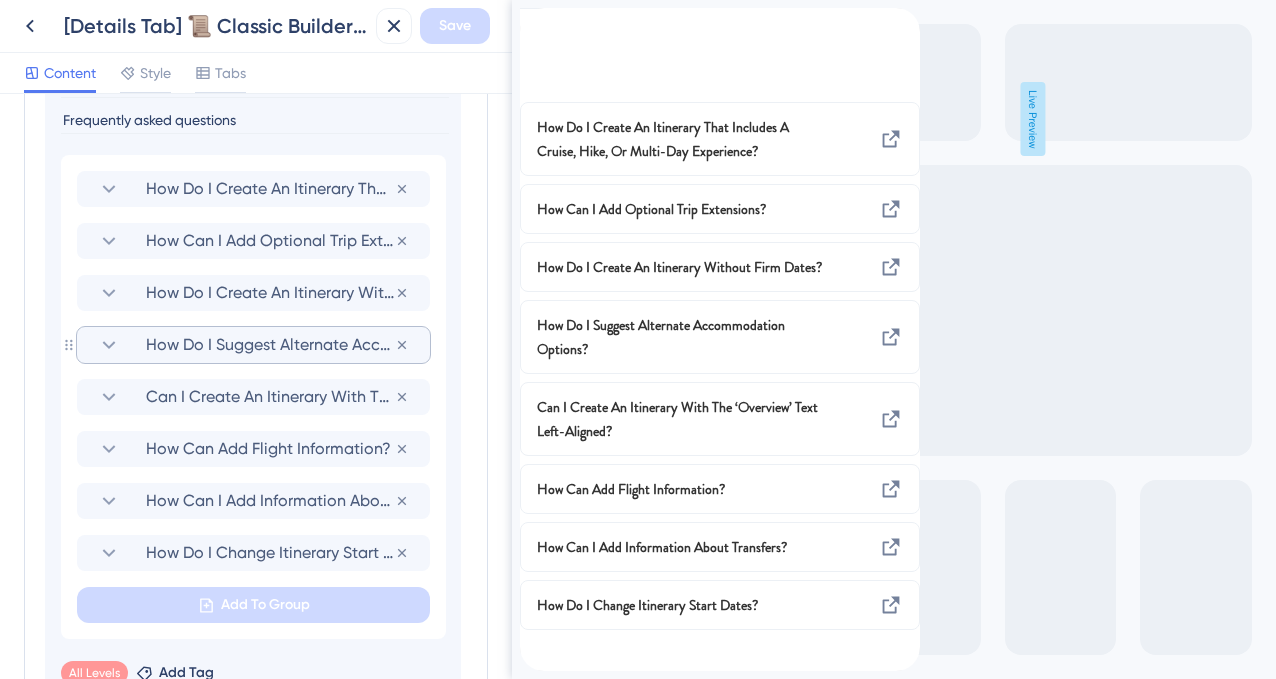 scroll, scrollTop: 1181, scrollLeft: 0, axis: vertical 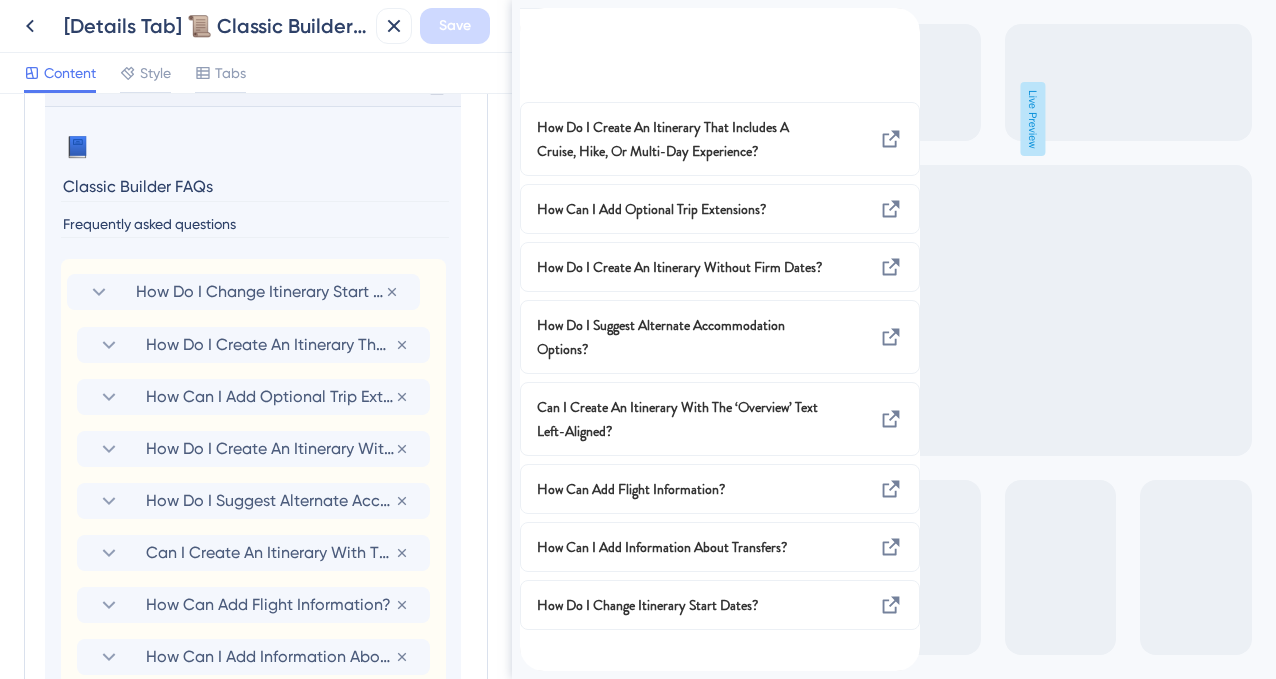 drag, startPoint x: 68, startPoint y: 531, endPoint x: 59, endPoint y: 280, distance: 251.1613 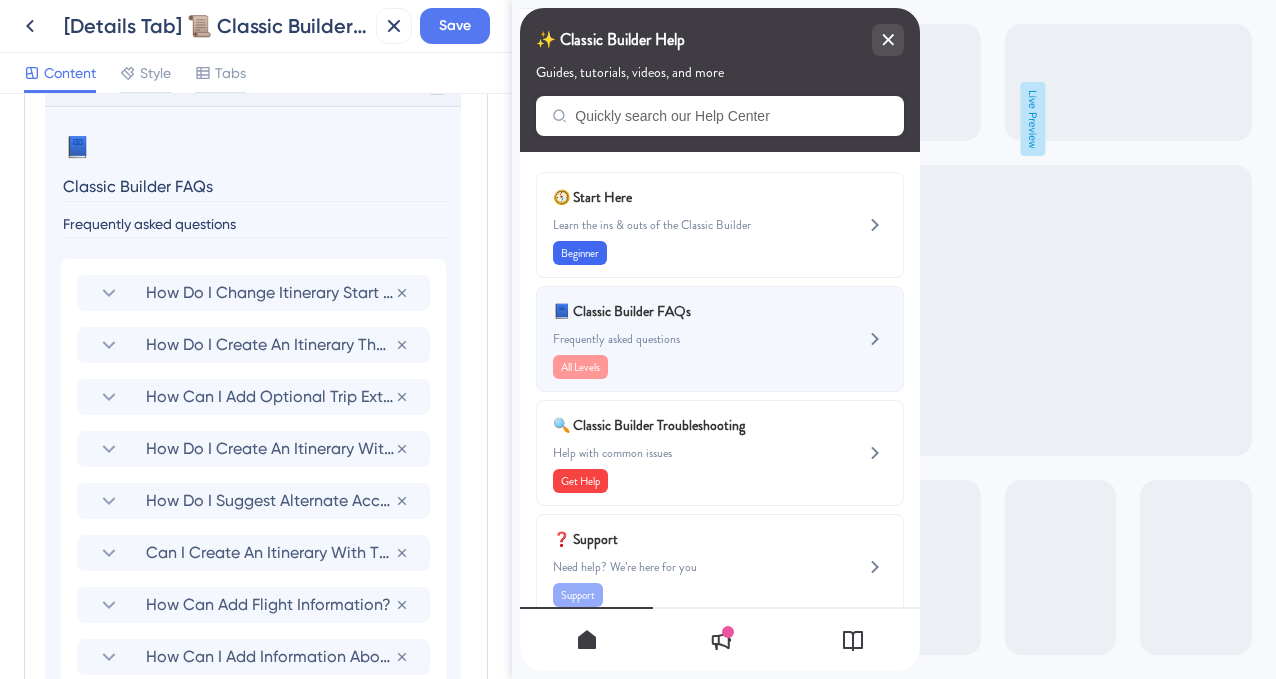 click on "📘   Classic Builder FAQs" at bounding box center [670, 311] 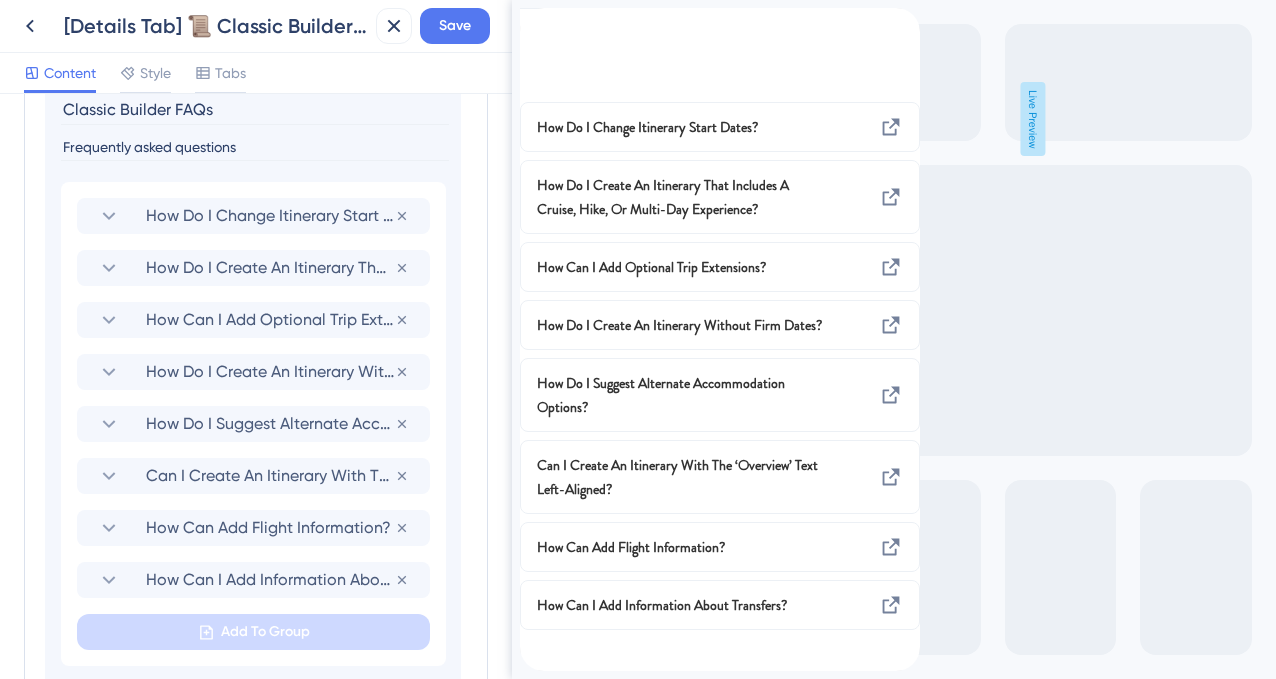 scroll, scrollTop: 1181, scrollLeft: 0, axis: vertical 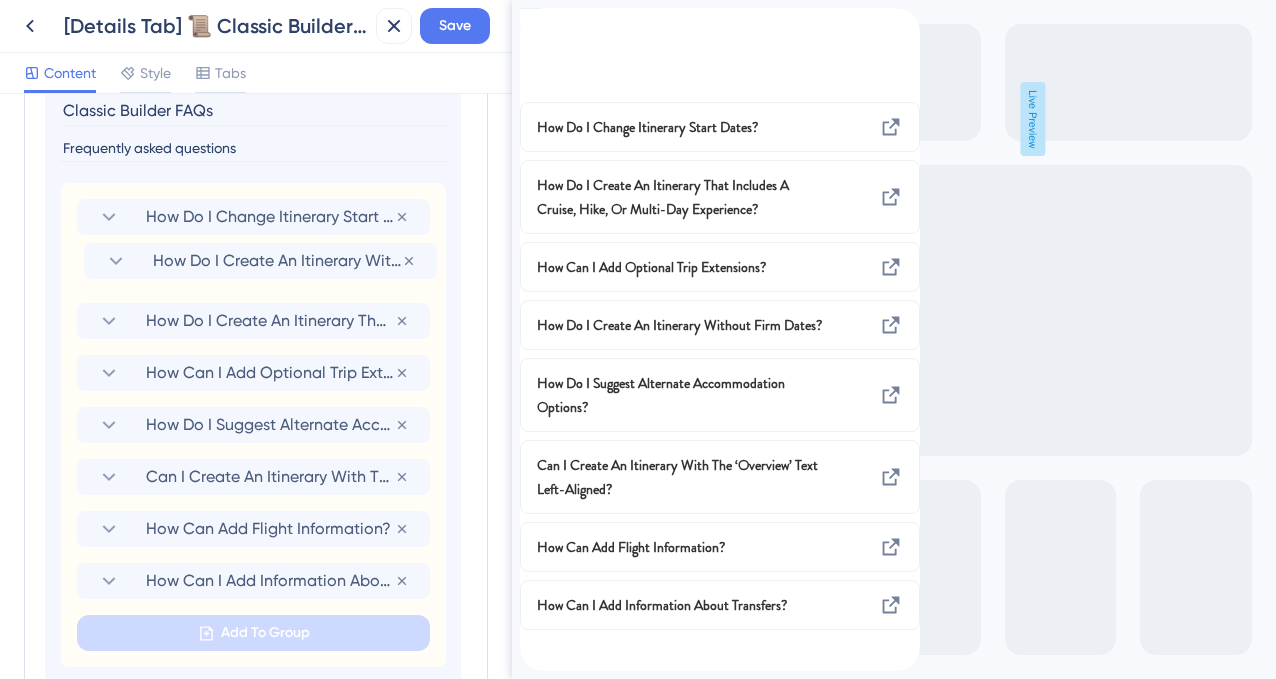 drag, startPoint x: 69, startPoint y: 373, endPoint x: 75, endPoint y: 256, distance: 117.15375 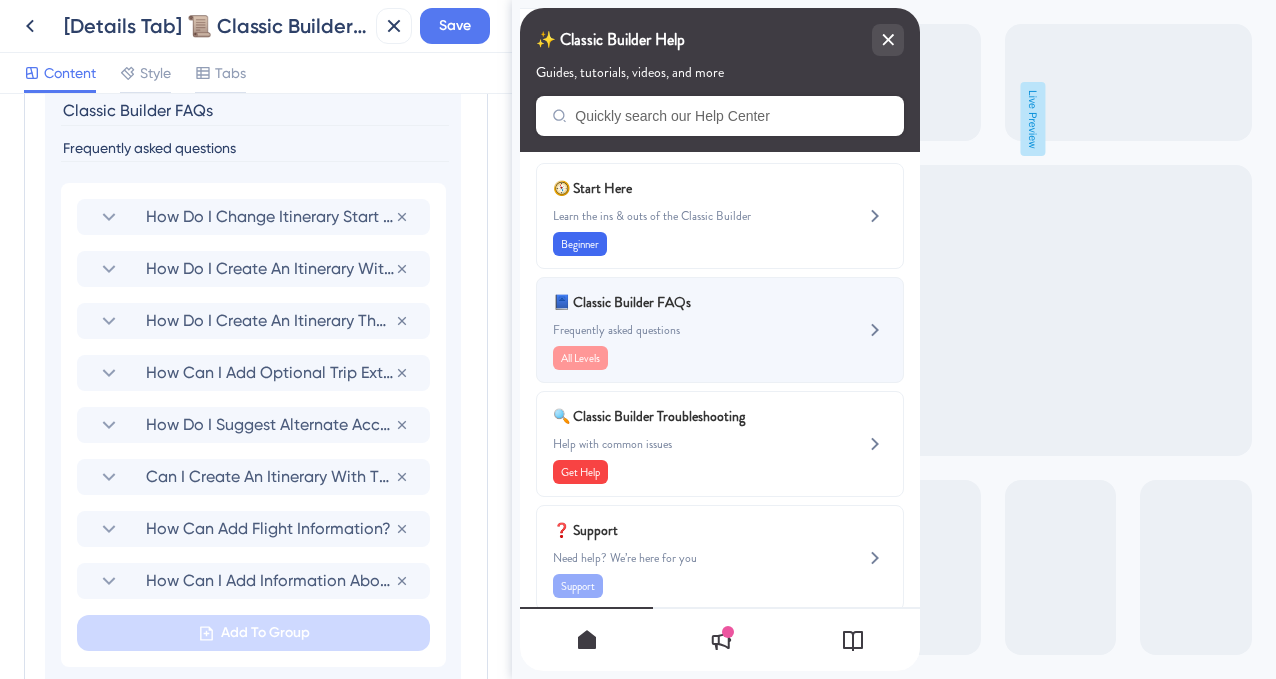 click on "📘   Classic Builder FAQs" at bounding box center [670, 302] 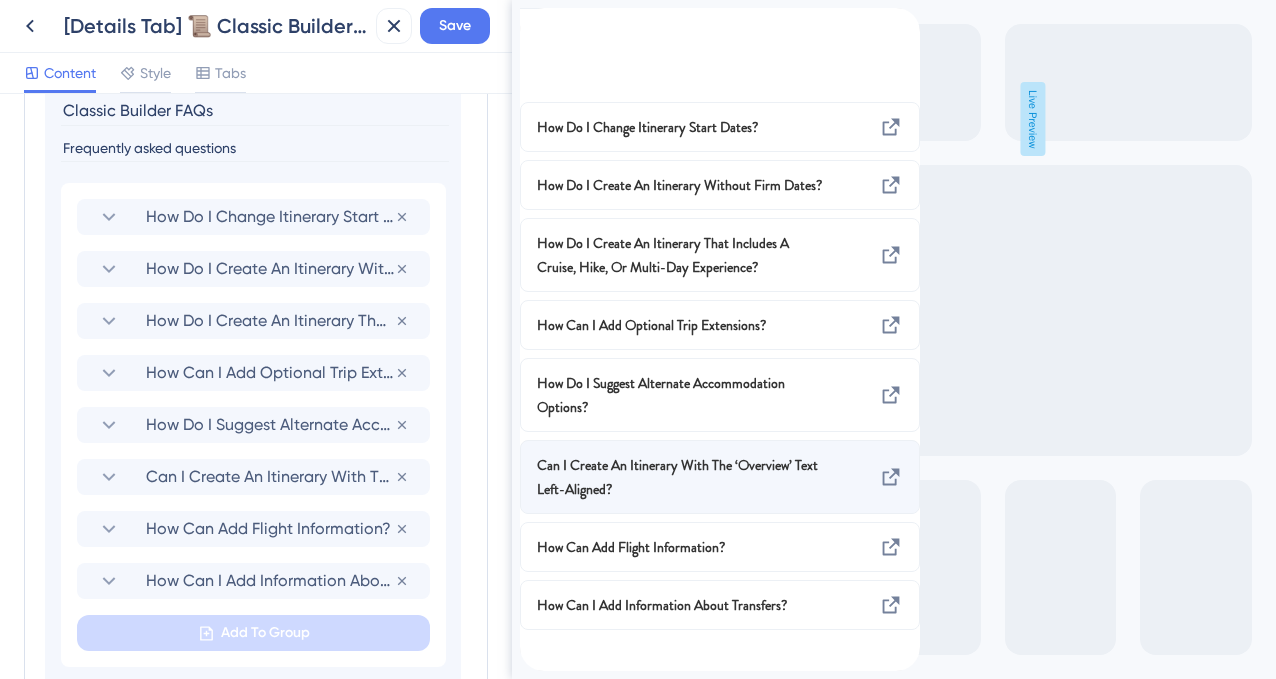 scroll, scrollTop: 51, scrollLeft: 0, axis: vertical 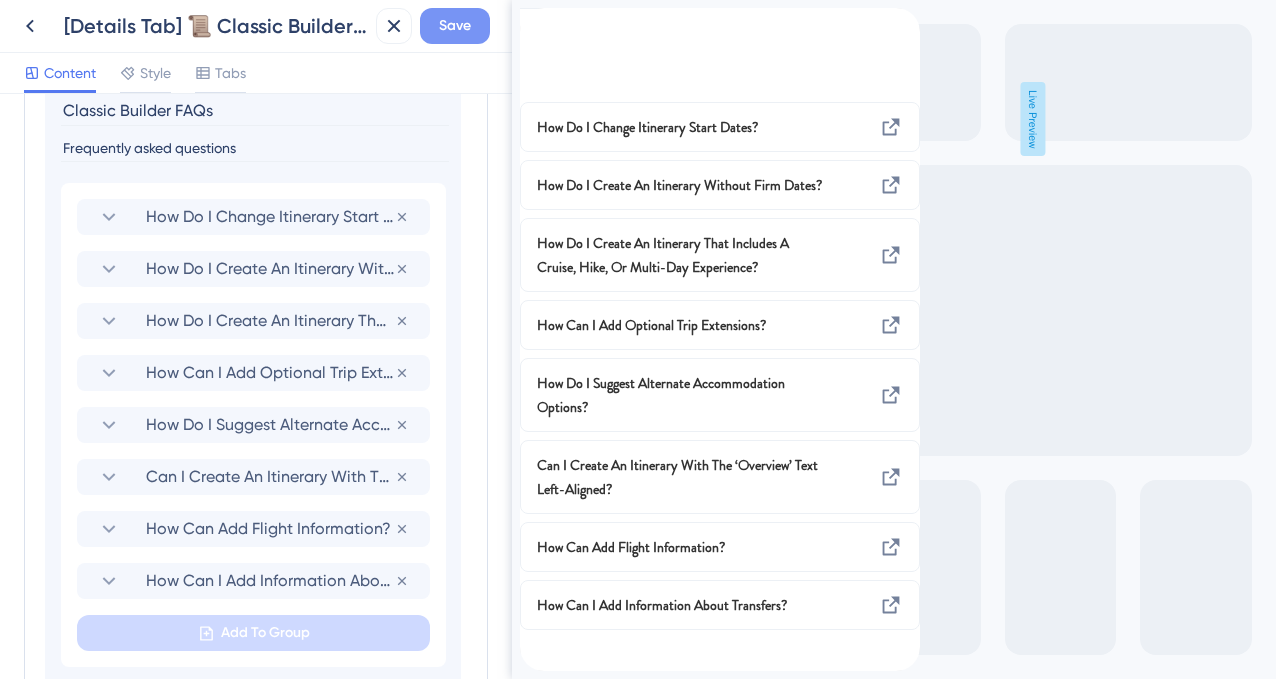 click on "Save" at bounding box center (455, 26) 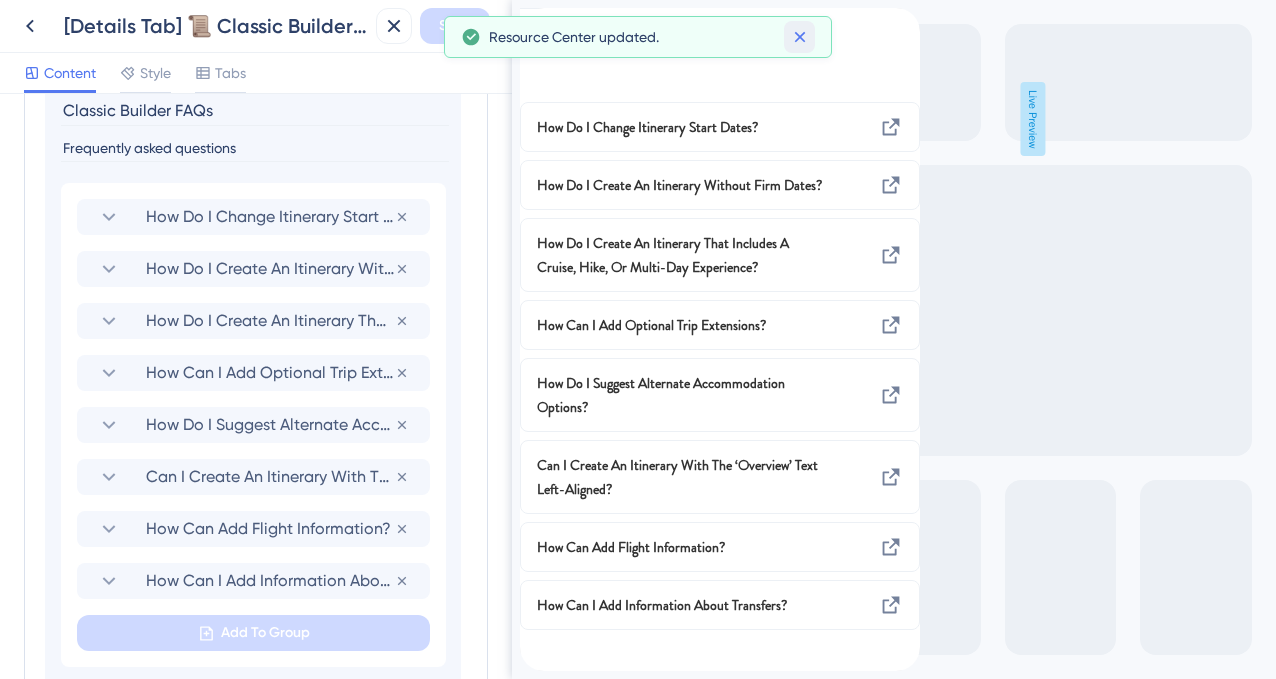click 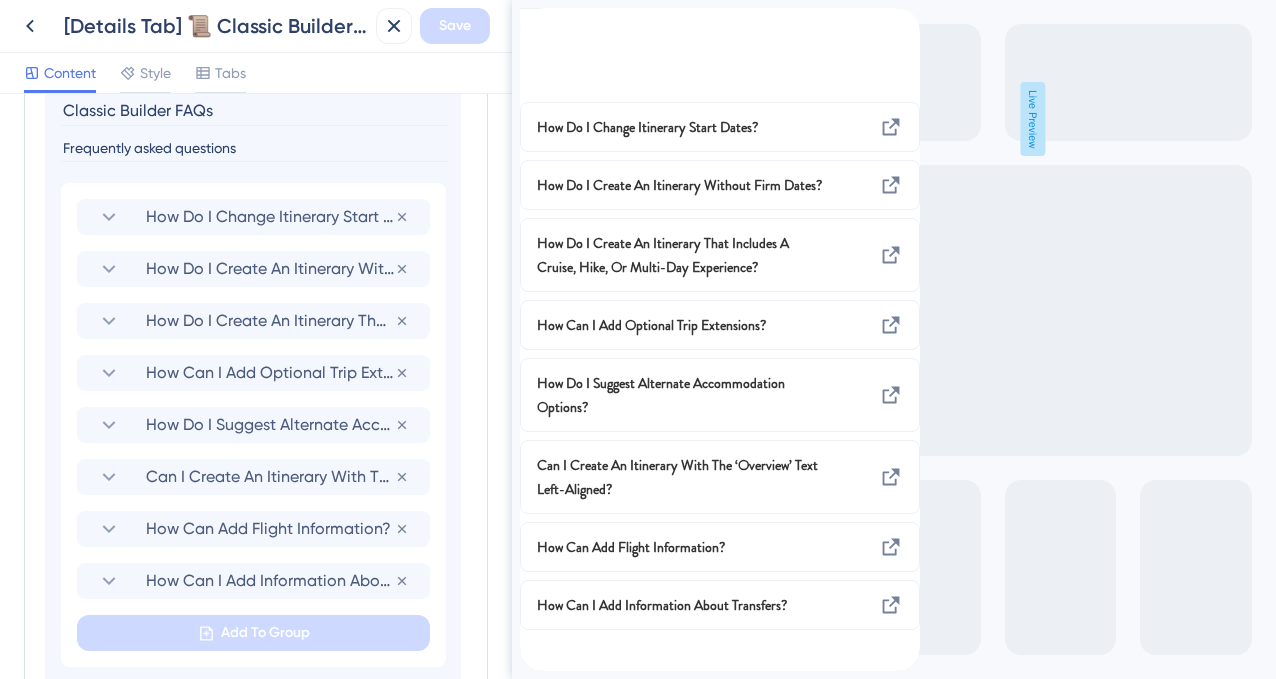 click 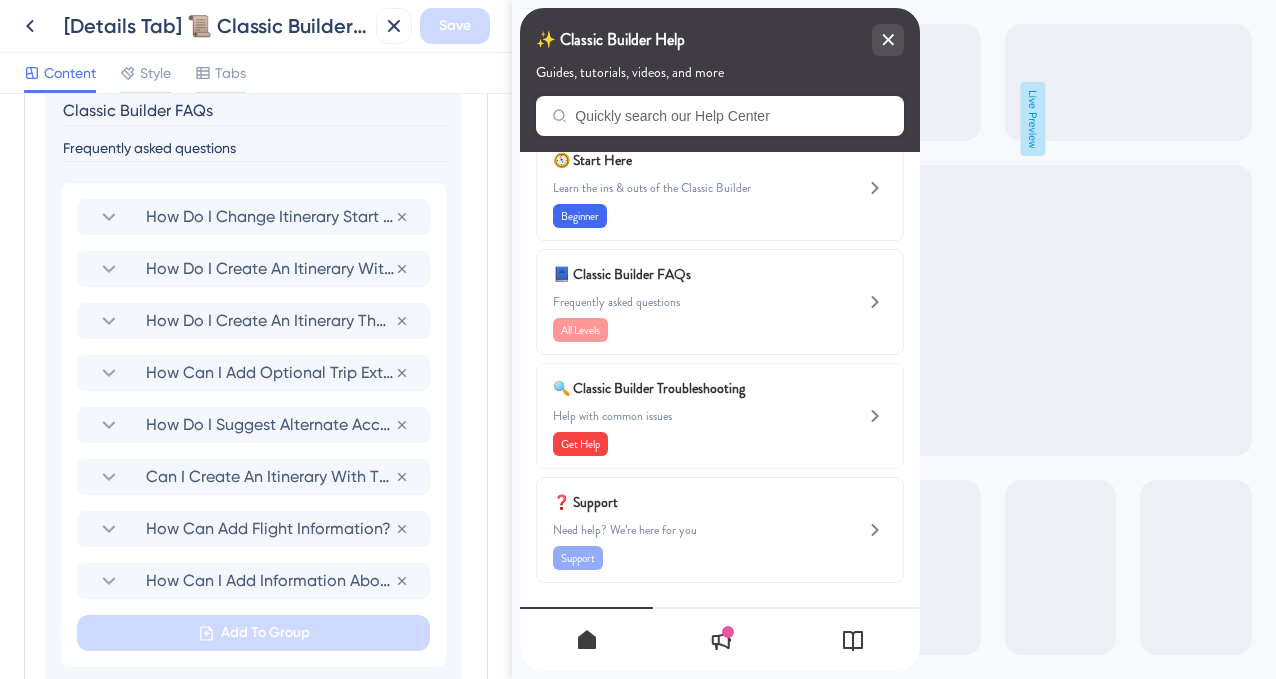 scroll, scrollTop: 37, scrollLeft: 0, axis: vertical 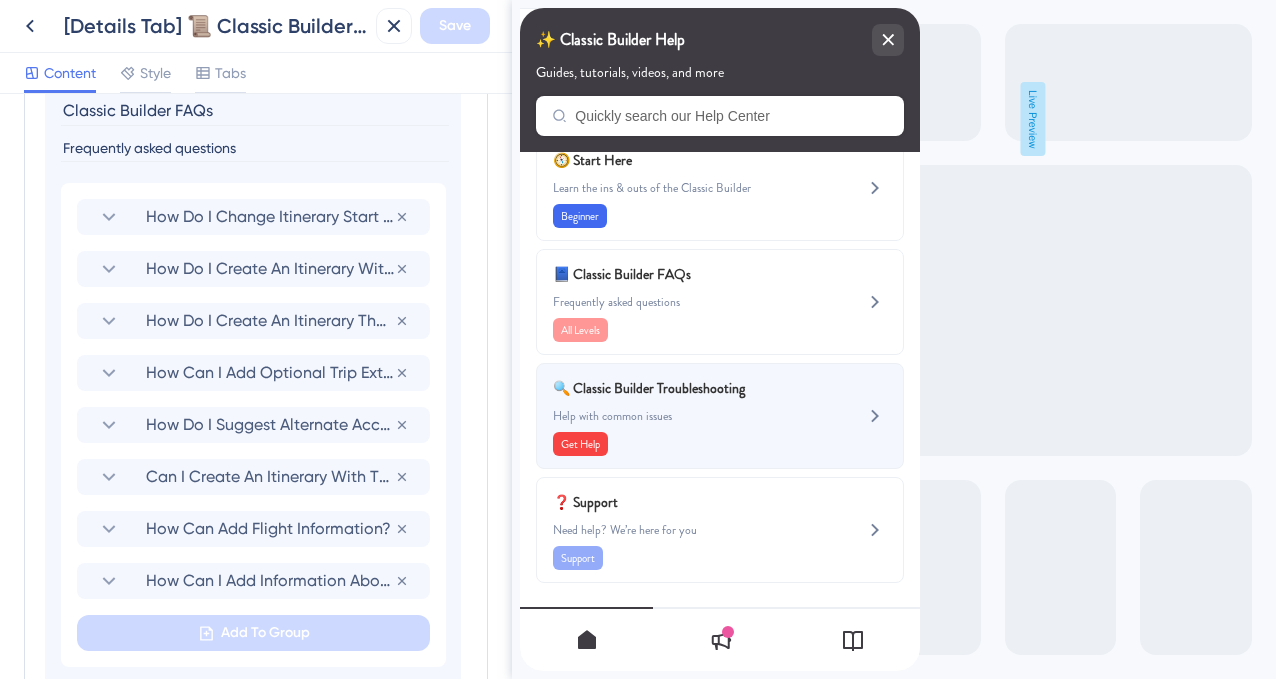 click on "🔍   Classic Builder Troubleshooting" at bounding box center (670, 388) 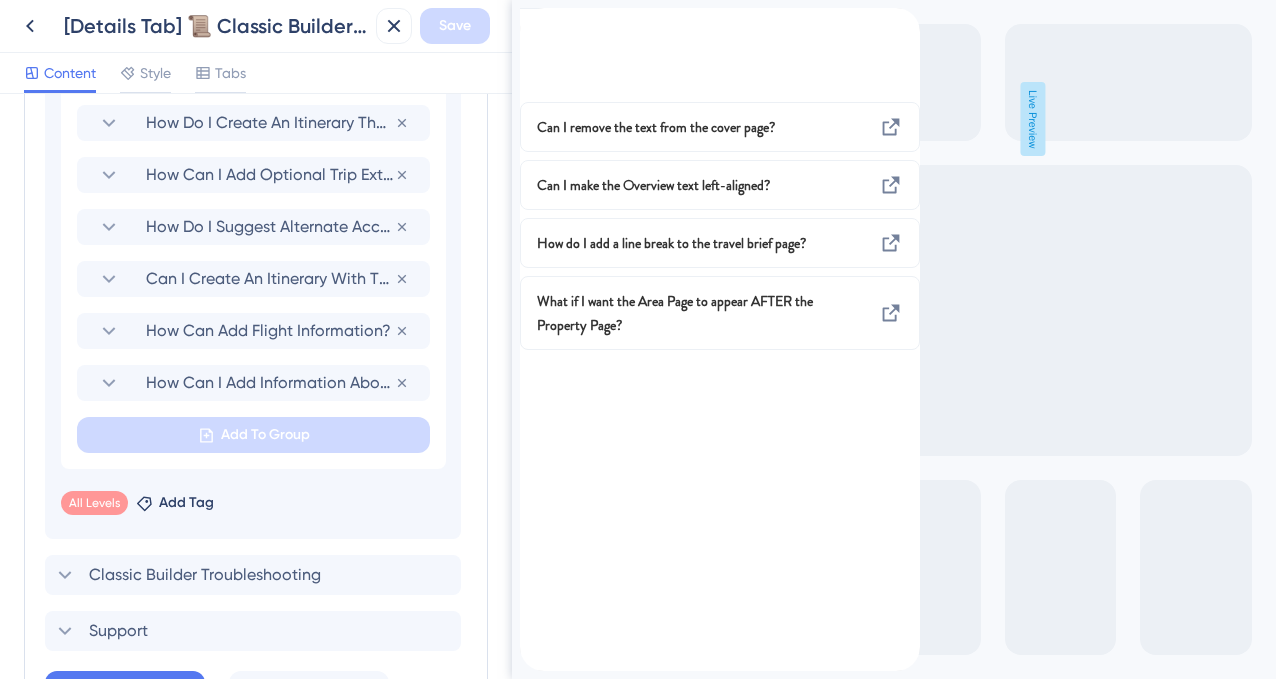scroll, scrollTop: 1438, scrollLeft: 0, axis: vertical 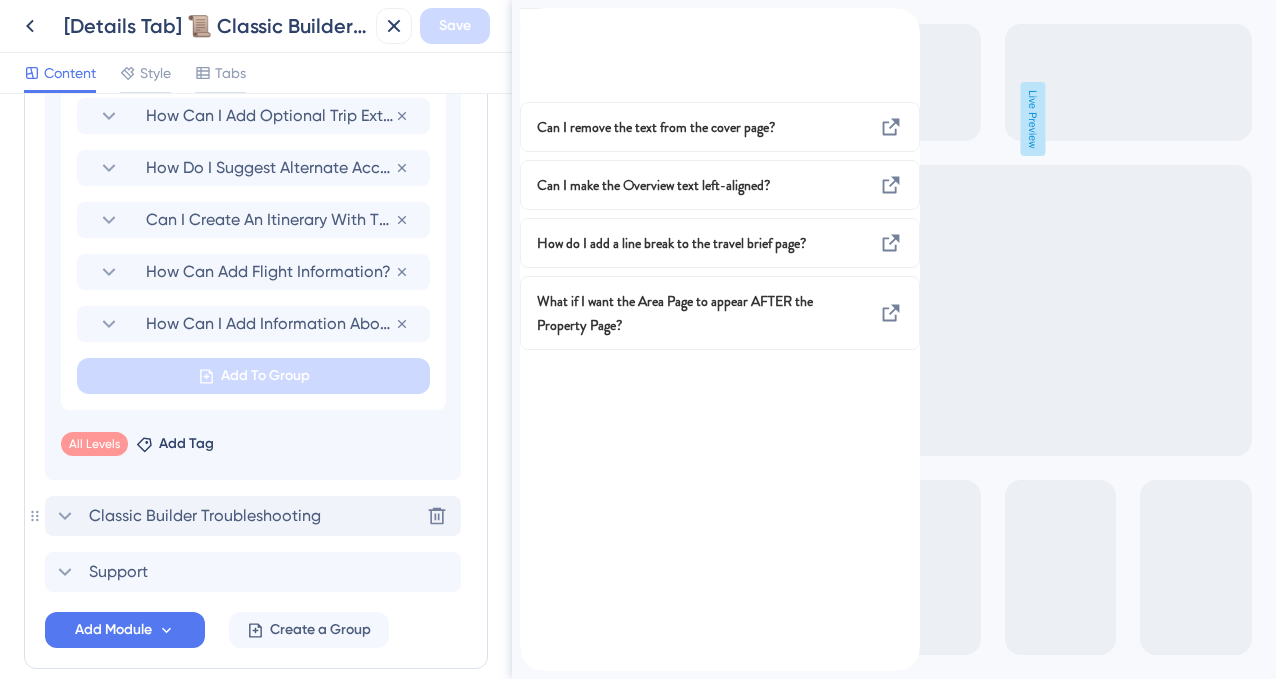 click on "Classic Builder Troubleshooting" at bounding box center (205, 516) 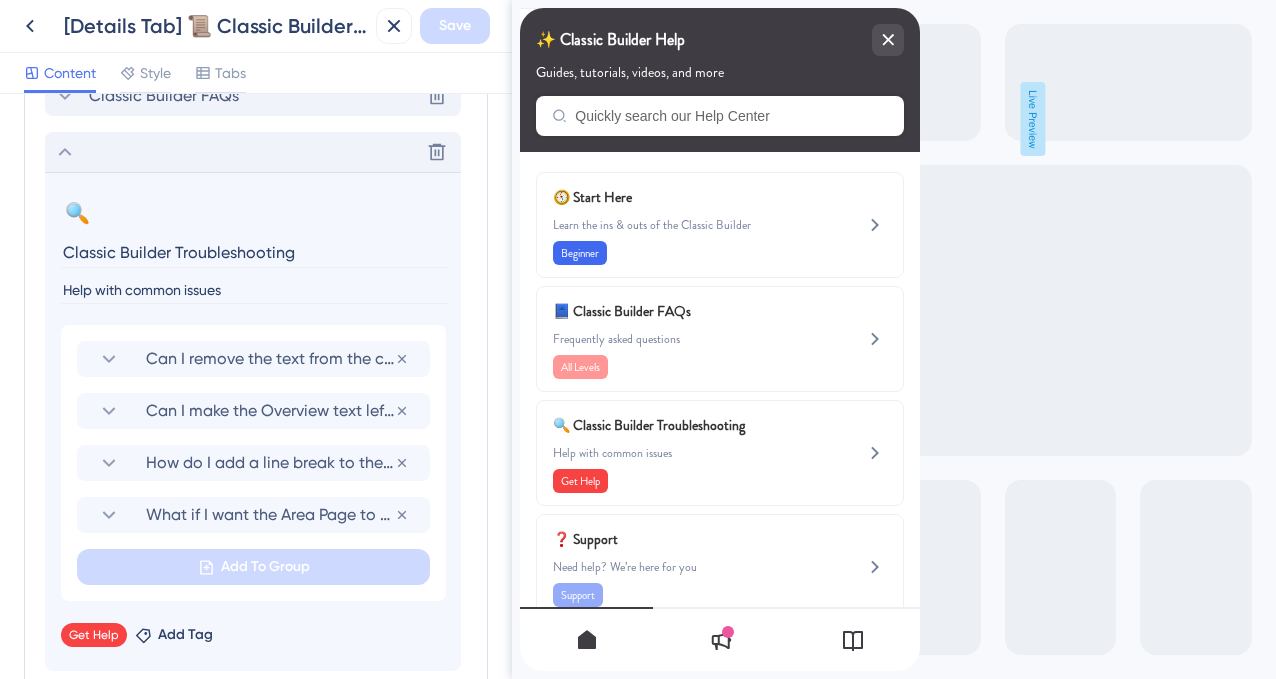 scroll, scrollTop: 1098, scrollLeft: 0, axis: vertical 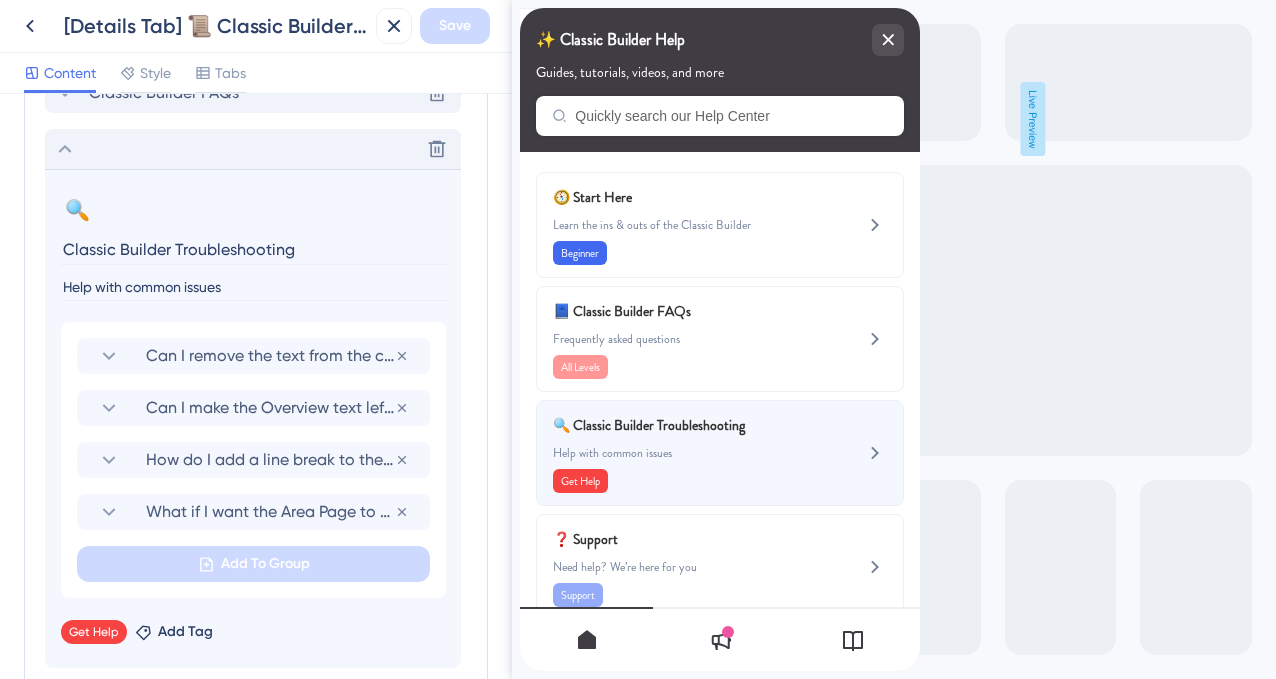 click on "Help with common issues" at bounding box center (686, 453) 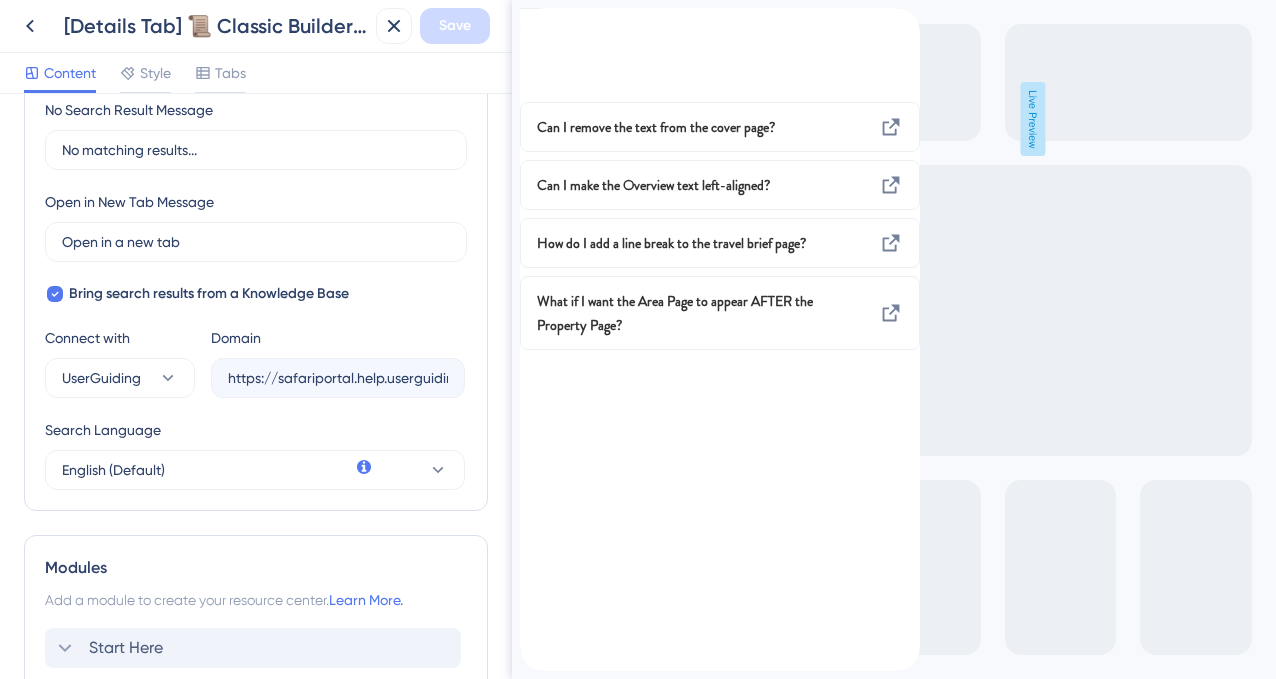 scroll, scrollTop: 0, scrollLeft: 0, axis: both 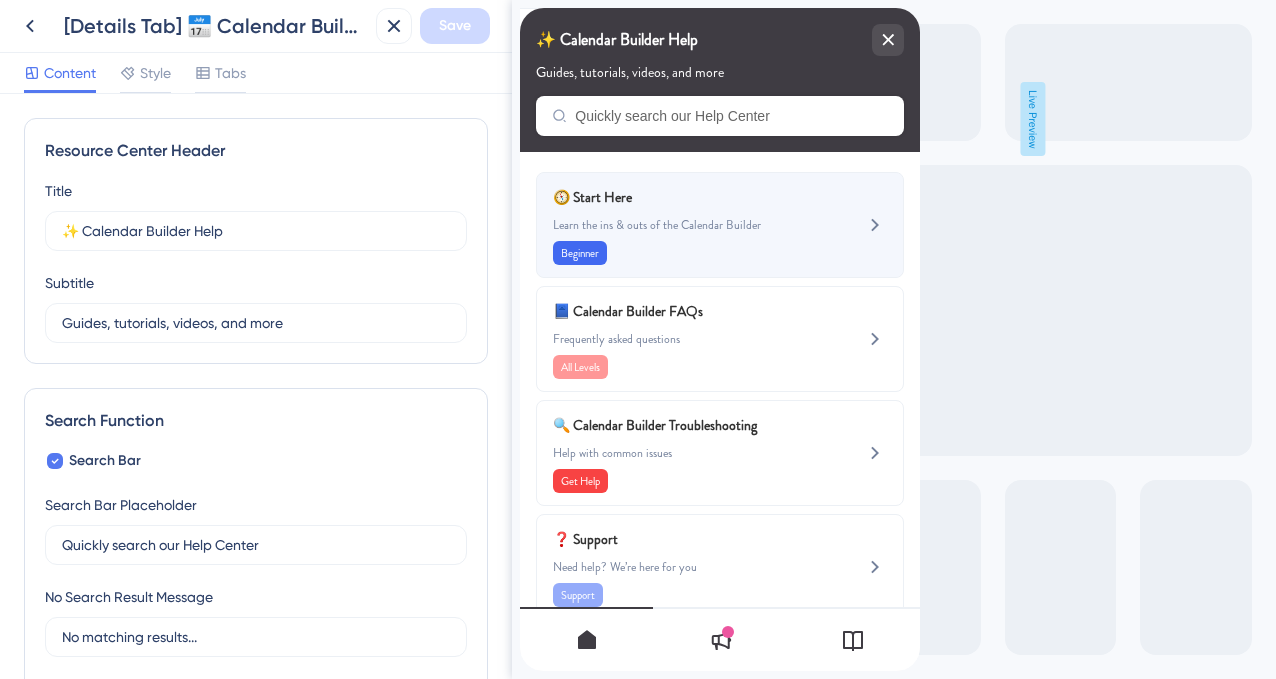 click on "🧭   Start Here Learn the ins & outs of the Calendar Builder Beginner" at bounding box center (686, 225) 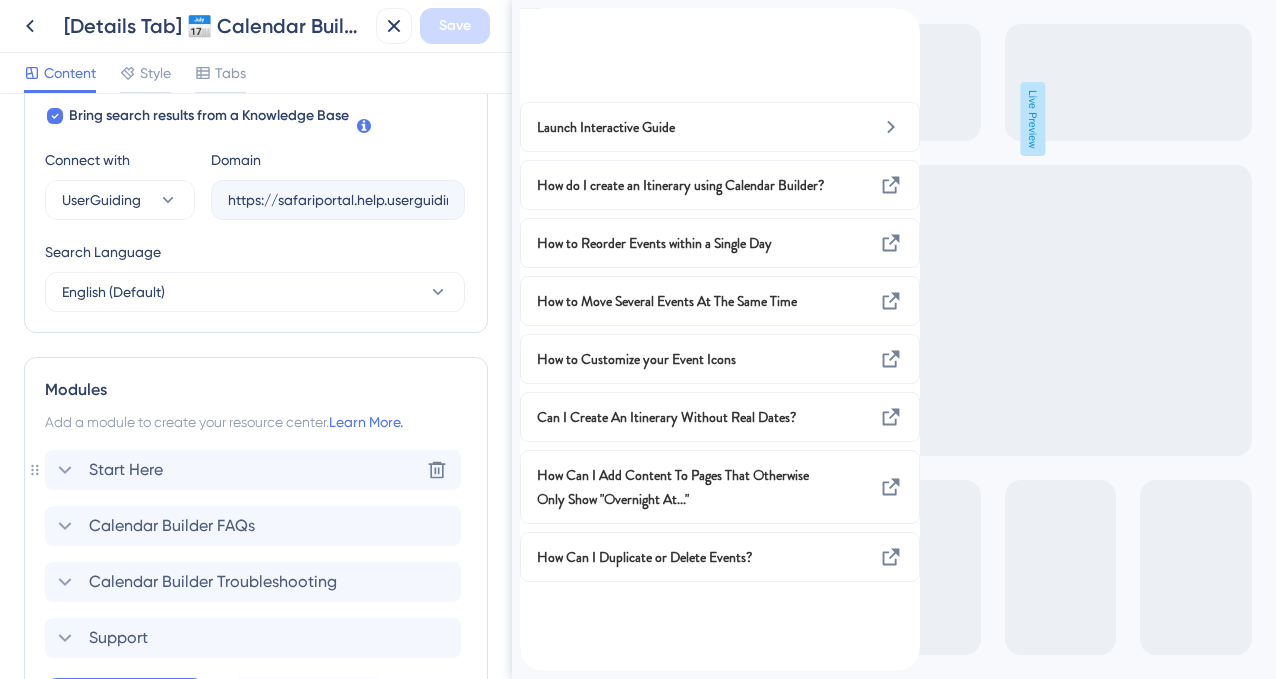 scroll, scrollTop: 674, scrollLeft: 0, axis: vertical 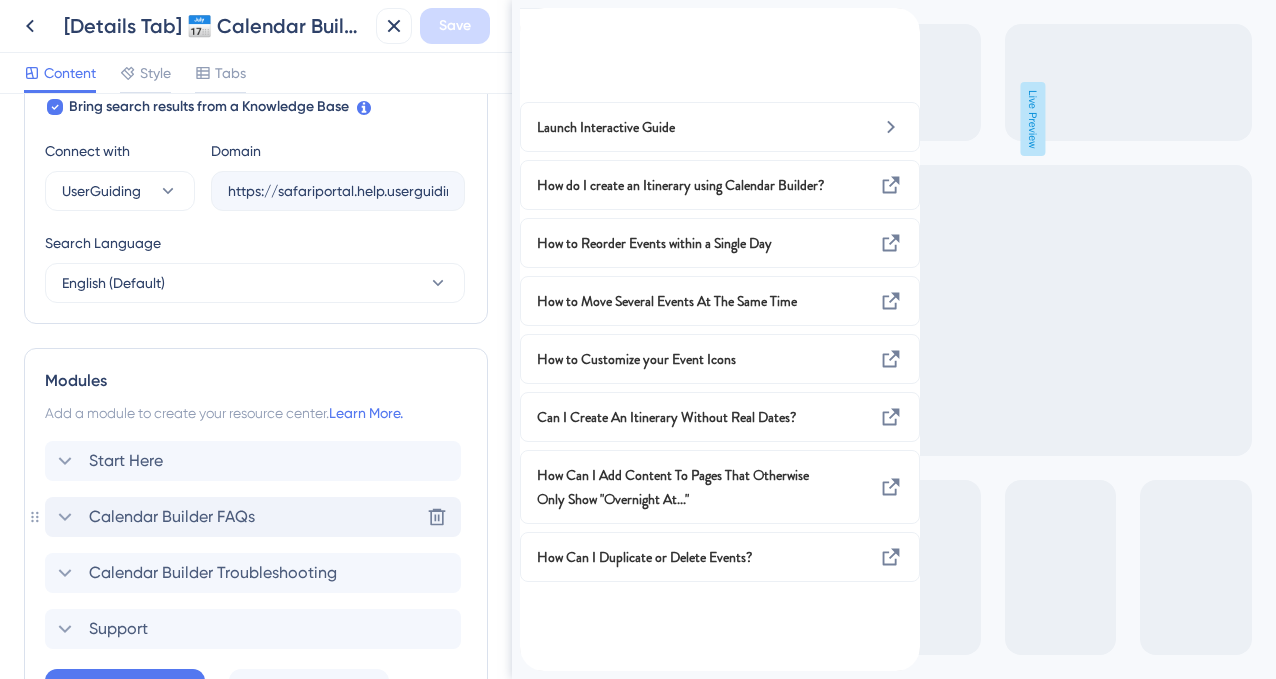 click on "Calendar Builder FAQs" at bounding box center [172, 517] 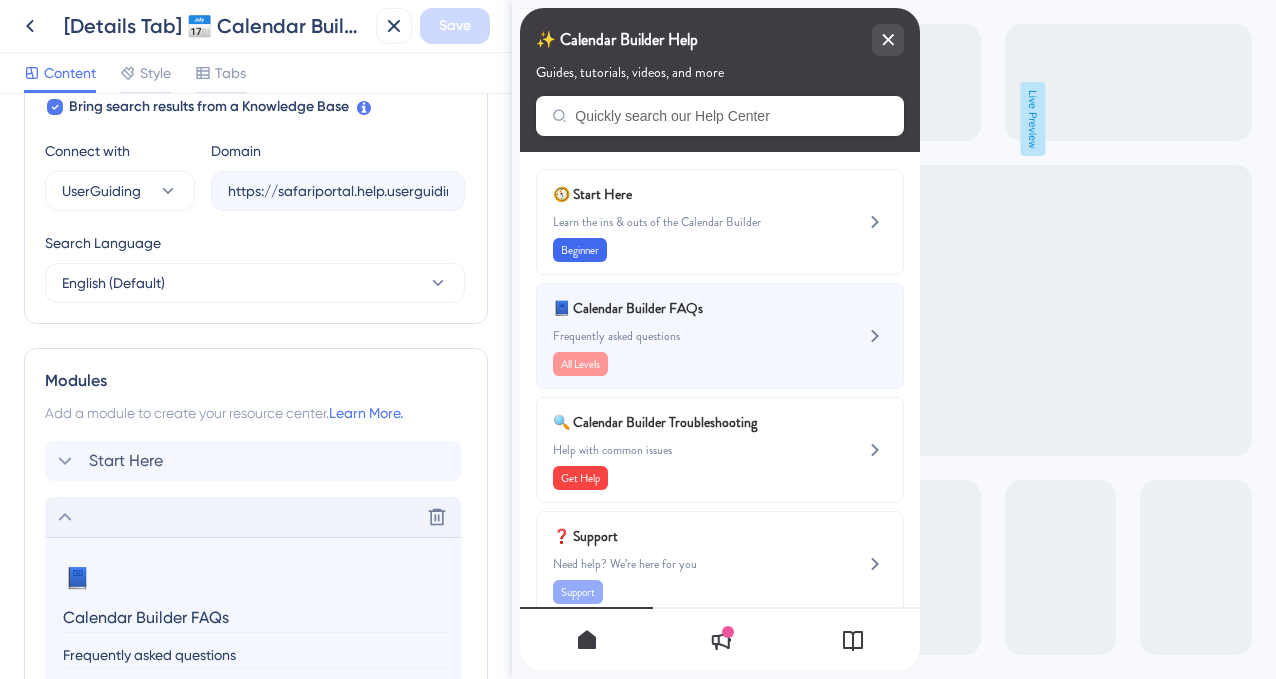 click on "📘   Calendar Builder FAQs" at bounding box center (686, 308) 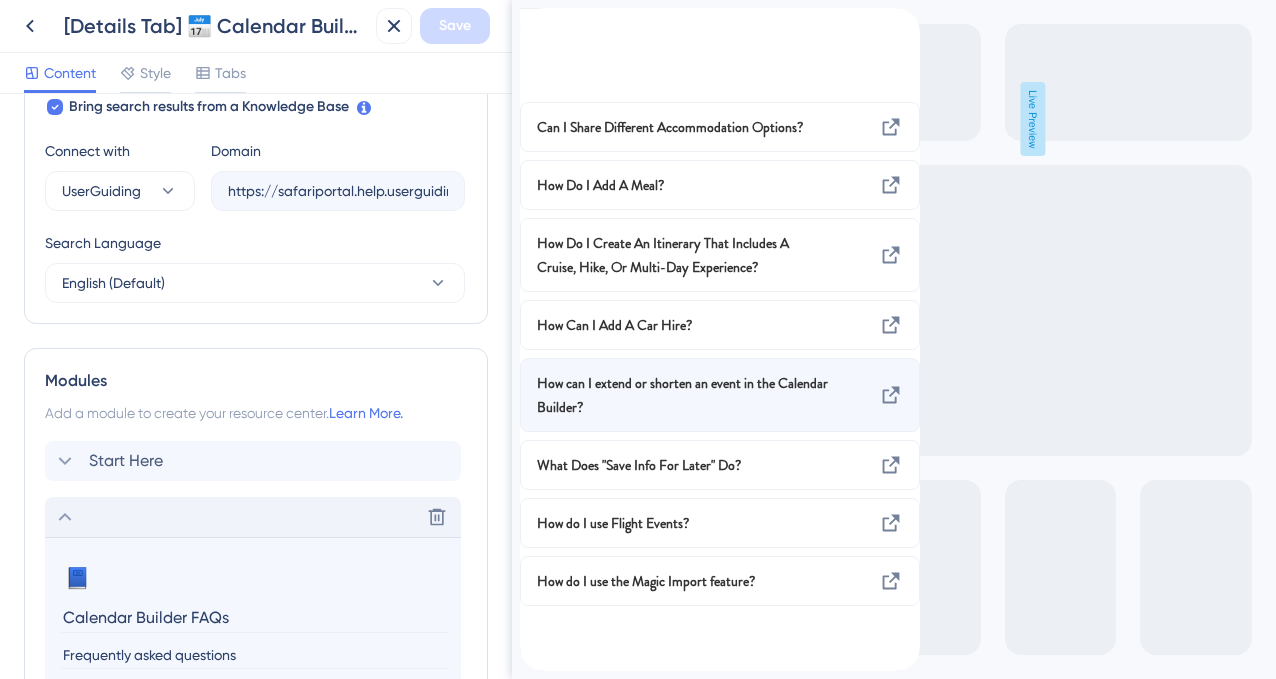 scroll, scrollTop: 0, scrollLeft: 0, axis: both 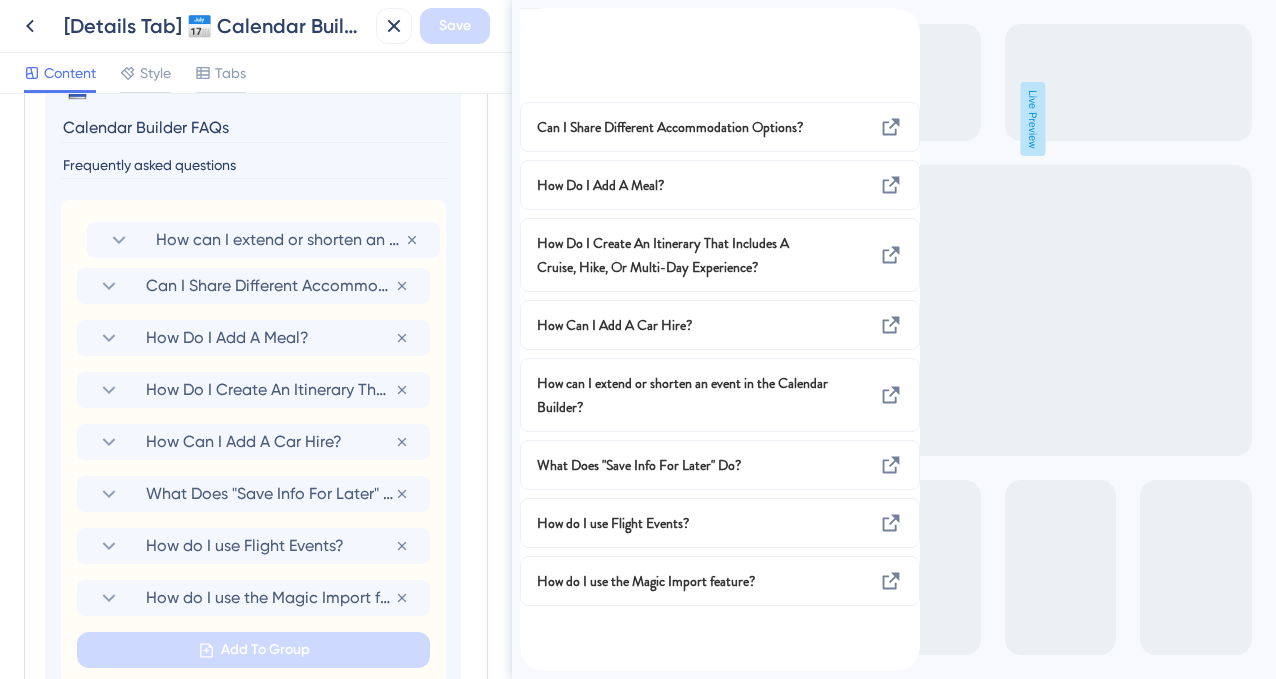 drag, startPoint x: 69, startPoint y: 436, endPoint x: 77, endPoint y: 235, distance: 201.15913 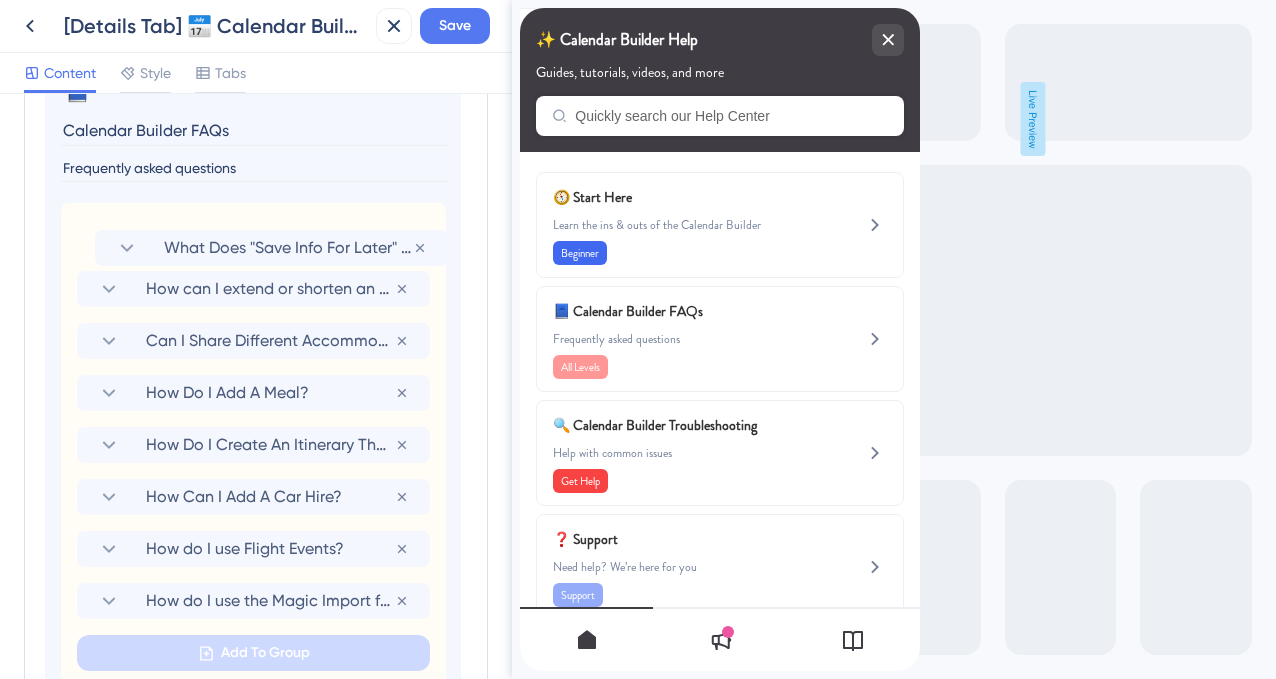 drag, startPoint x: 67, startPoint y: 503, endPoint x: 85, endPoint y: 249, distance: 254.637 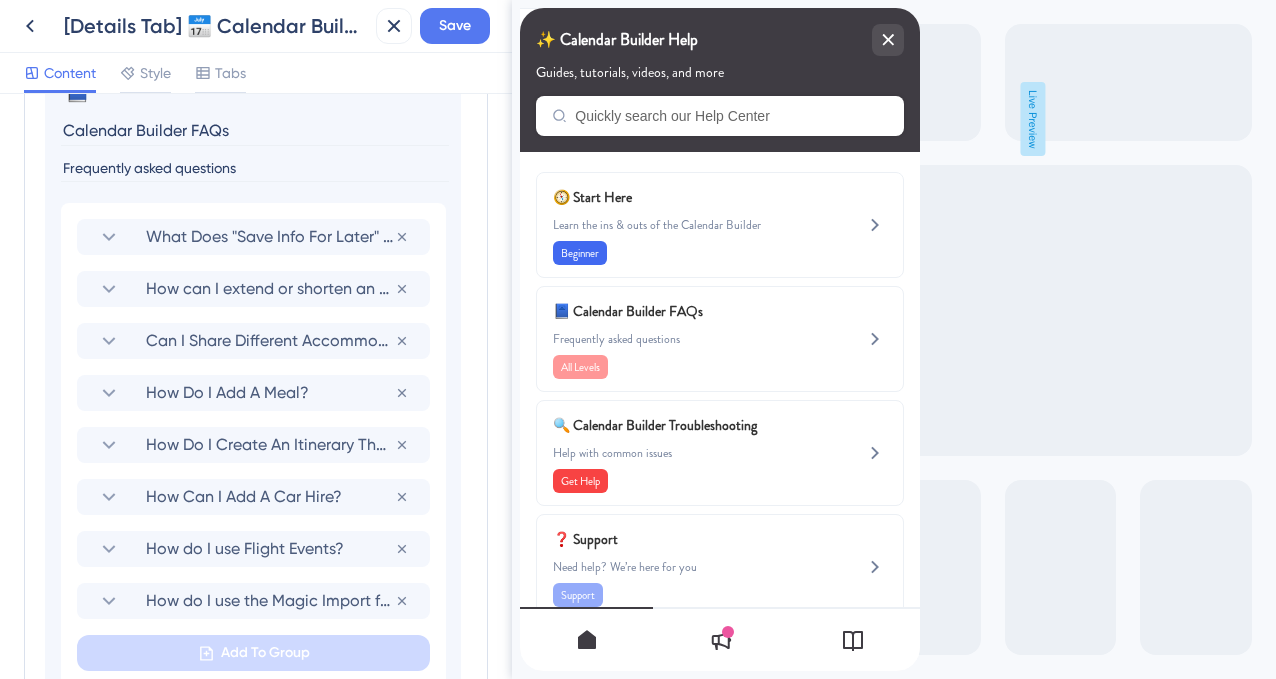 scroll, scrollTop: 1163, scrollLeft: 0, axis: vertical 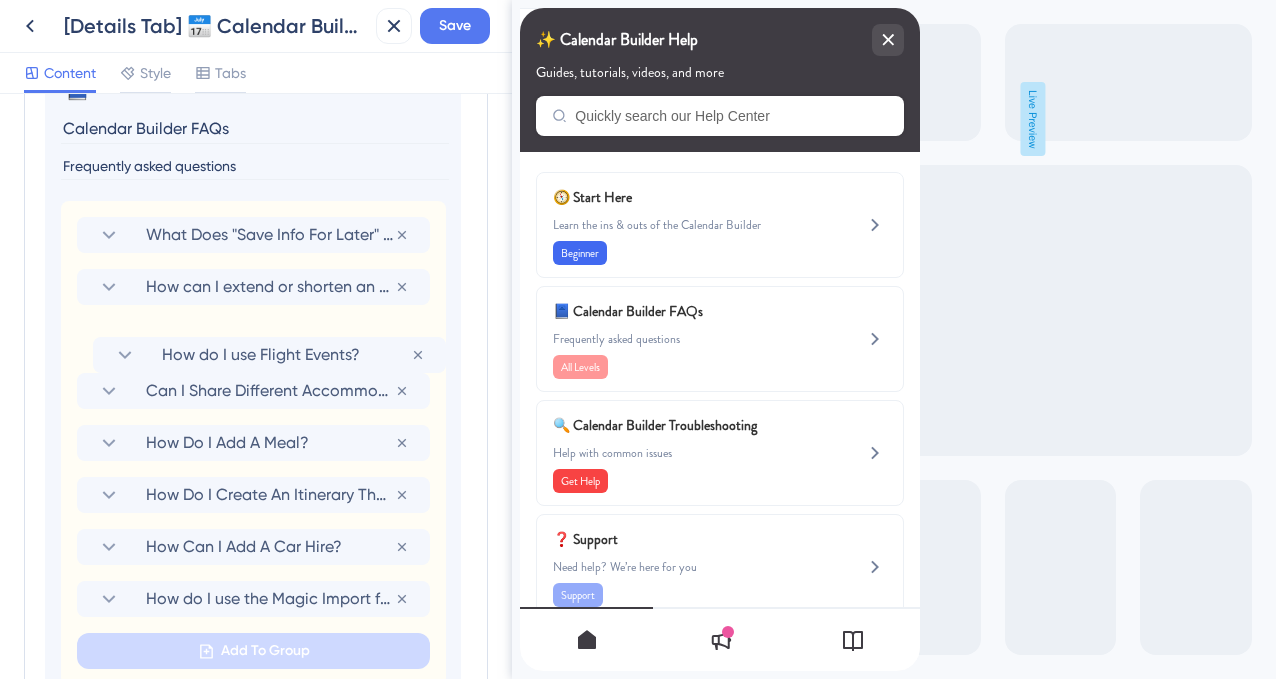 drag, startPoint x: 67, startPoint y: 554, endPoint x: 83, endPoint y: 351, distance: 203.62956 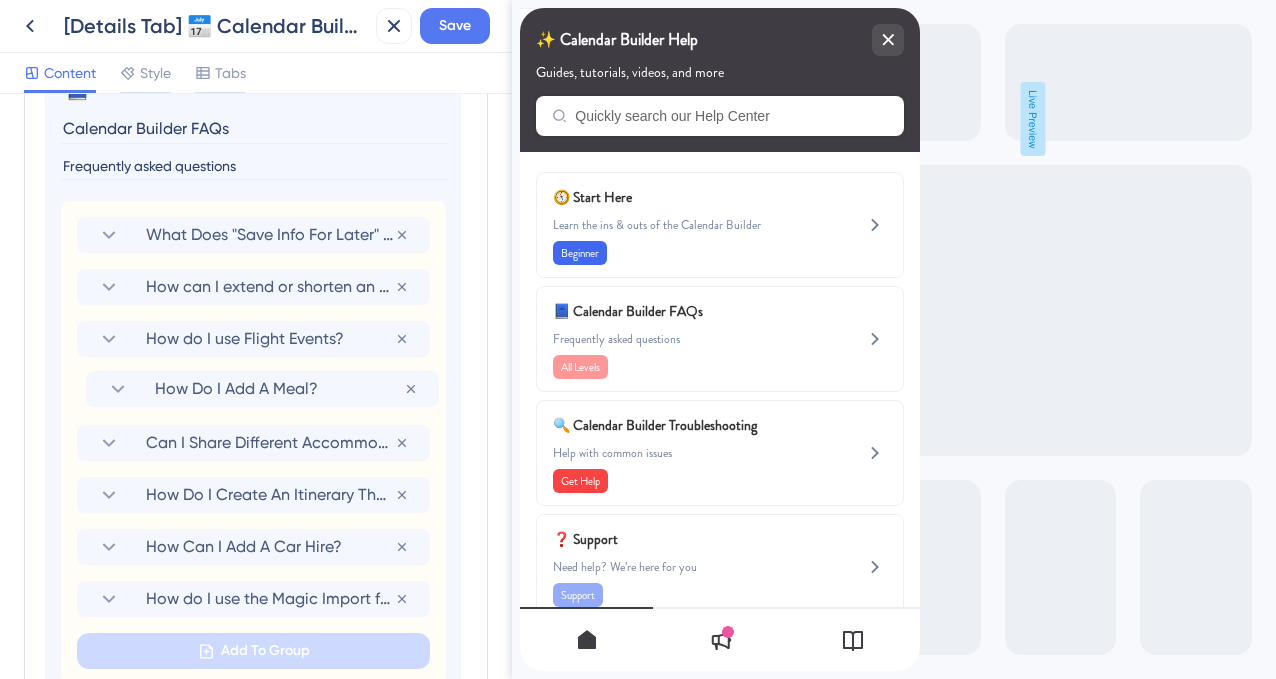 drag, startPoint x: 66, startPoint y: 444, endPoint x: 75, endPoint y: 380, distance: 64.629715 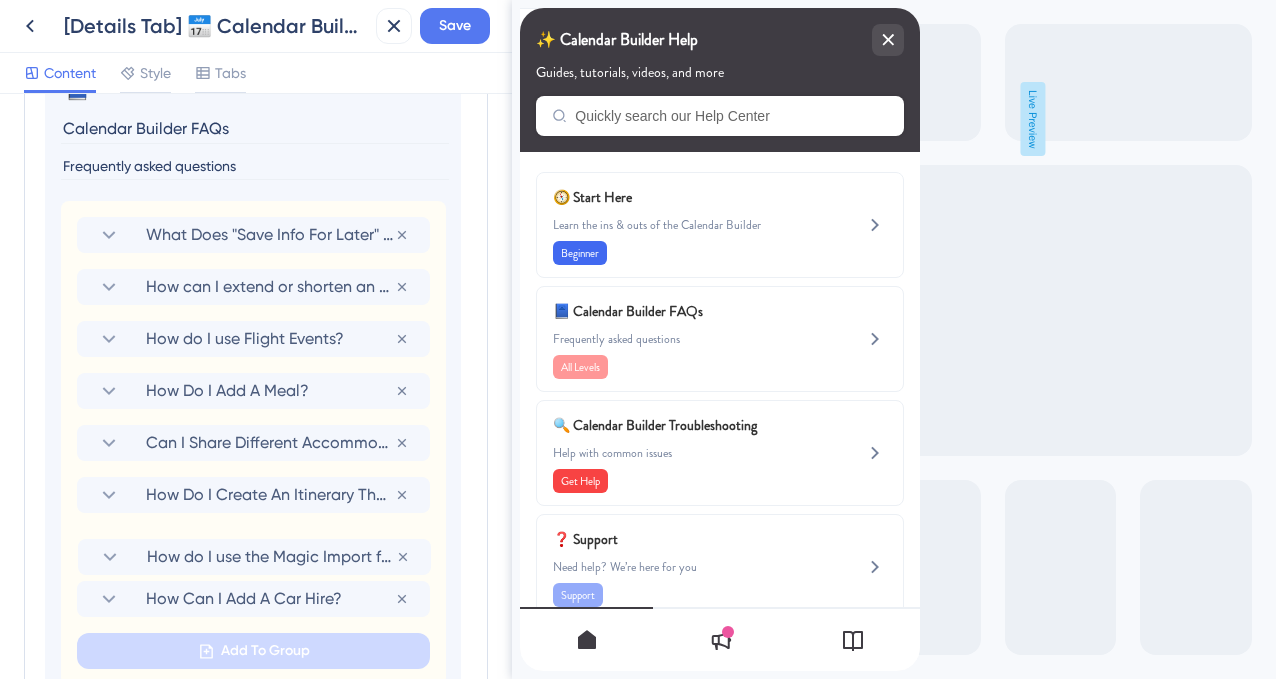 scroll, scrollTop: 1167, scrollLeft: 0, axis: vertical 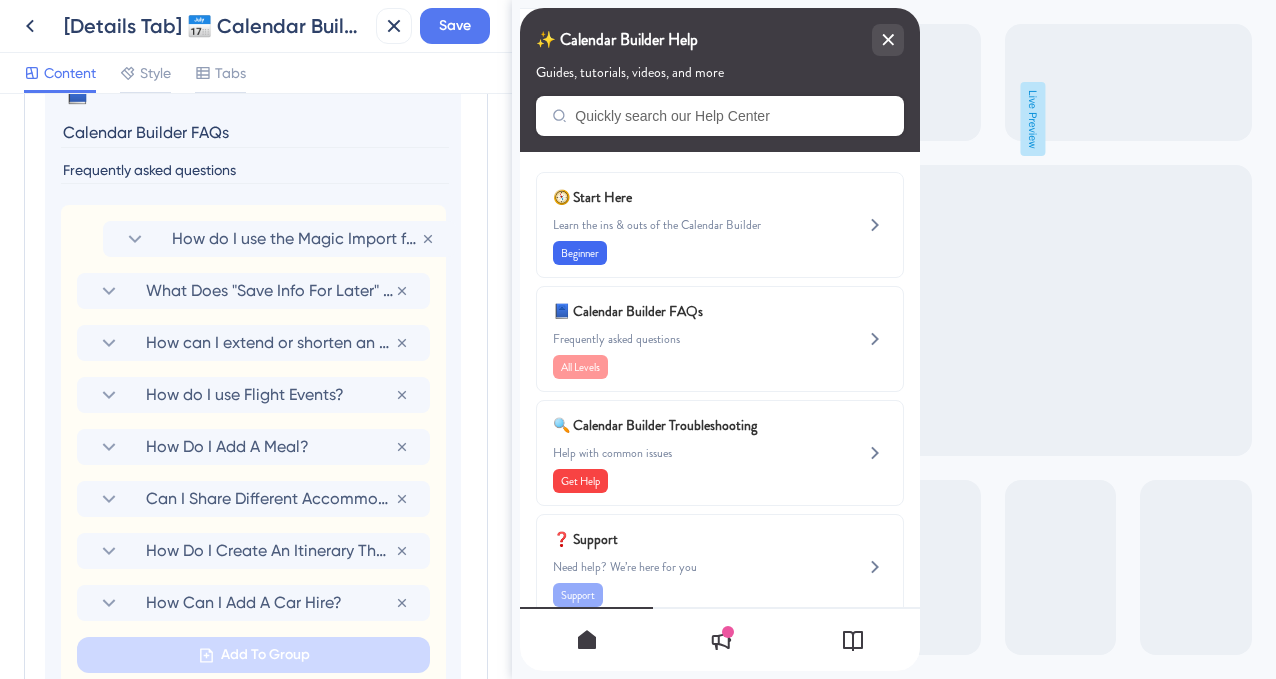 drag, startPoint x: 68, startPoint y: 606, endPoint x: 91, endPoint y: 236, distance: 370.71417 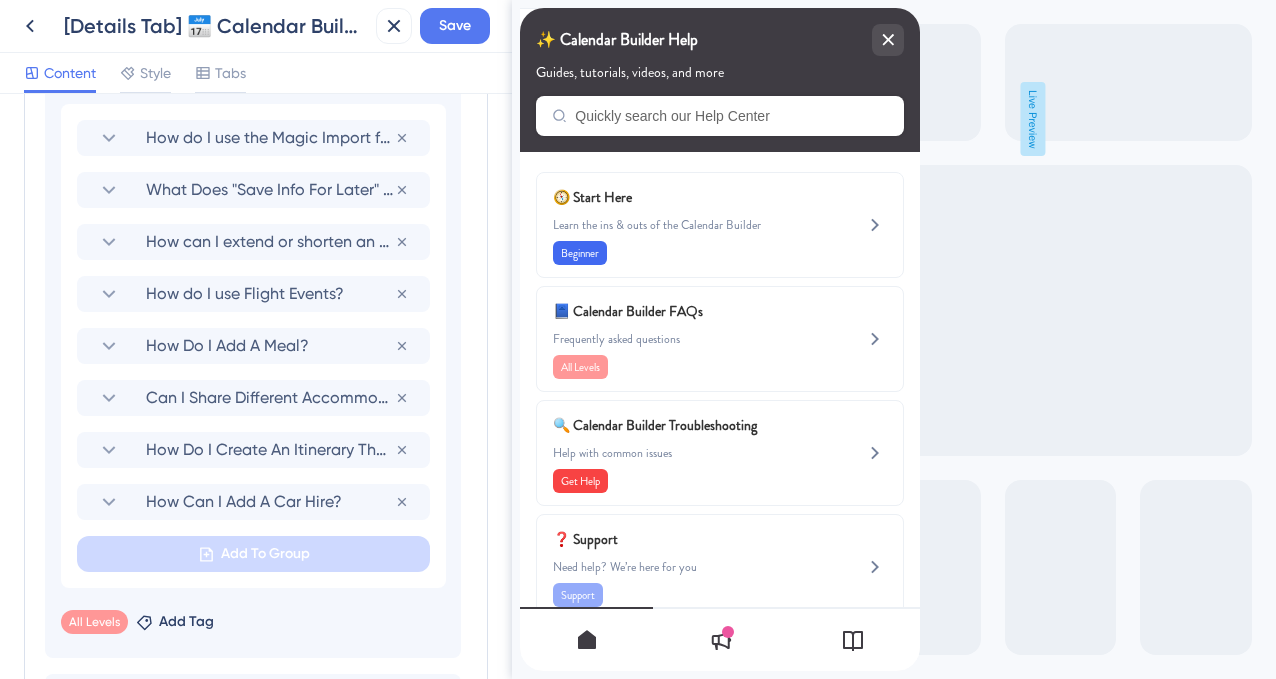 scroll, scrollTop: 1261, scrollLeft: 0, axis: vertical 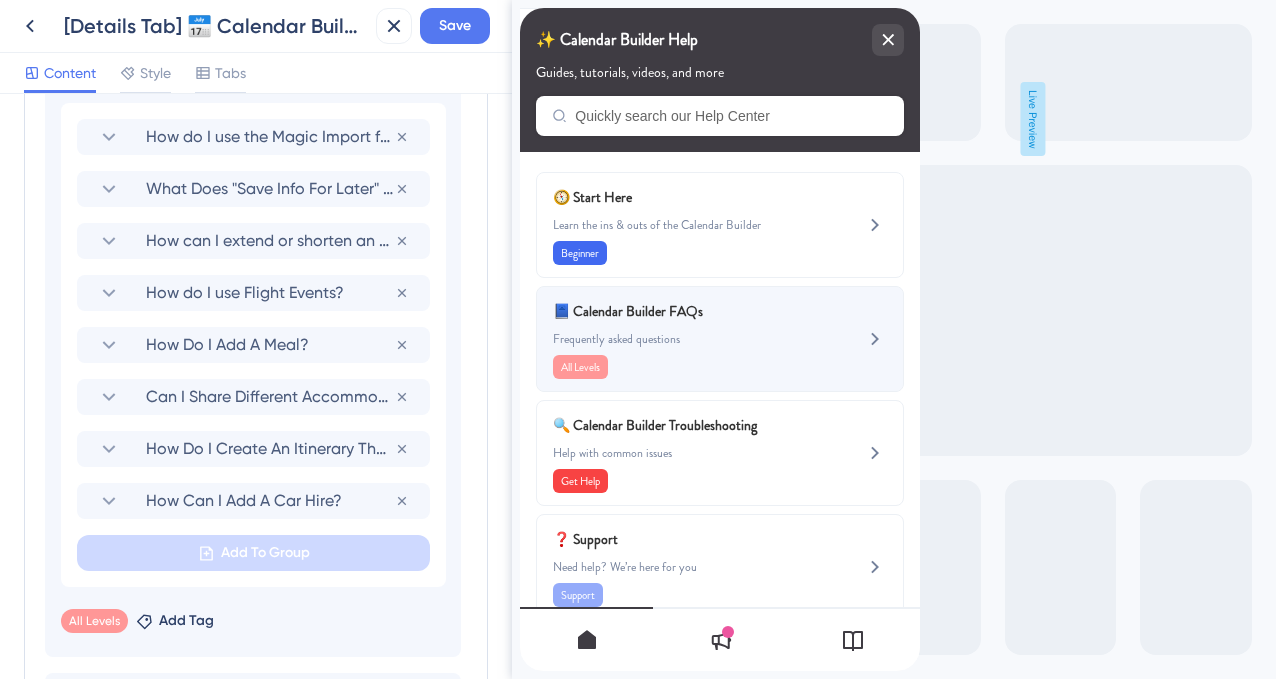 click on "Frequently asked questions" at bounding box center [686, 339] 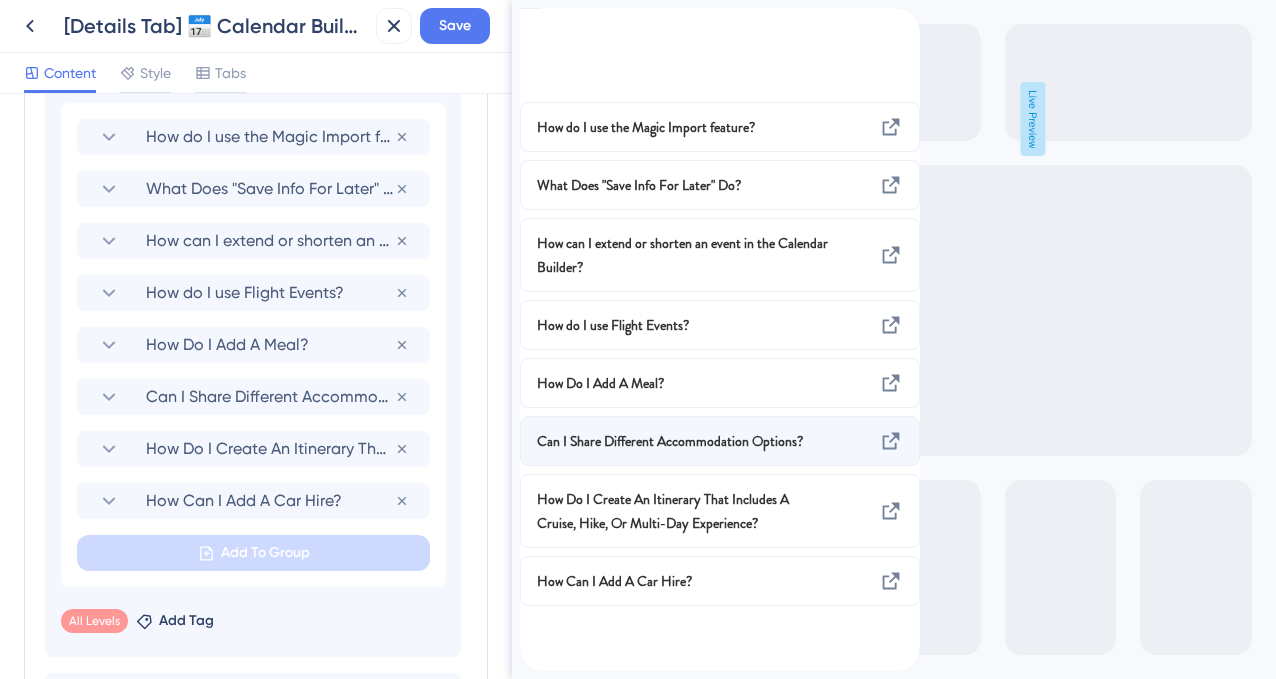 scroll, scrollTop: 3, scrollLeft: 0, axis: vertical 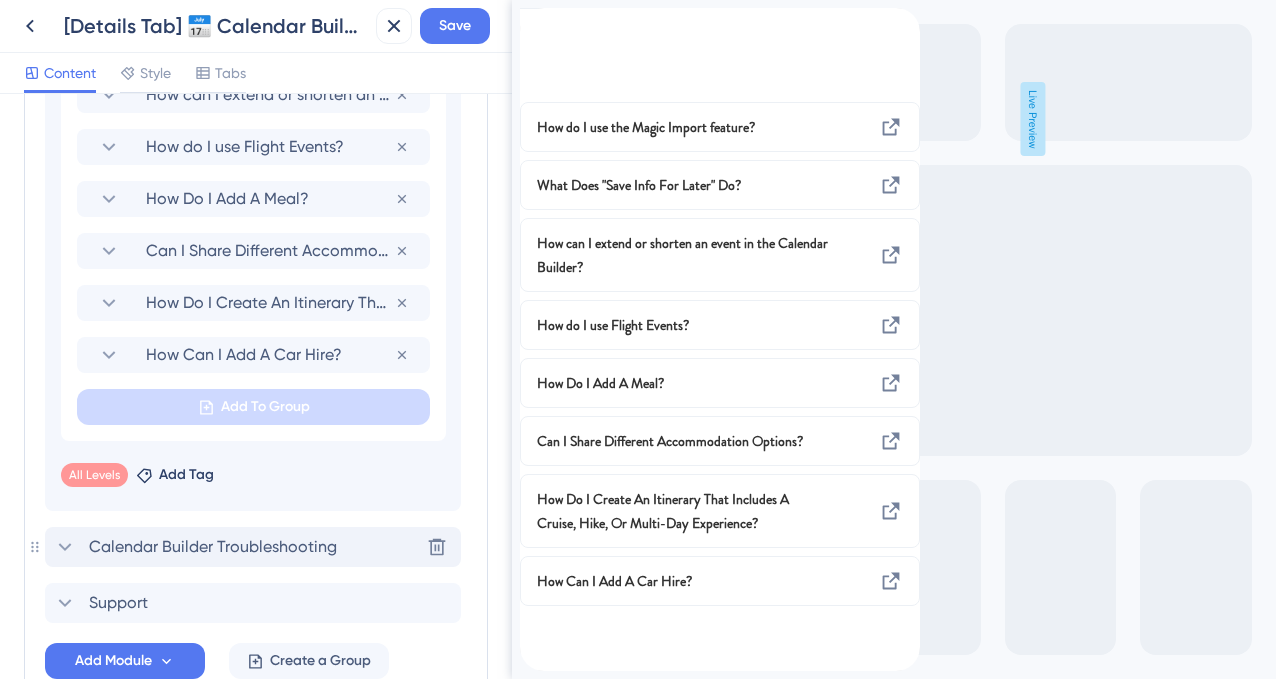 click on "Calendar Builder Troubleshooting" at bounding box center [213, 547] 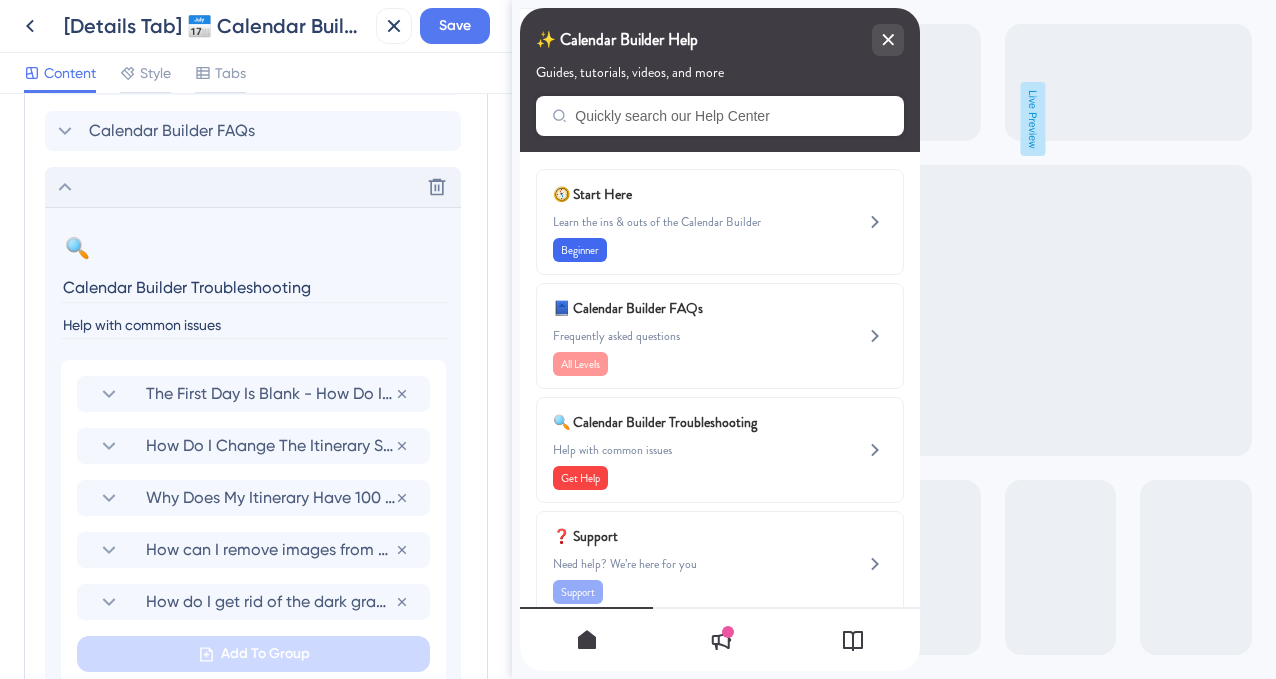 scroll, scrollTop: 1066, scrollLeft: 0, axis: vertical 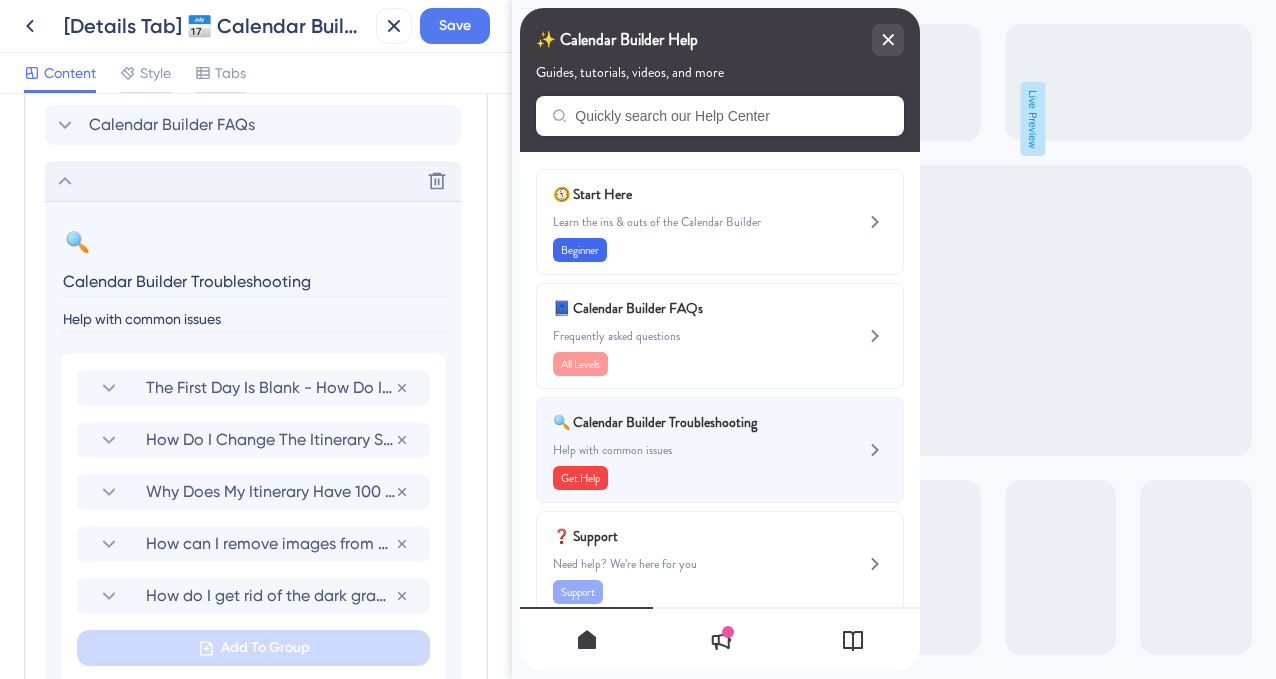 click on "Help with common issues" at bounding box center [686, 450] 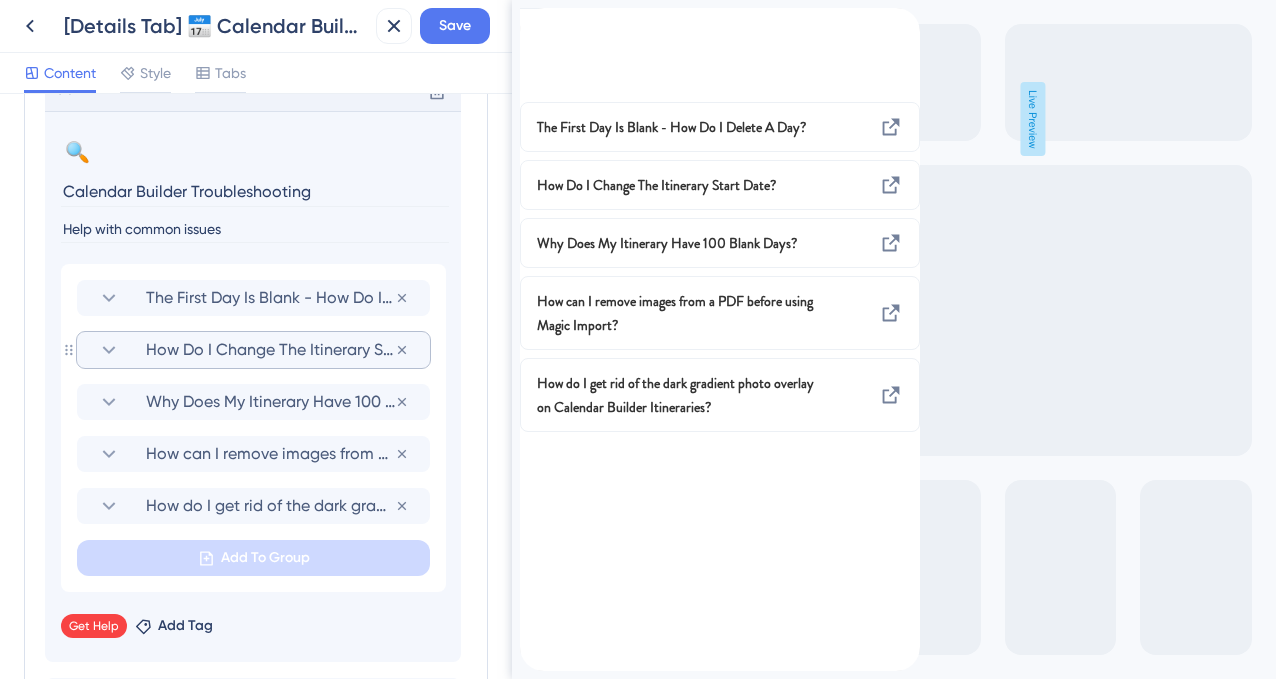 scroll, scrollTop: 1160, scrollLeft: 0, axis: vertical 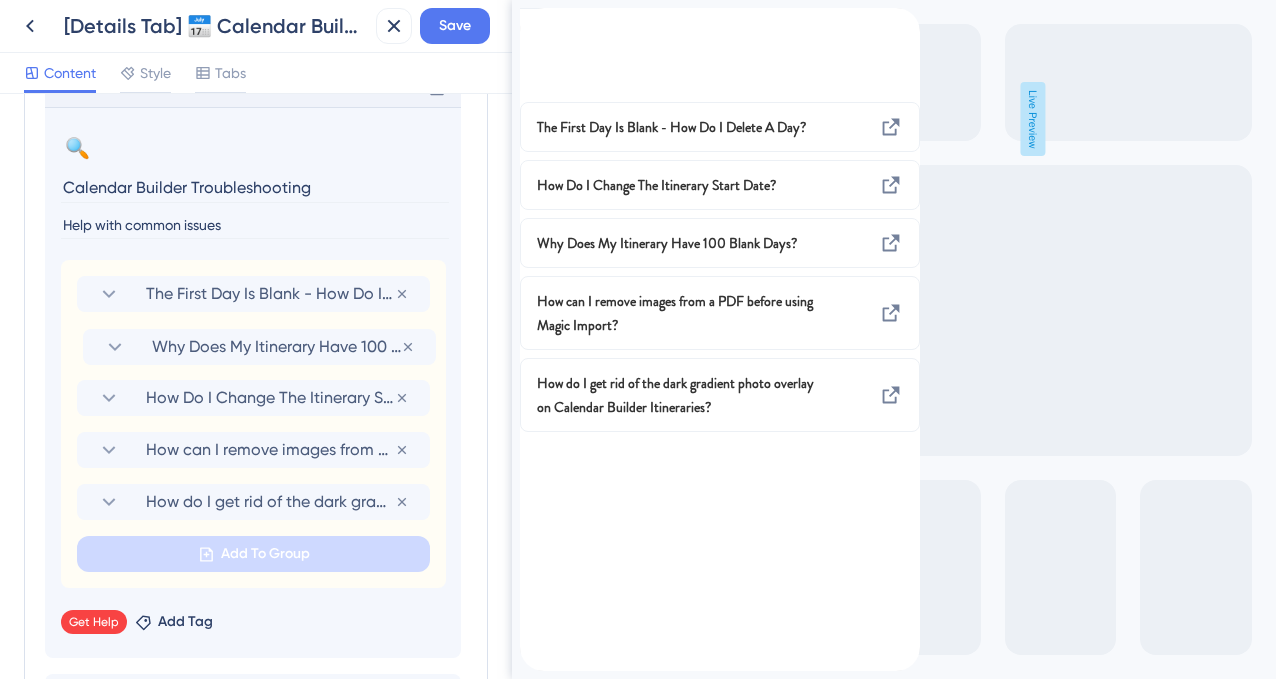 drag, startPoint x: 71, startPoint y: 400, endPoint x: 77, endPoint y: 344, distance: 56.32051 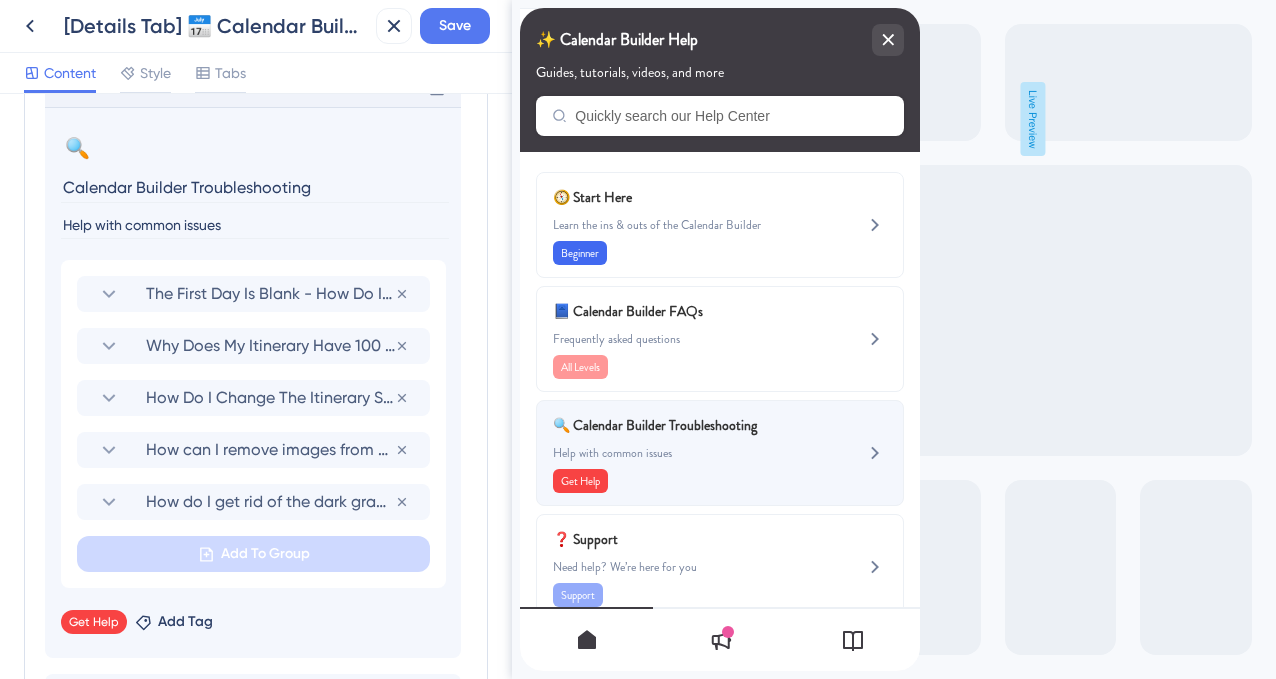 click on "🔍   Calendar Builder Troubleshooting Help with common issues Get Help" at bounding box center [686, 453] 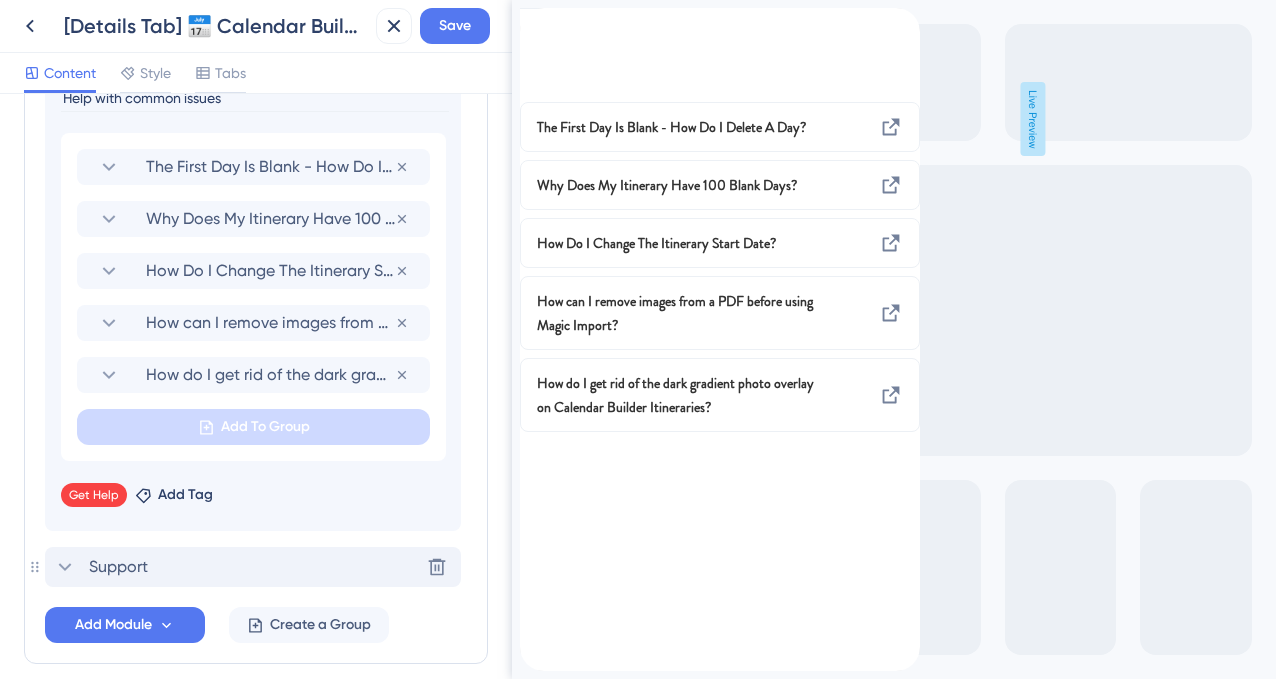 scroll, scrollTop: 1332, scrollLeft: 0, axis: vertical 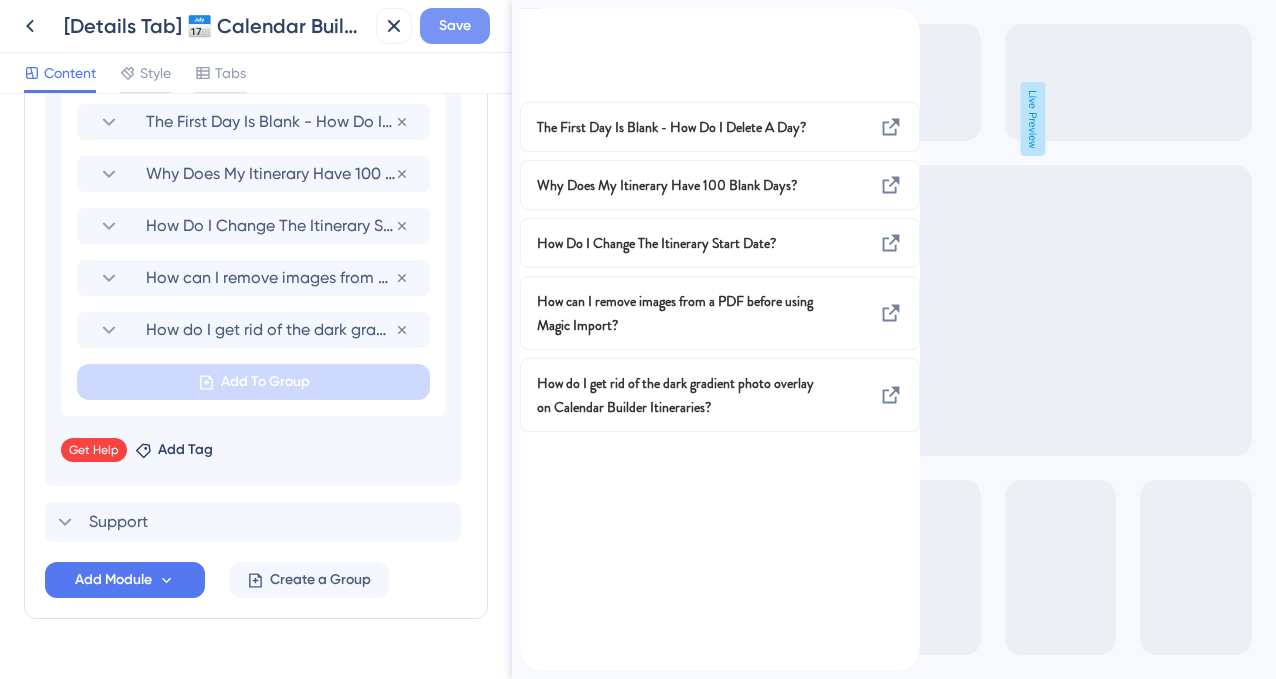 click on "Save" at bounding box center (455, 26) 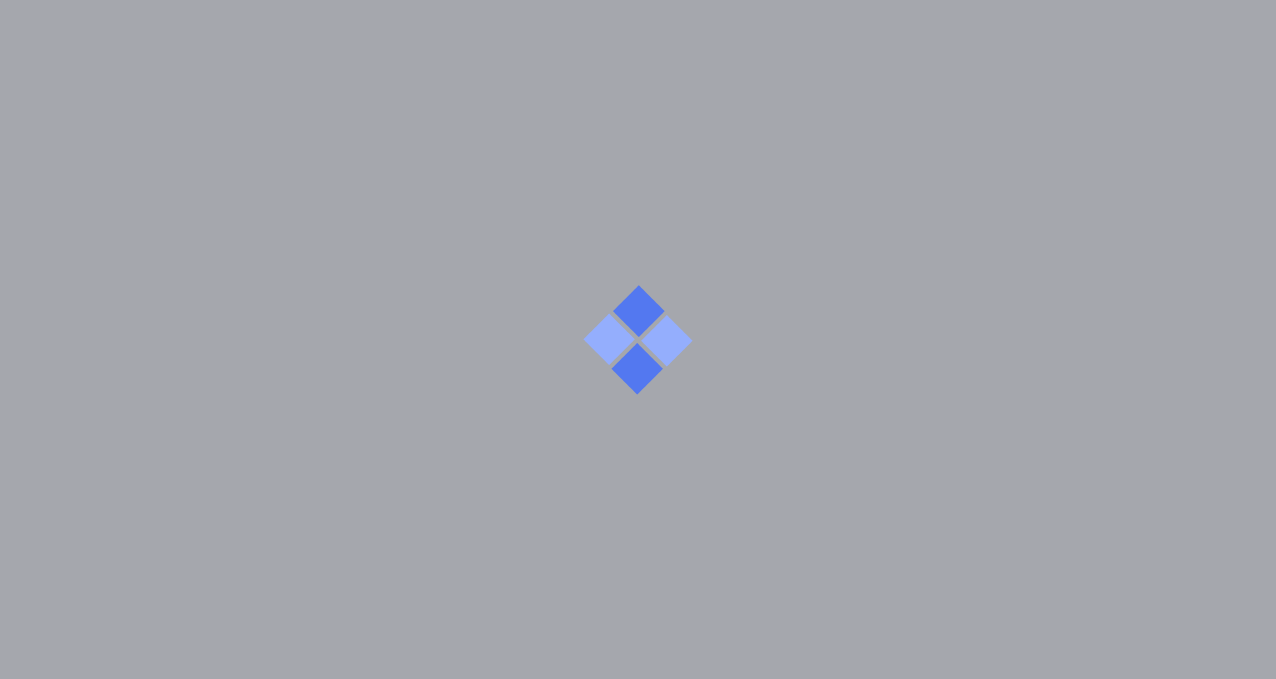 scroll, scrollTop: 0, scrollLeft: 0, axis: both 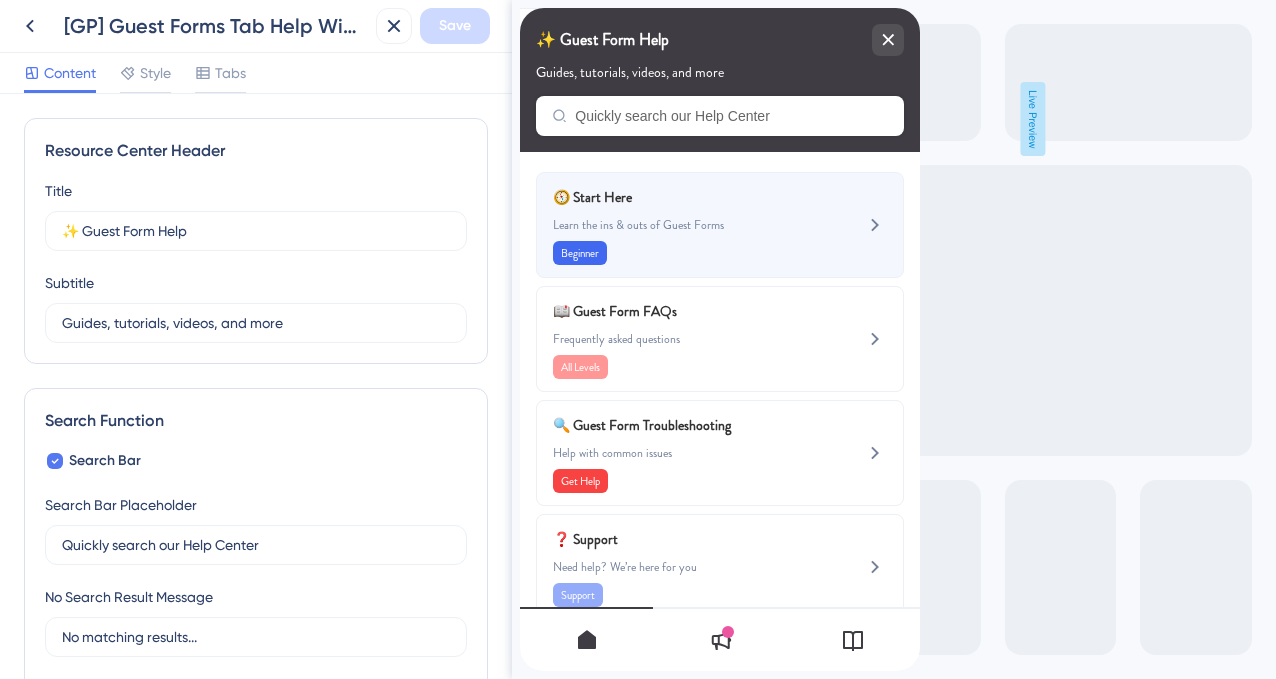 click on "Learn the ins & outs of Guest Forms" at bounding box center [686, 225] 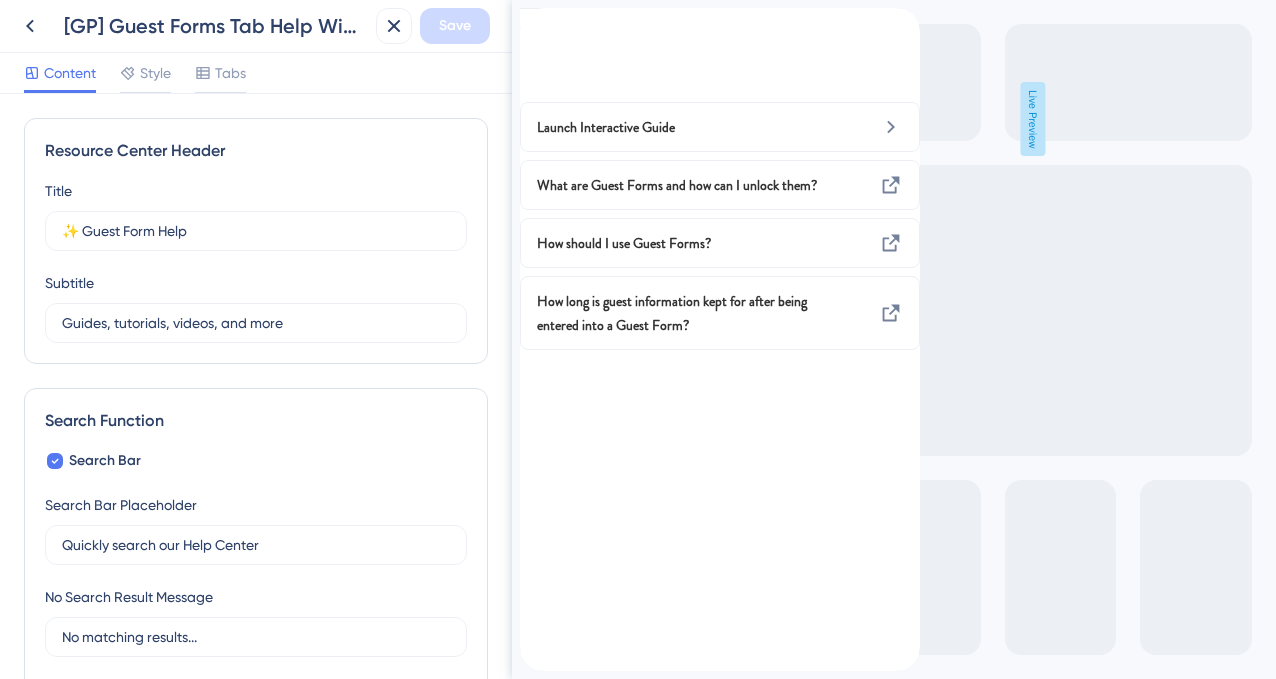 click 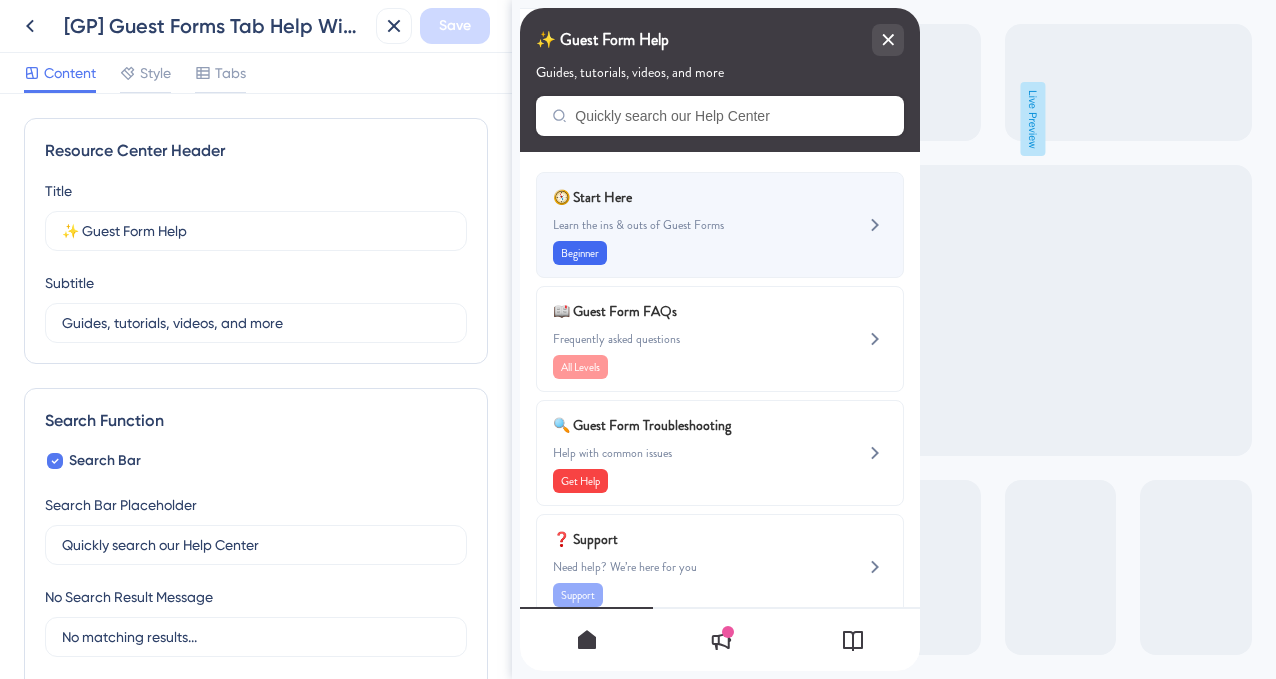 click on "Learn the ins & outs of Guest Forms" at bounding box center (686, 225) 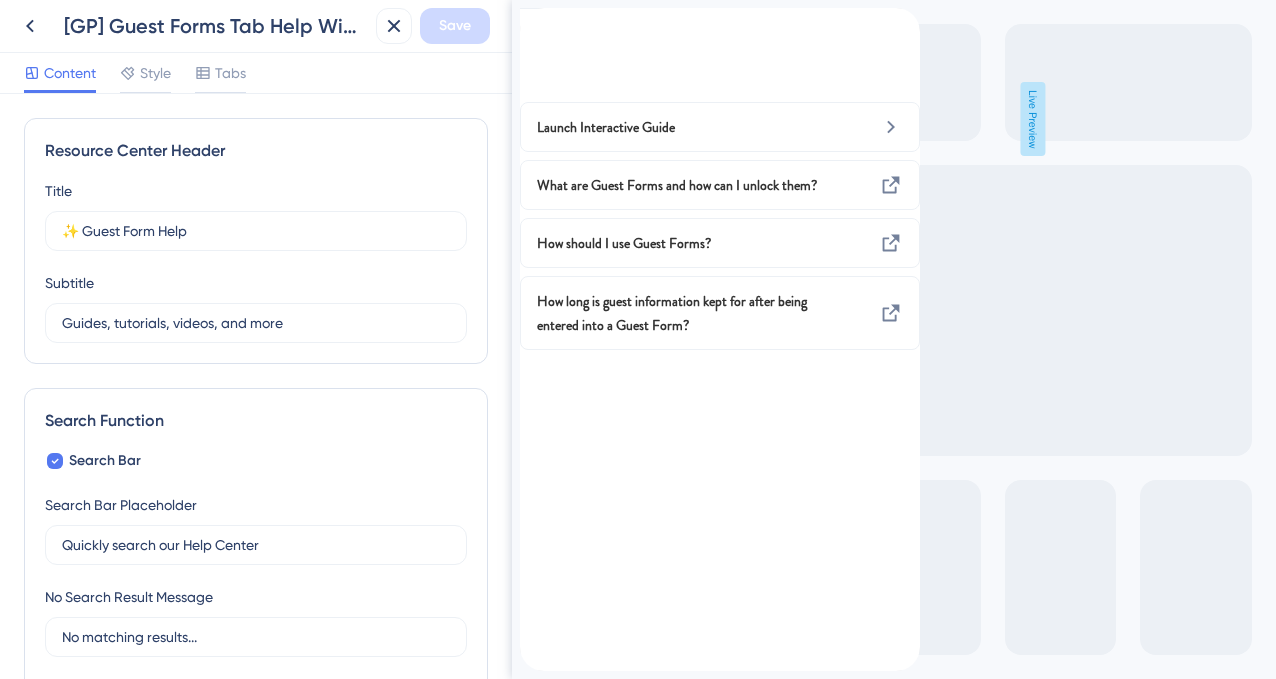 click 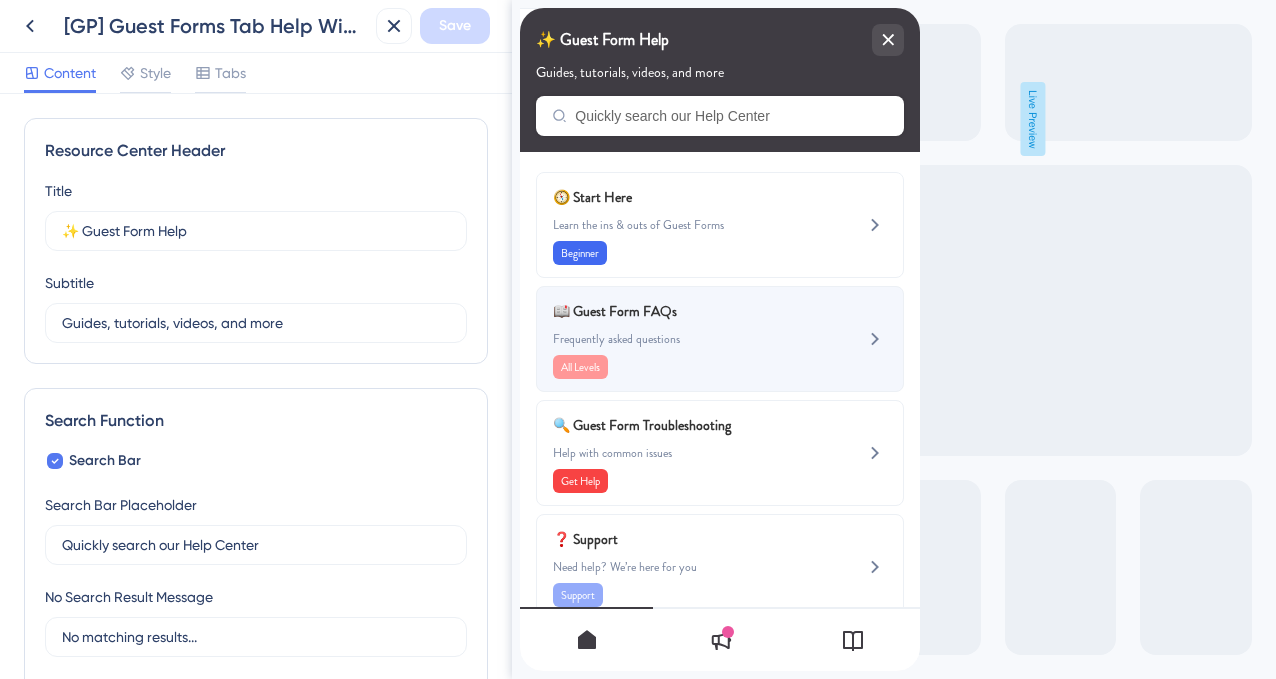 click on "Frequently asked questions" at bounding box center [686, 339] 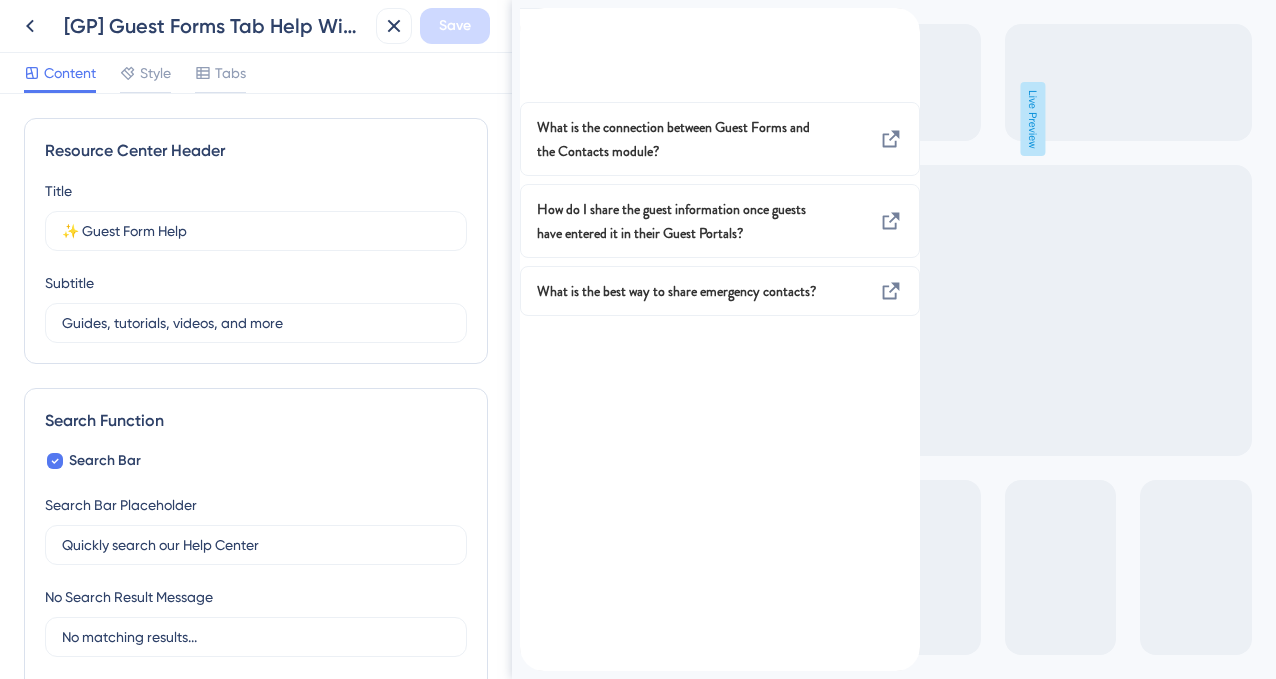 click 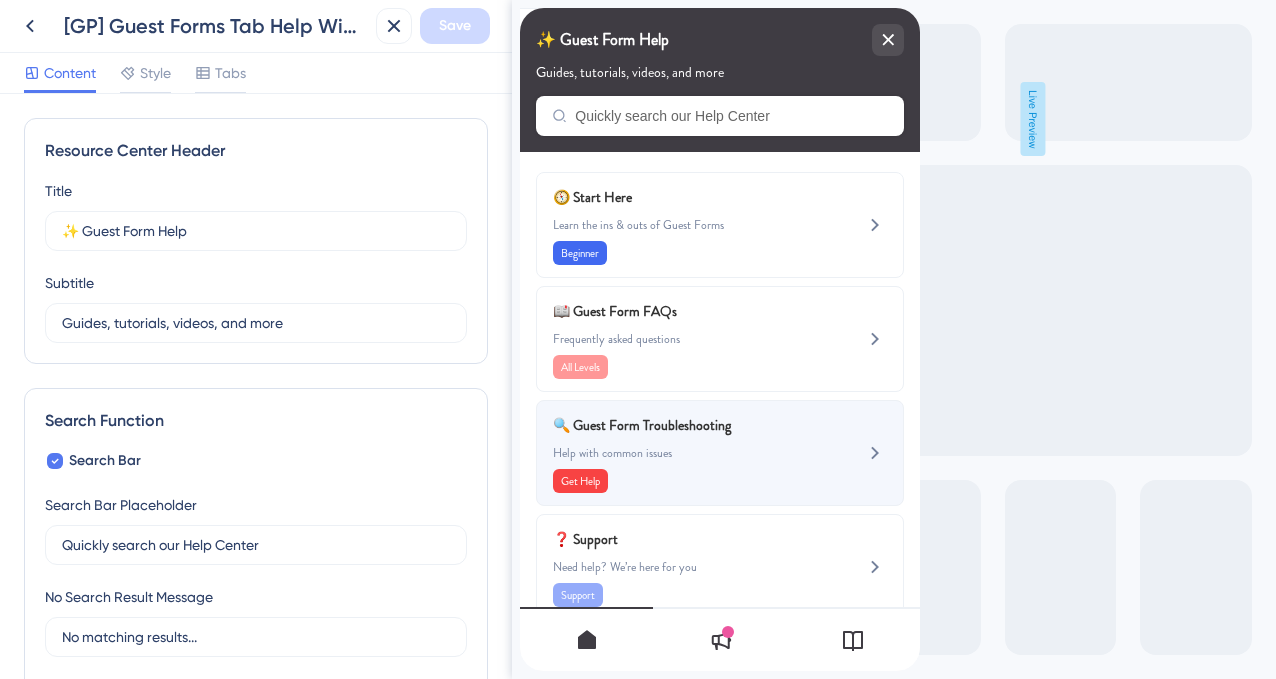 click on "Help with common issues" at bounding box center (686, 453) 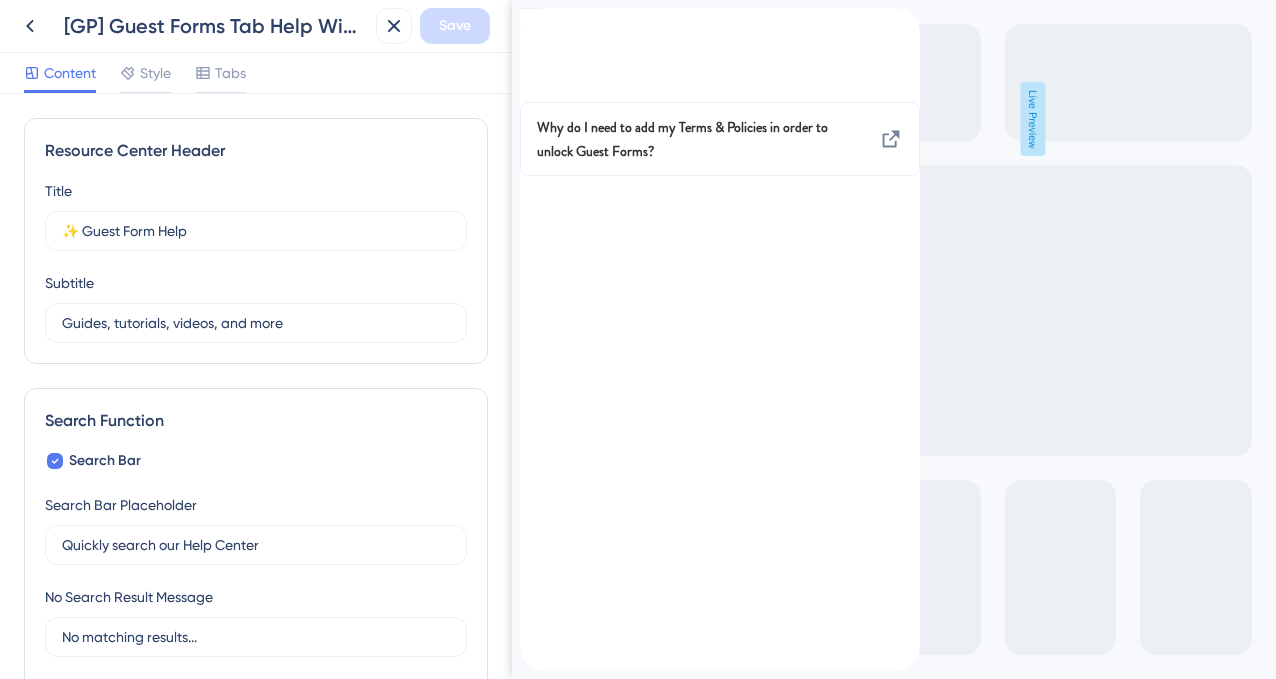 click 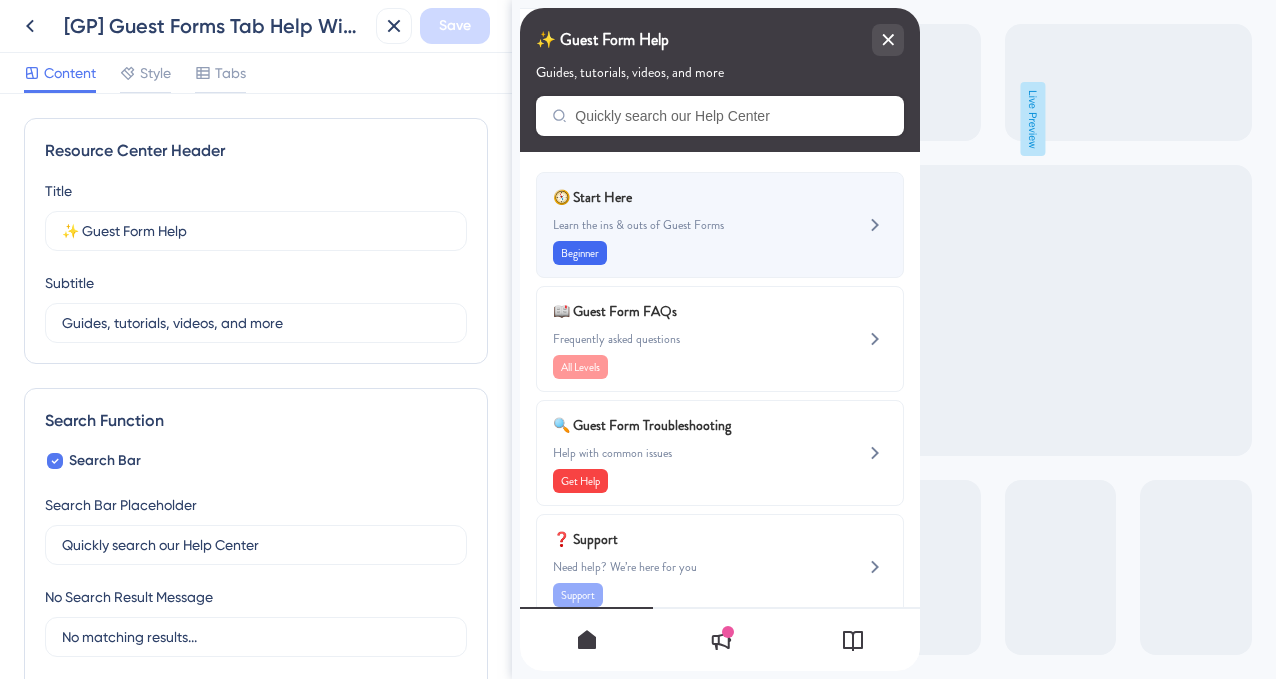 click on "Learn the ins & outs of Guest Forms" at bounding box center [686, 225] 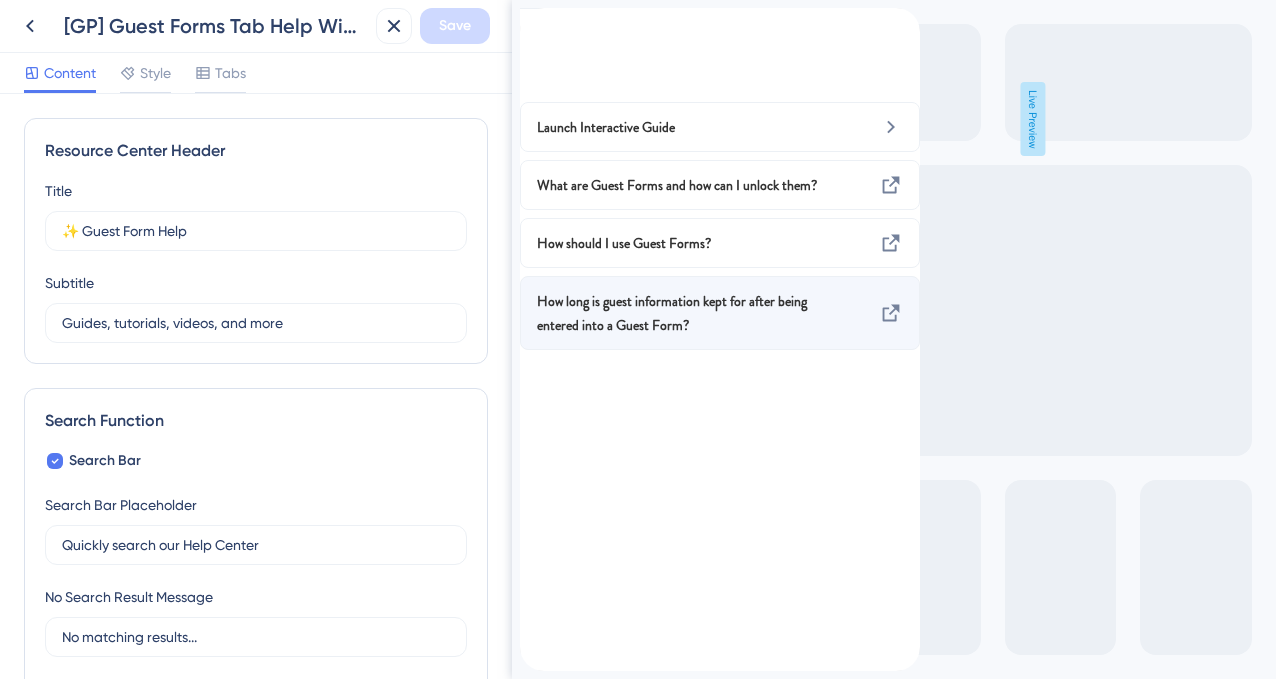 click on "How long is guest information kept for after being entered into a Guest Form?" at bounding box center (683, 313) 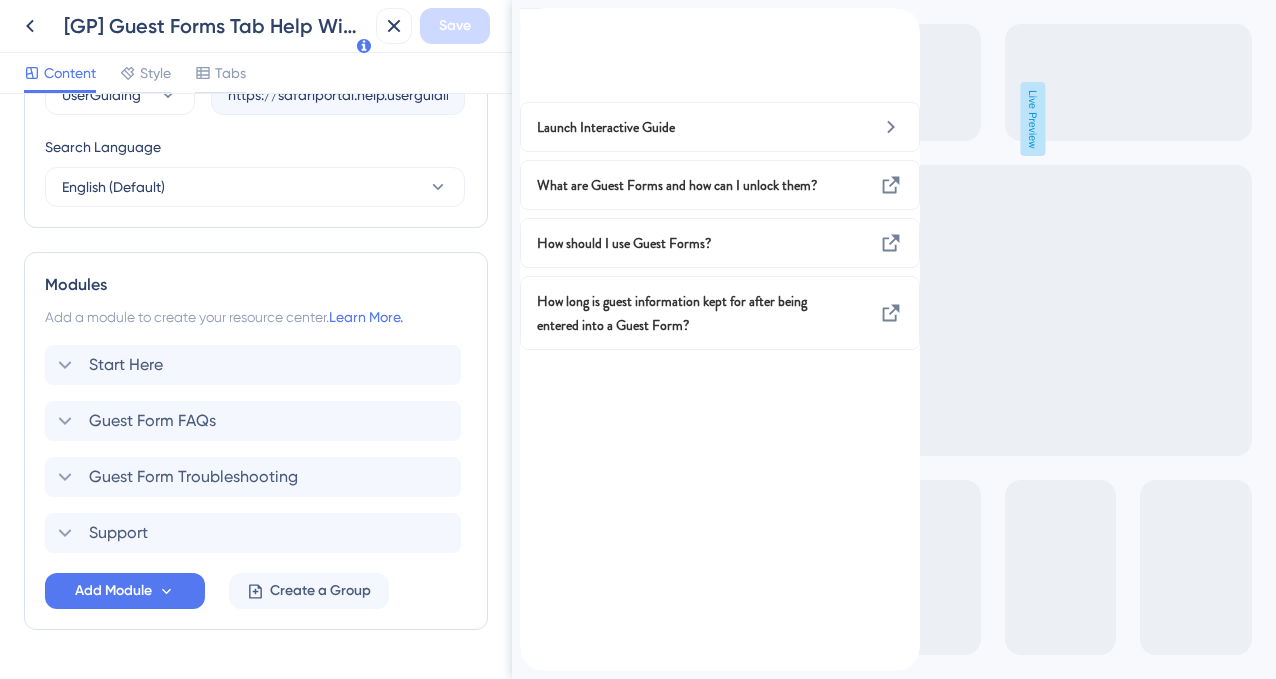 scroll, scrollTop: 803, scrollLeft: 0, axis: vertical 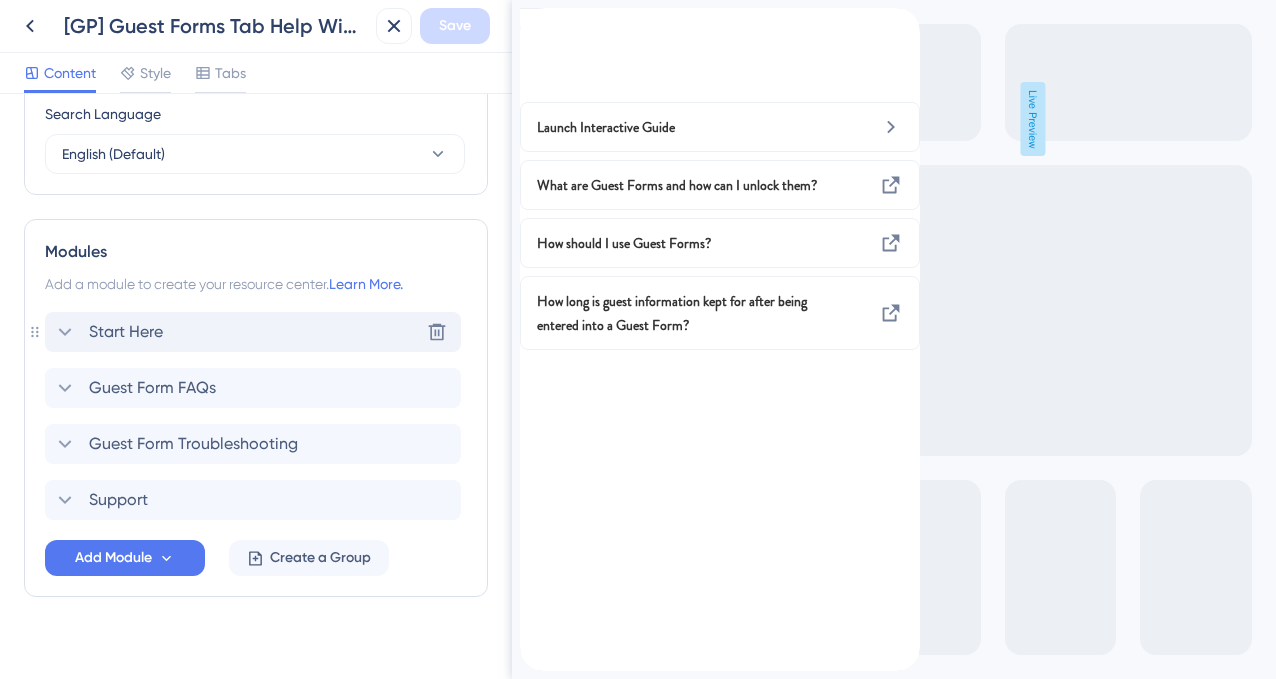 click on "Start Here" at bounding box center (126, 332) 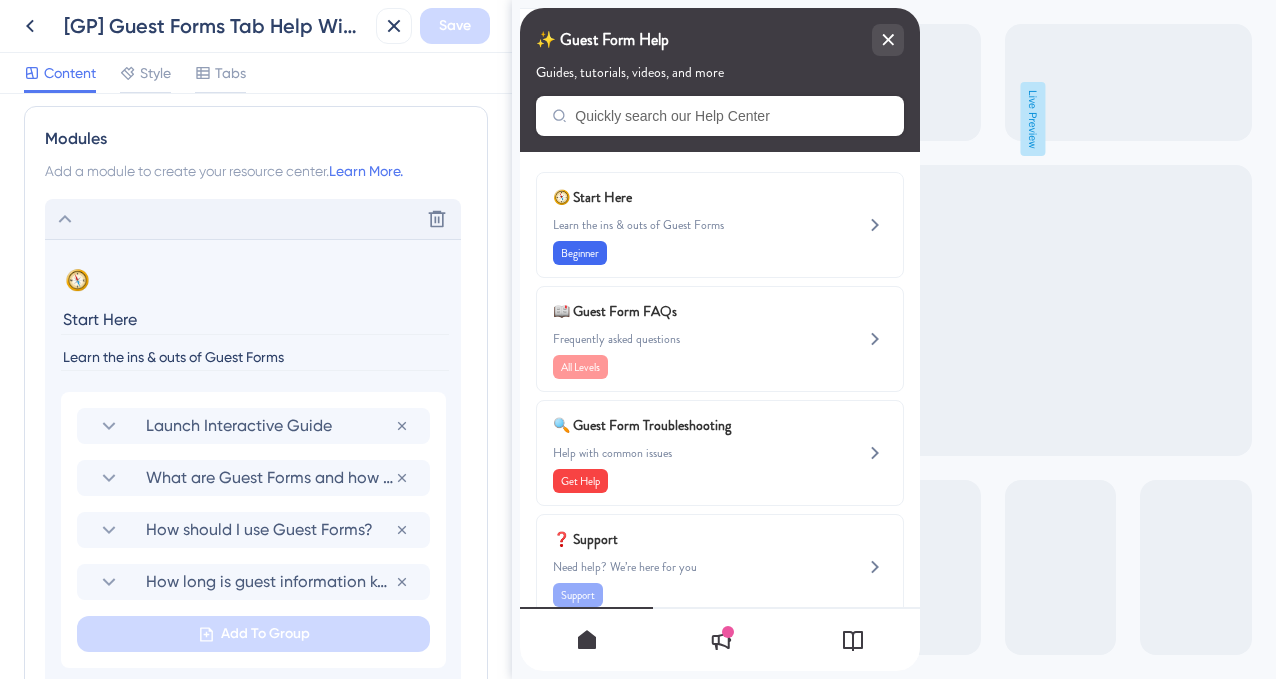 scroll, scrollTop: 943, scrollLeft: 0, axis: vertical 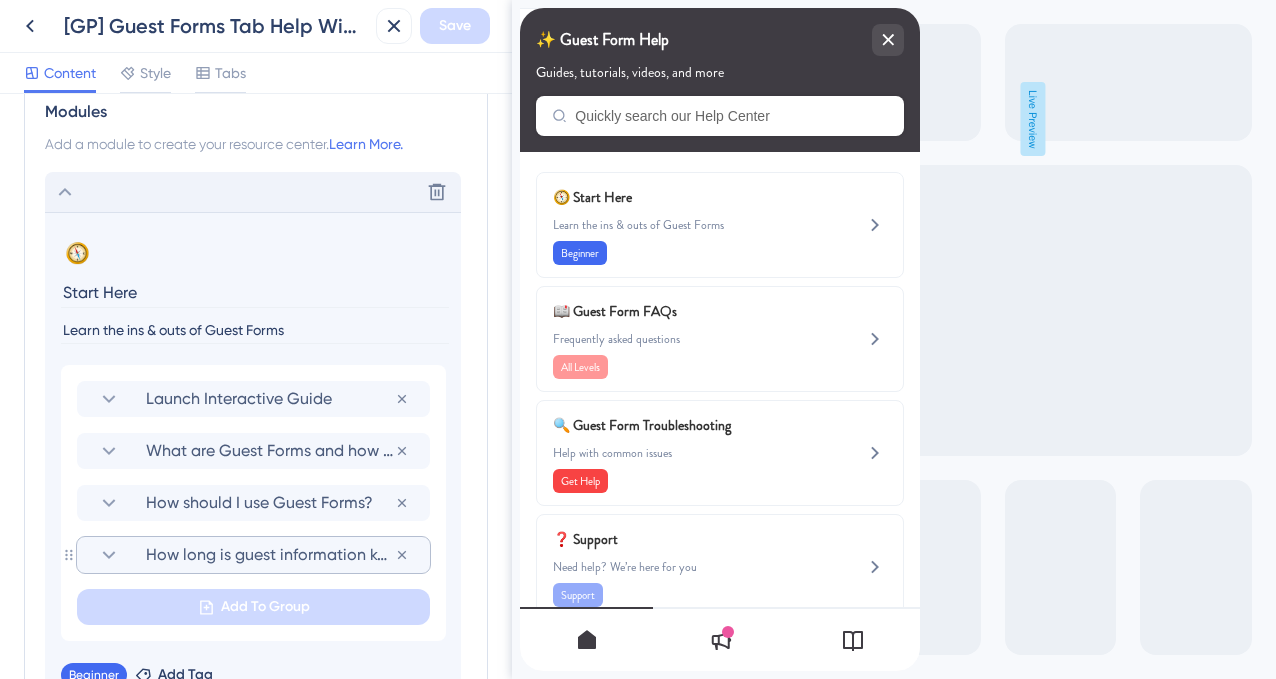 click on "How long is guest information kept for after being entered into a Guest Form?" at bounding box center [270, 555] 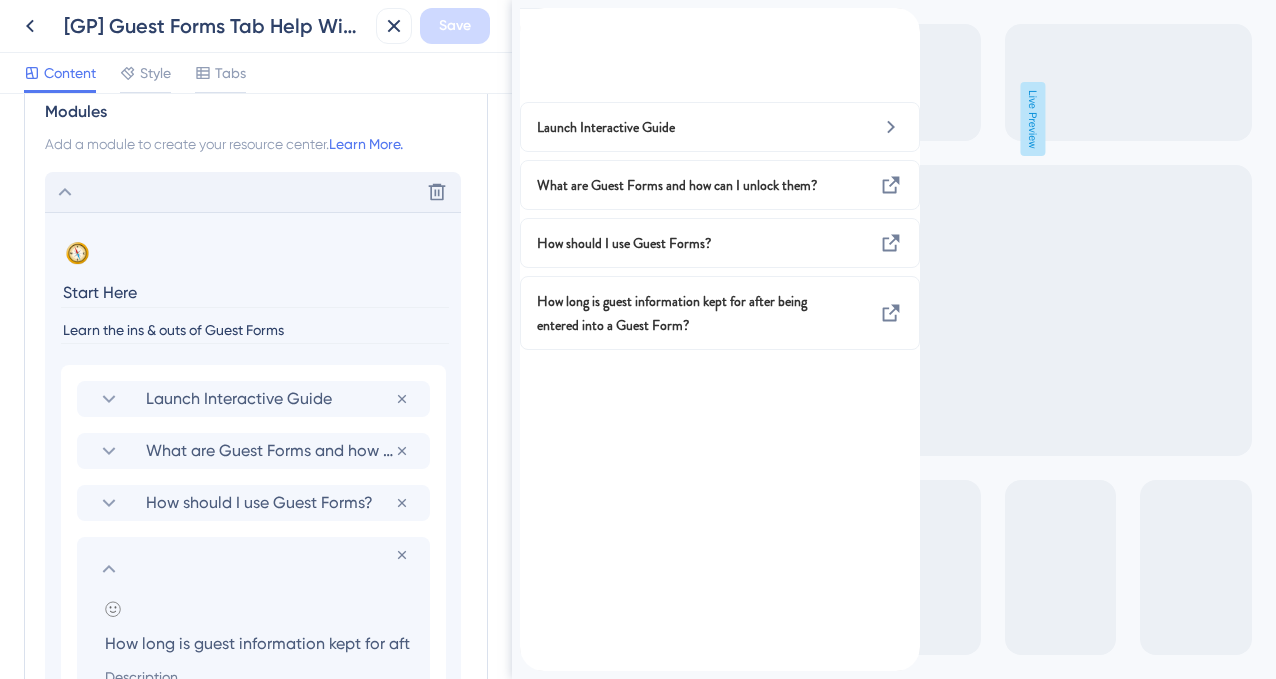 scroll, scrollTop: 0, scrollLeft: 262, axis: horizontal 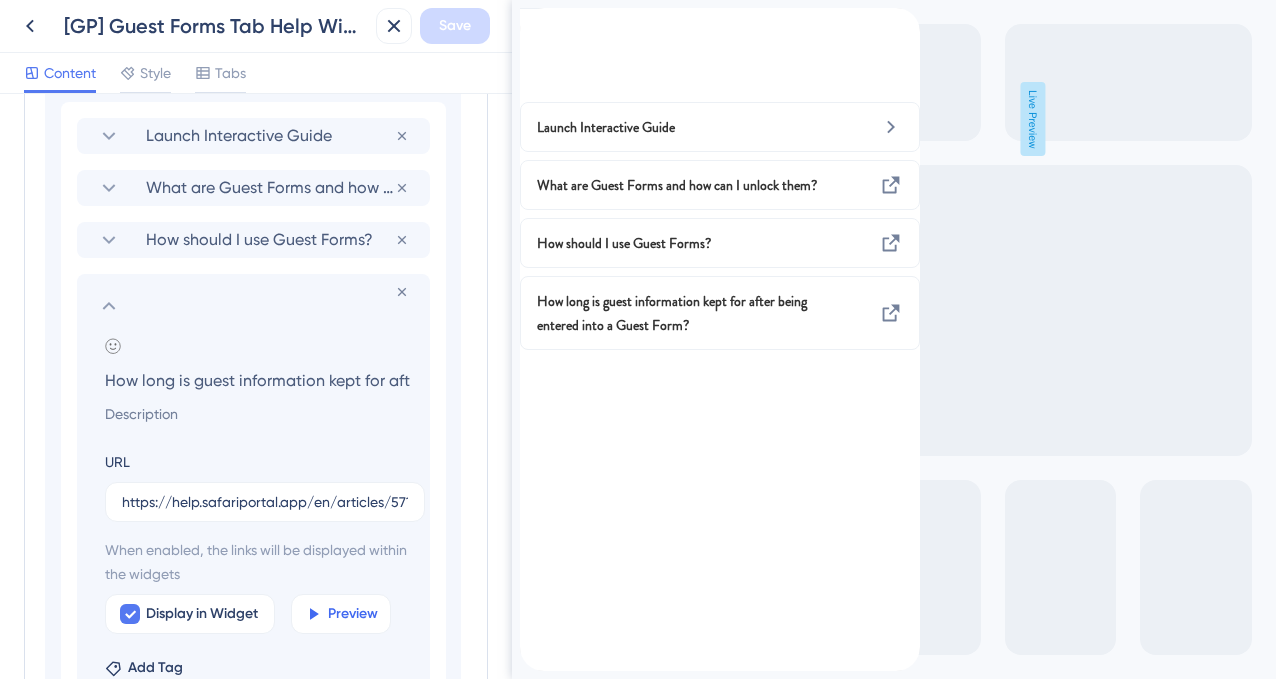 click on "Preview" at bounding box center [341, 614] 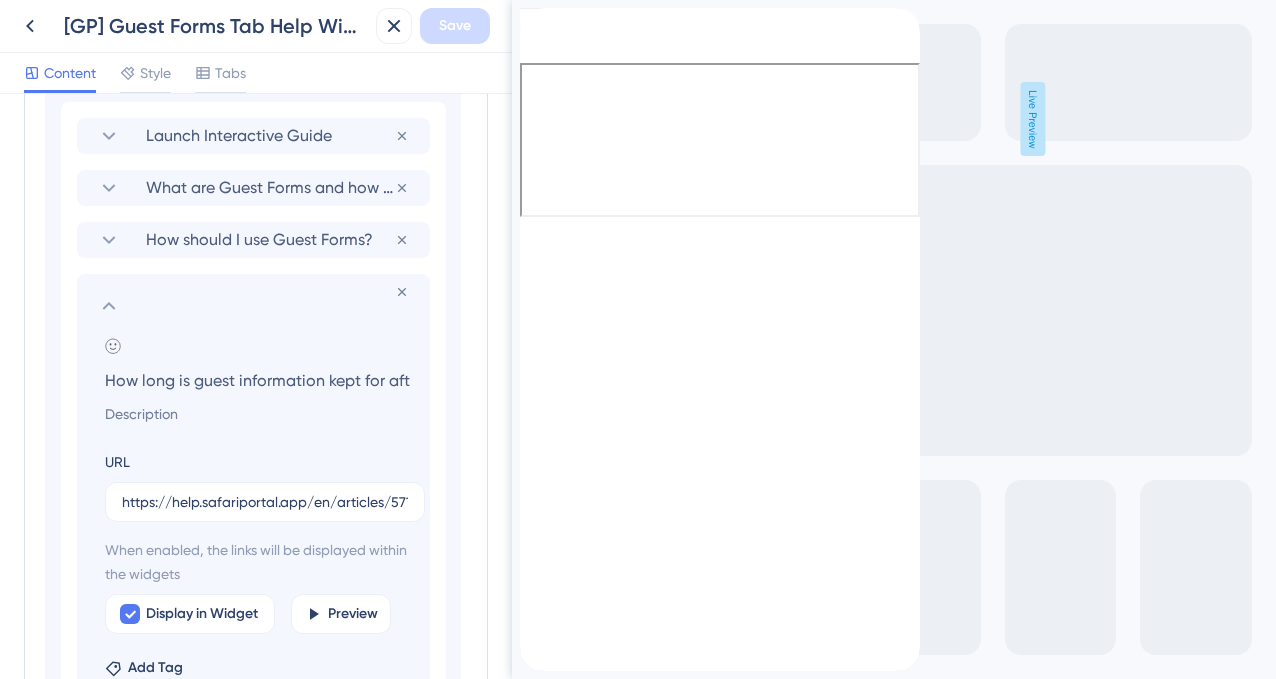 click at bounding box center (528, 19) 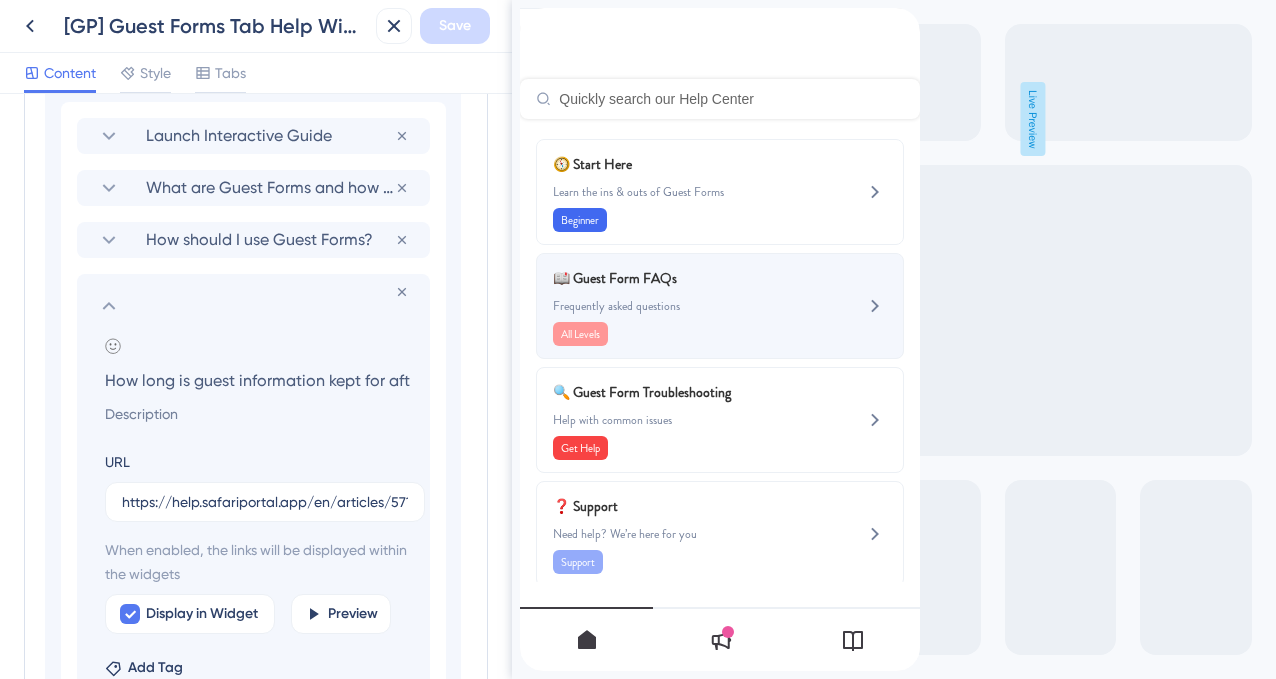 click on "Frequently asked questions" at bounding box center (686, 306) 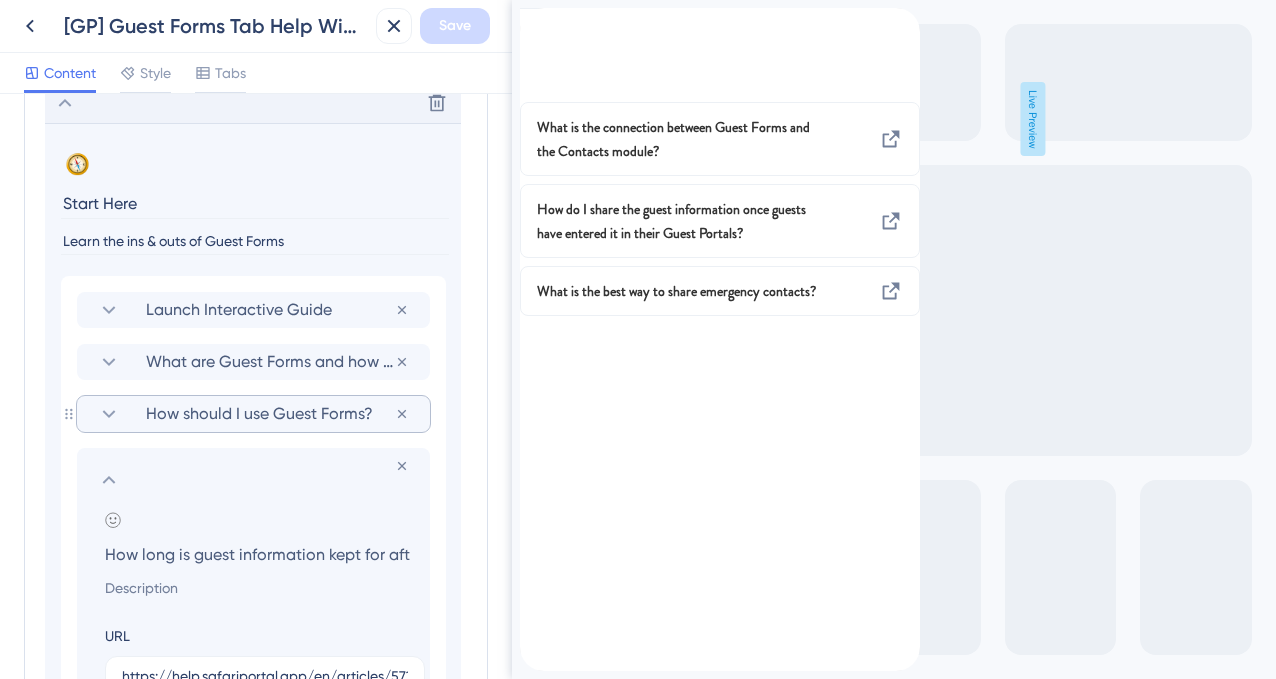 scroll, scrollTop: 1013, scrollLeft: 0, axis: vertical 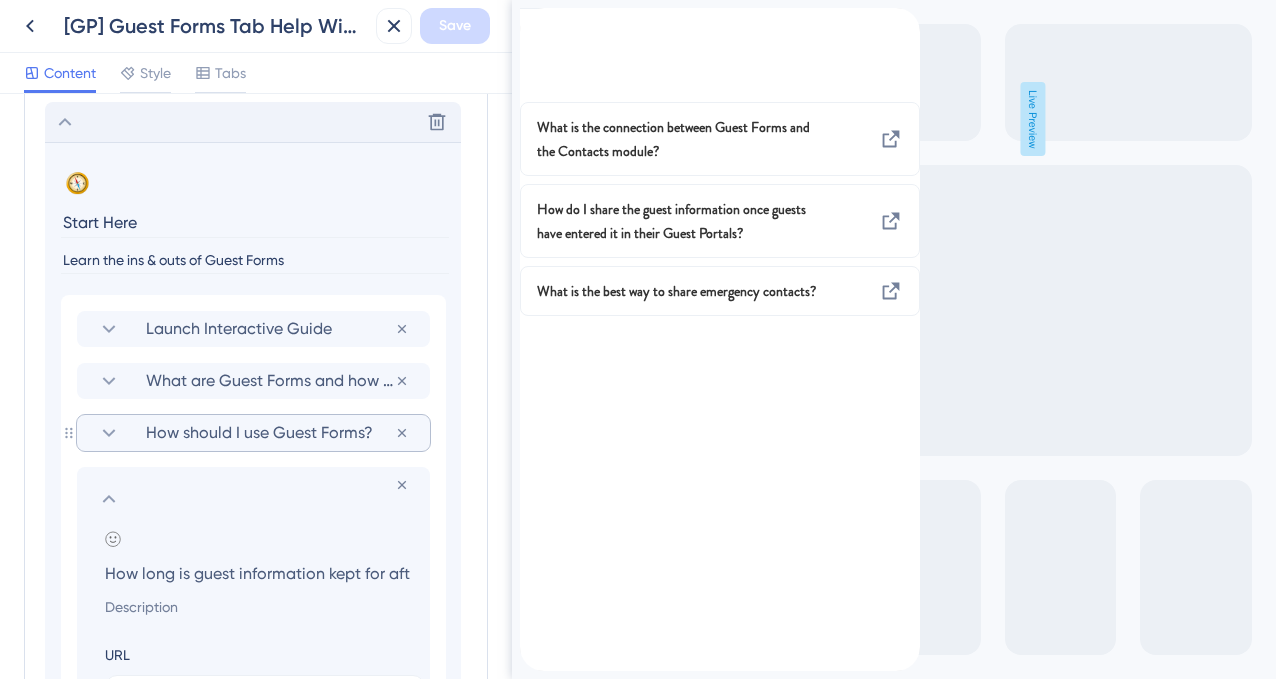 click 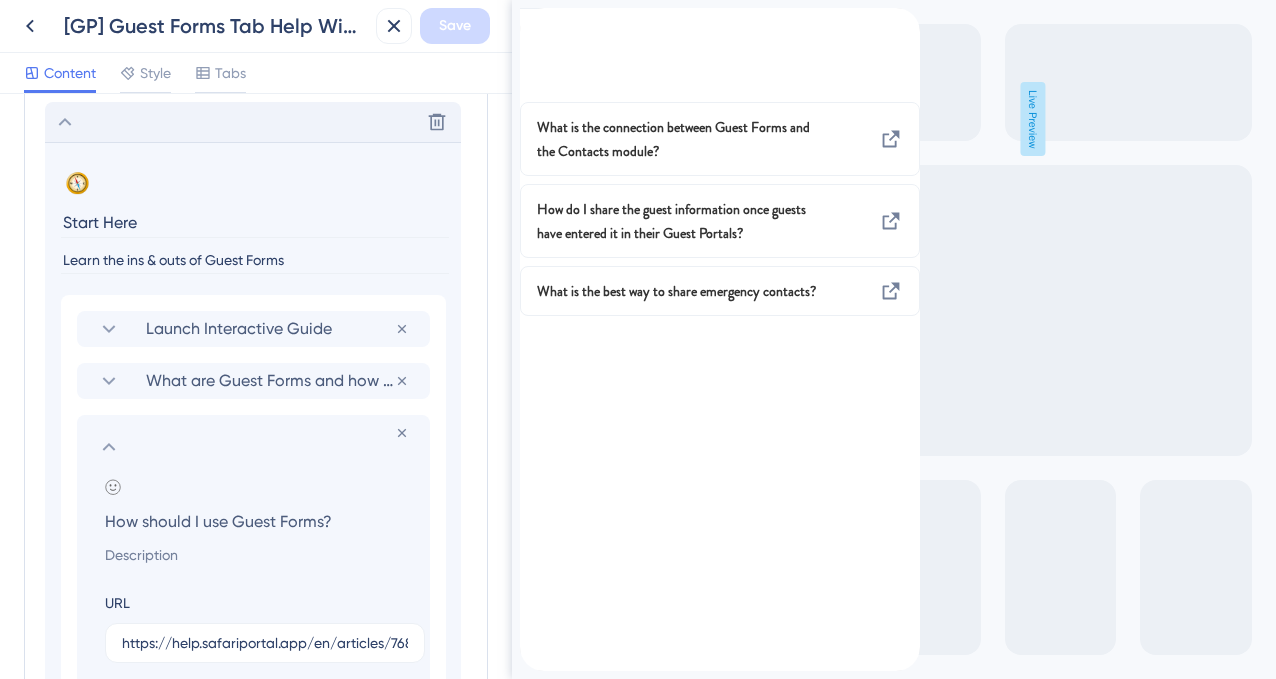 click 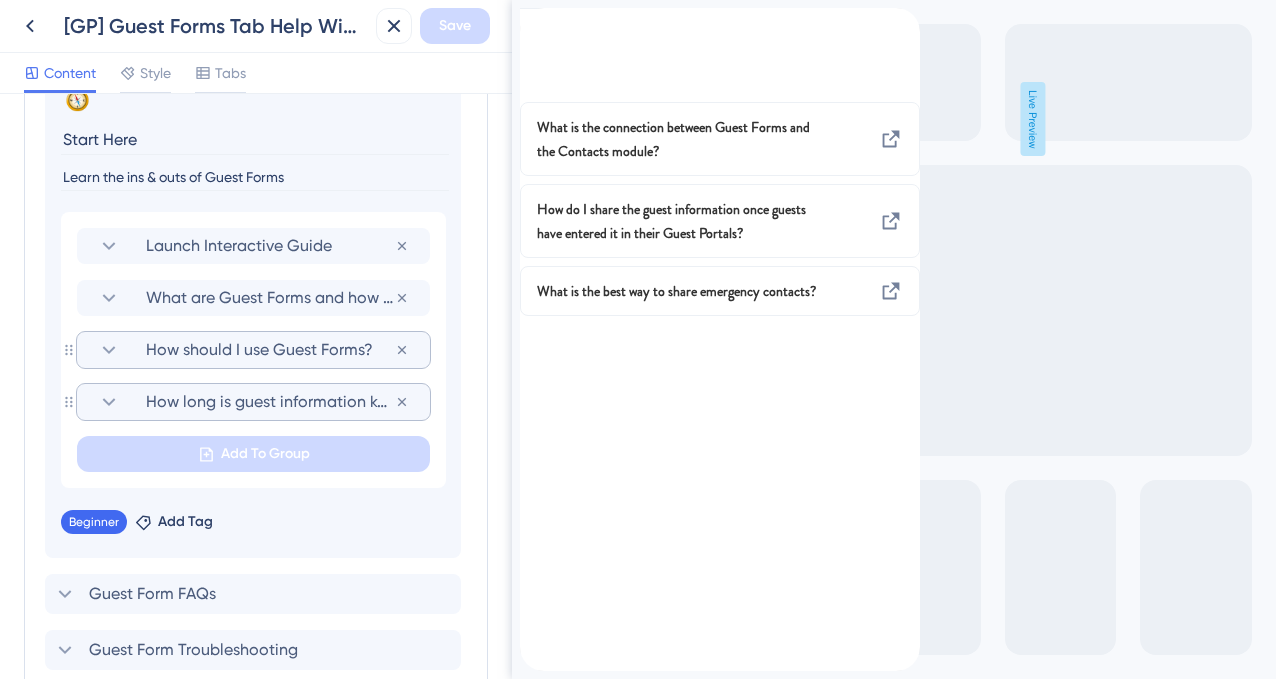 scroll, scrollTop: 1103, scrollLeft: 0, axis: vertical 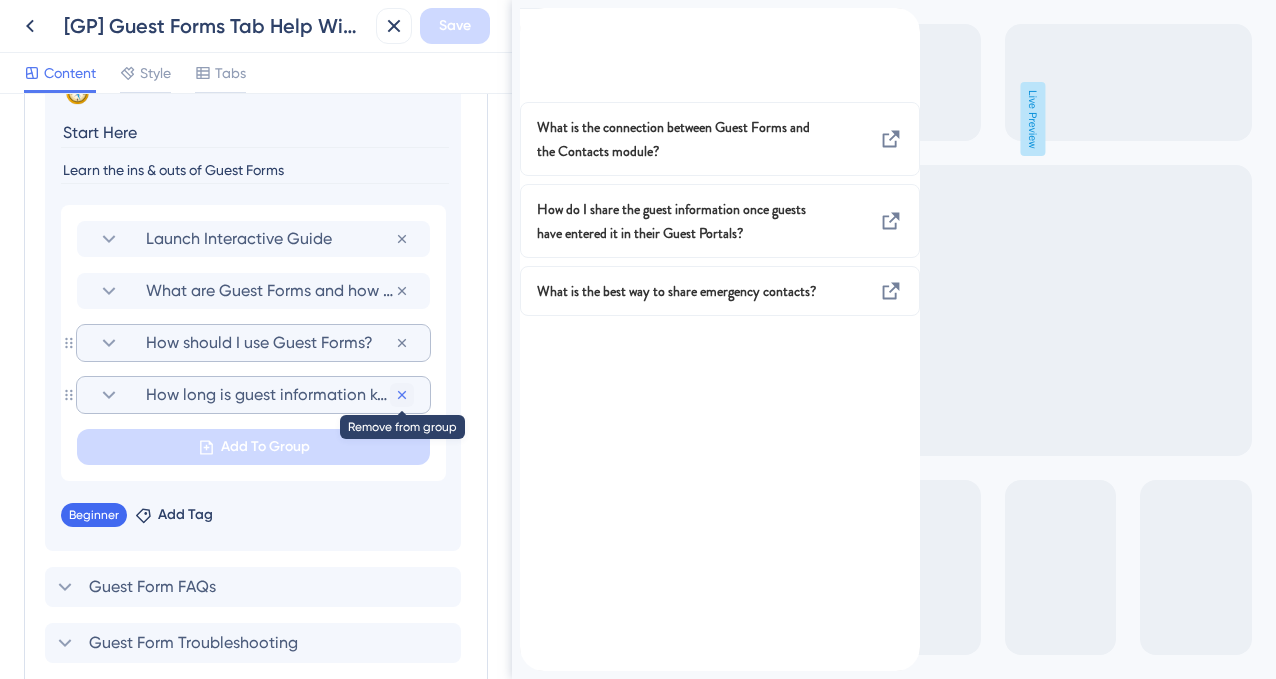 click 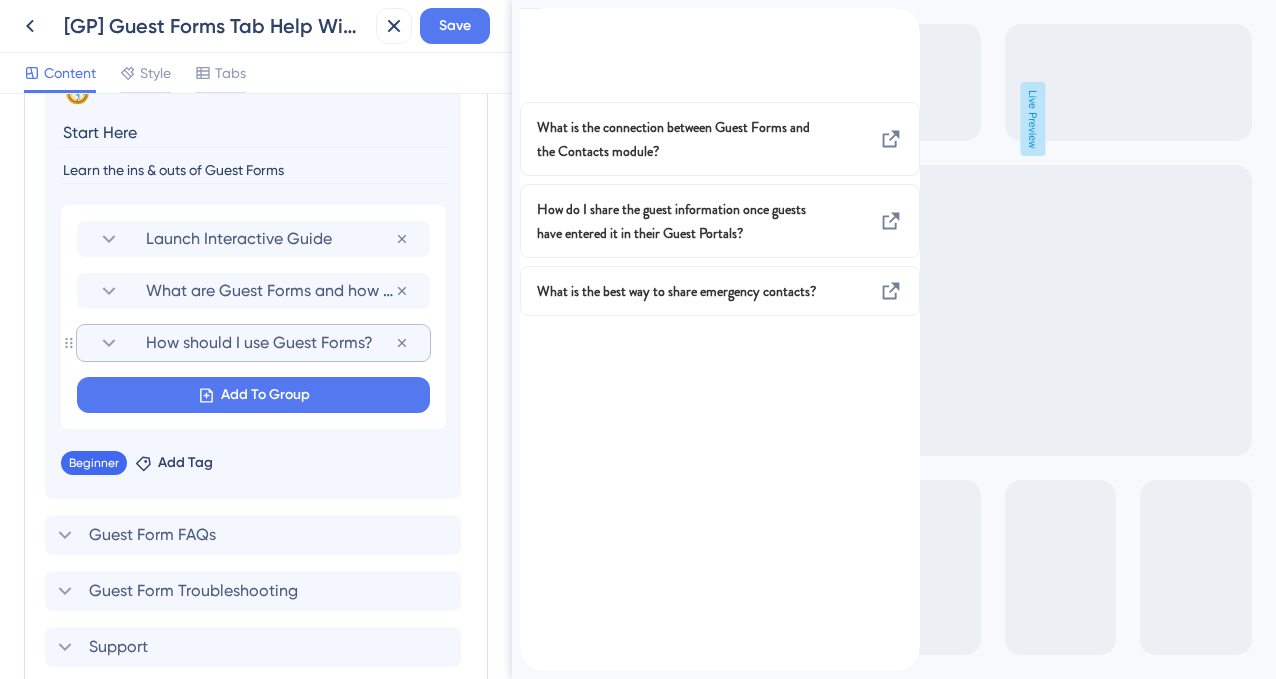 scroll, scrollTop: 1195, scrollLeft: 0, axis: vertical 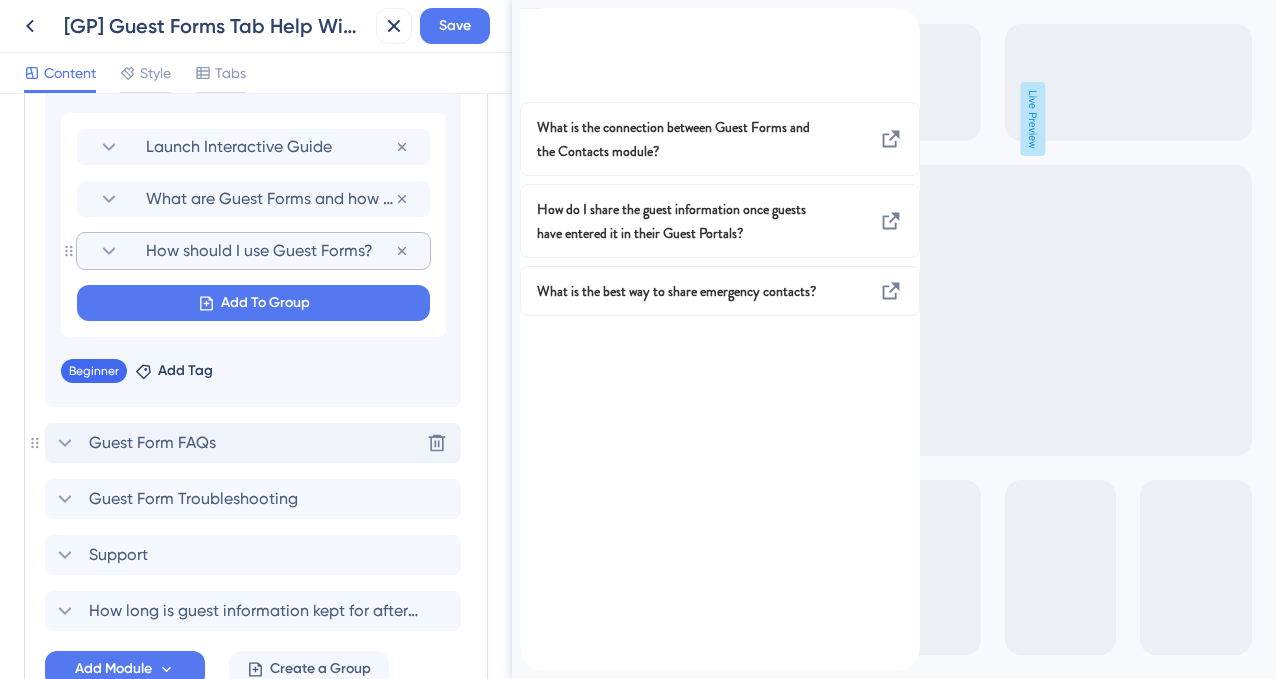 click on "Guest Form FAQs" at bounding box center [152, 443] 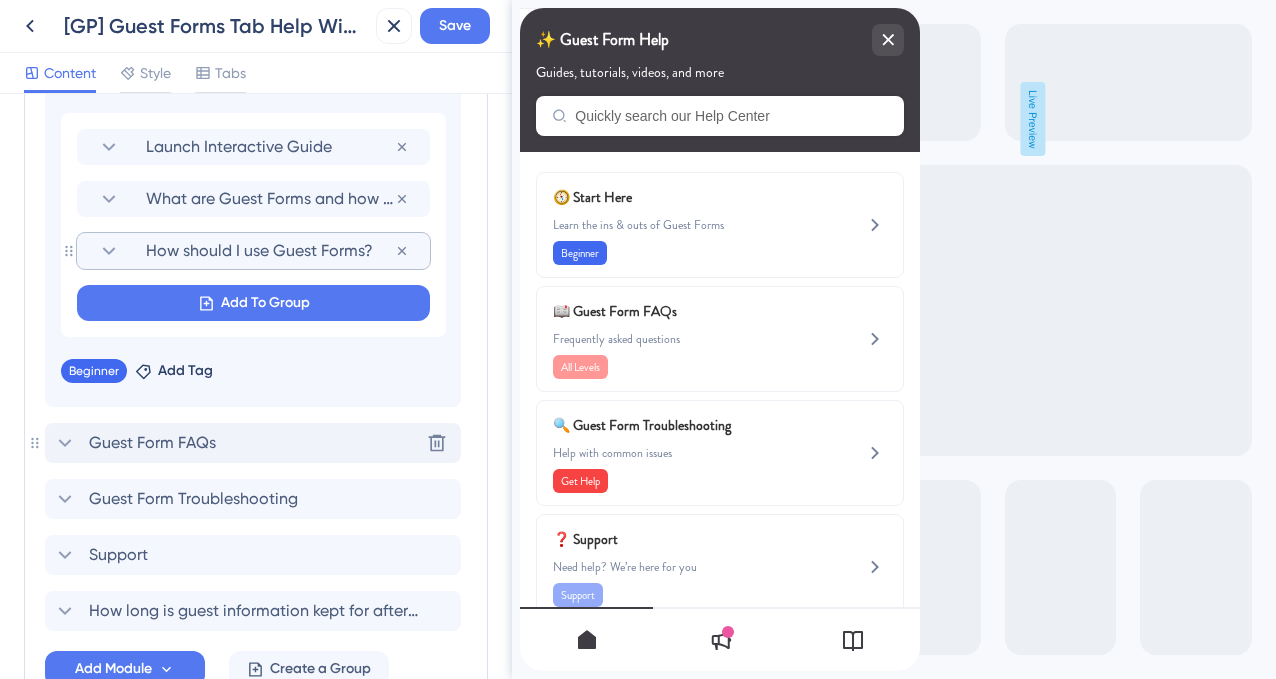 scroll, scrollTop: 1182, scrollLeft: 0, axis: vertical 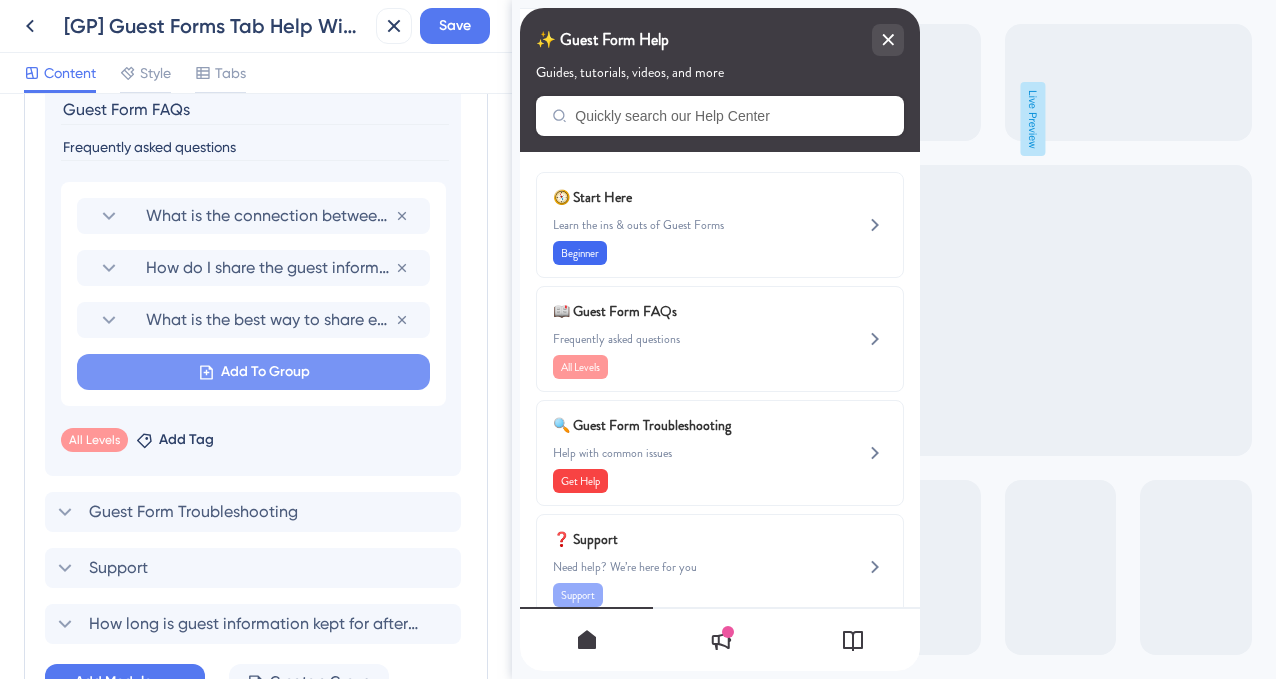 click on "Add To Group" at bounding box center (265, 372) 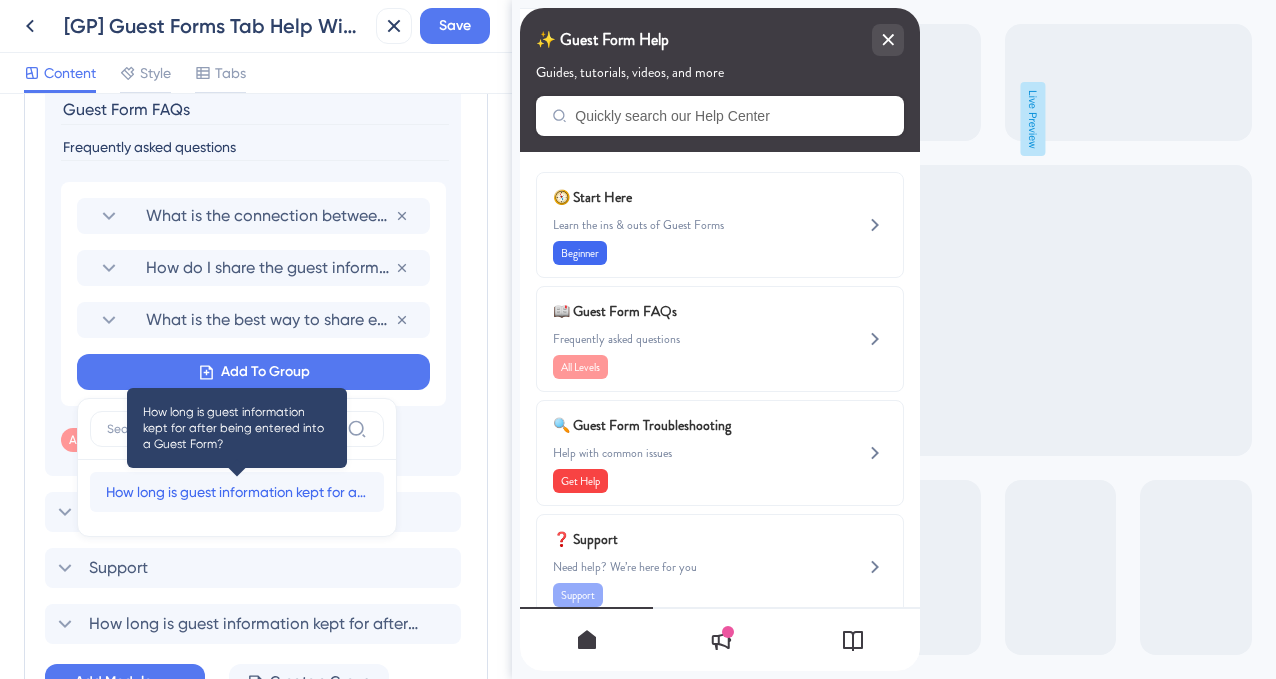 click on "How long is guest information kept for after being entered into a Guest Form?" at bounding box center (237, 492) 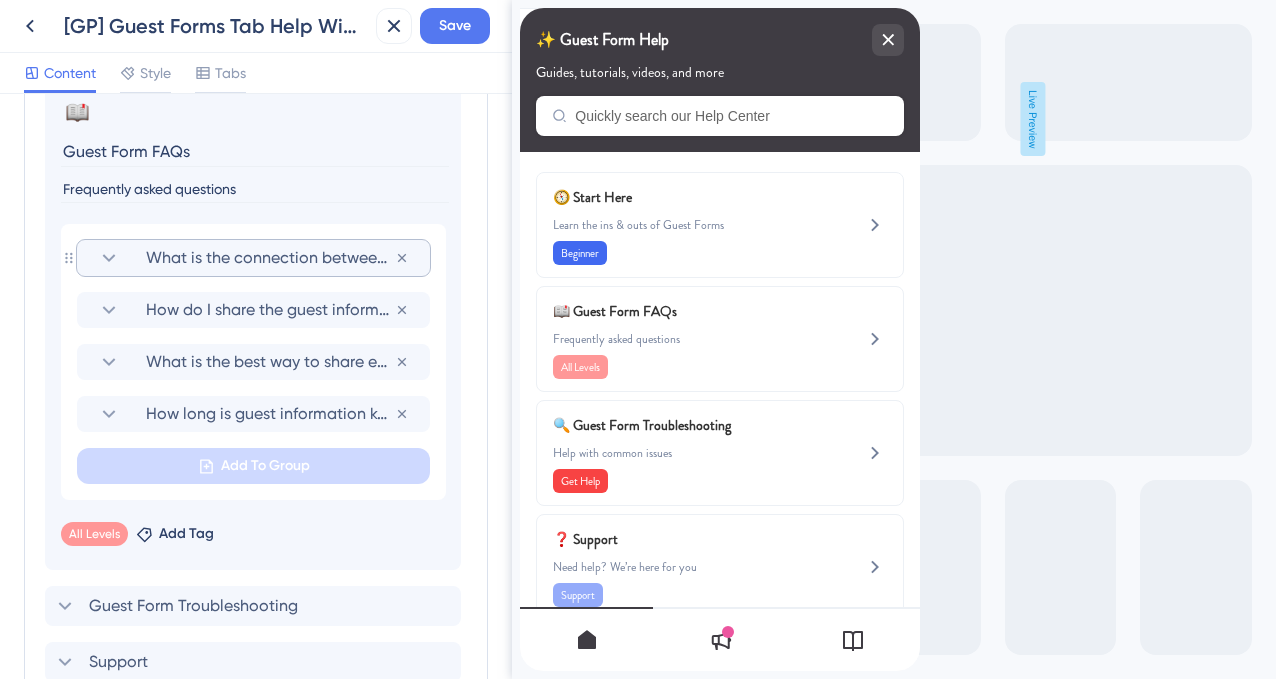scroll, scrollTop: 1139, scrollLeft: 0, axis: vertical 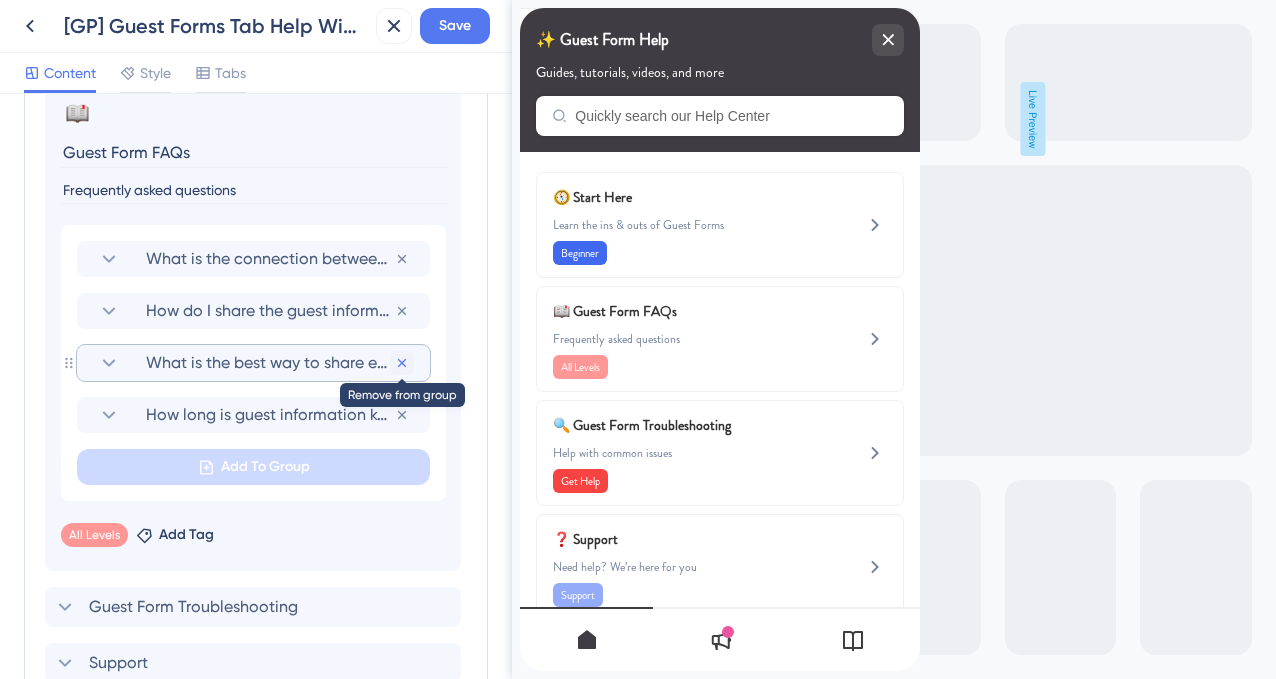 click 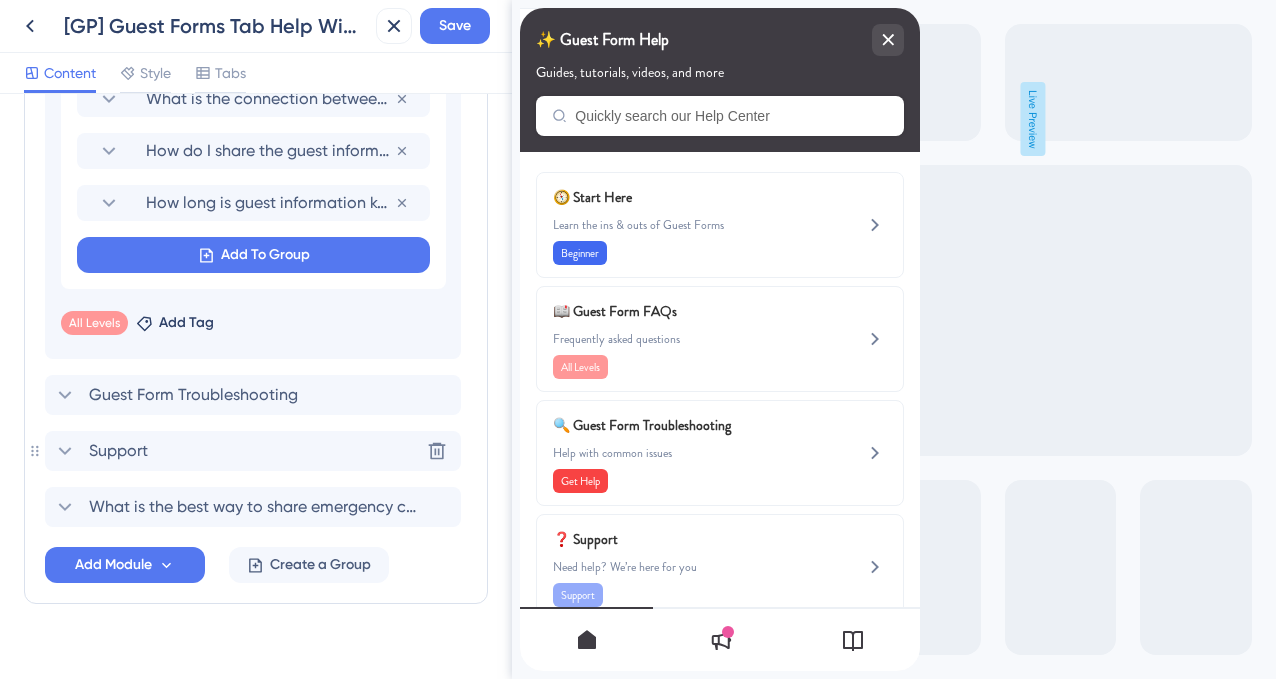 scroll, scrollTop: 1328, scrollLeft: 0, axis: vertical 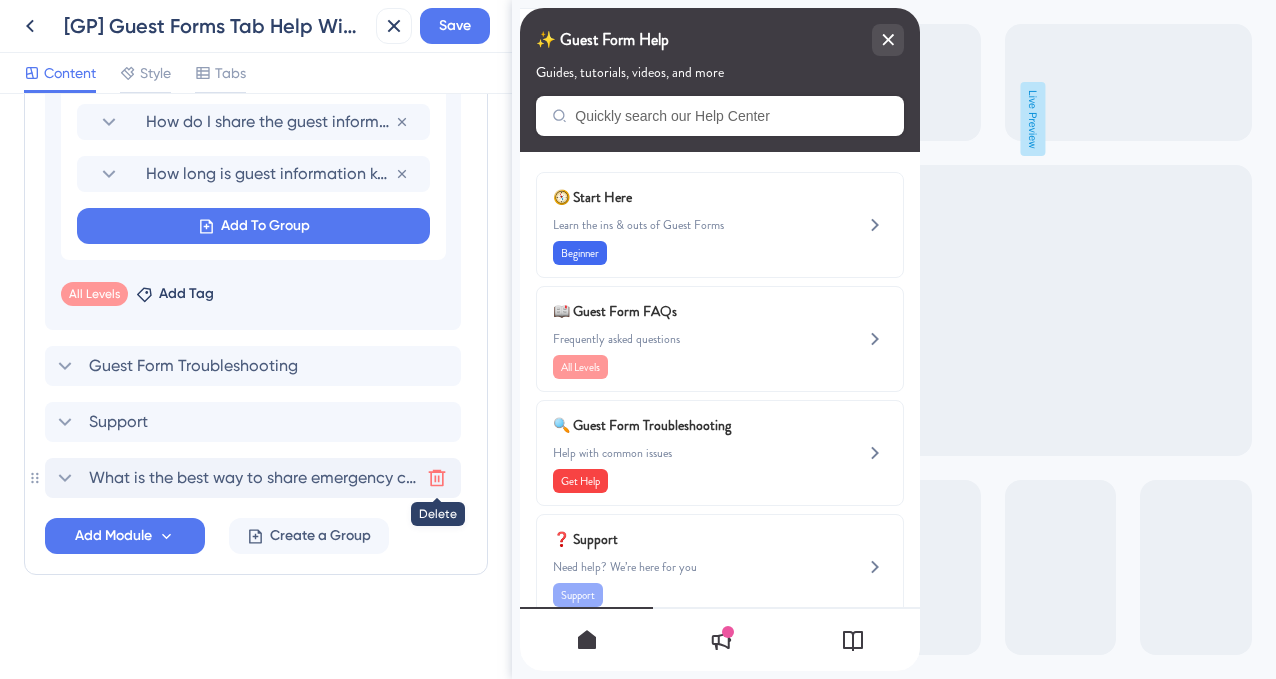 click 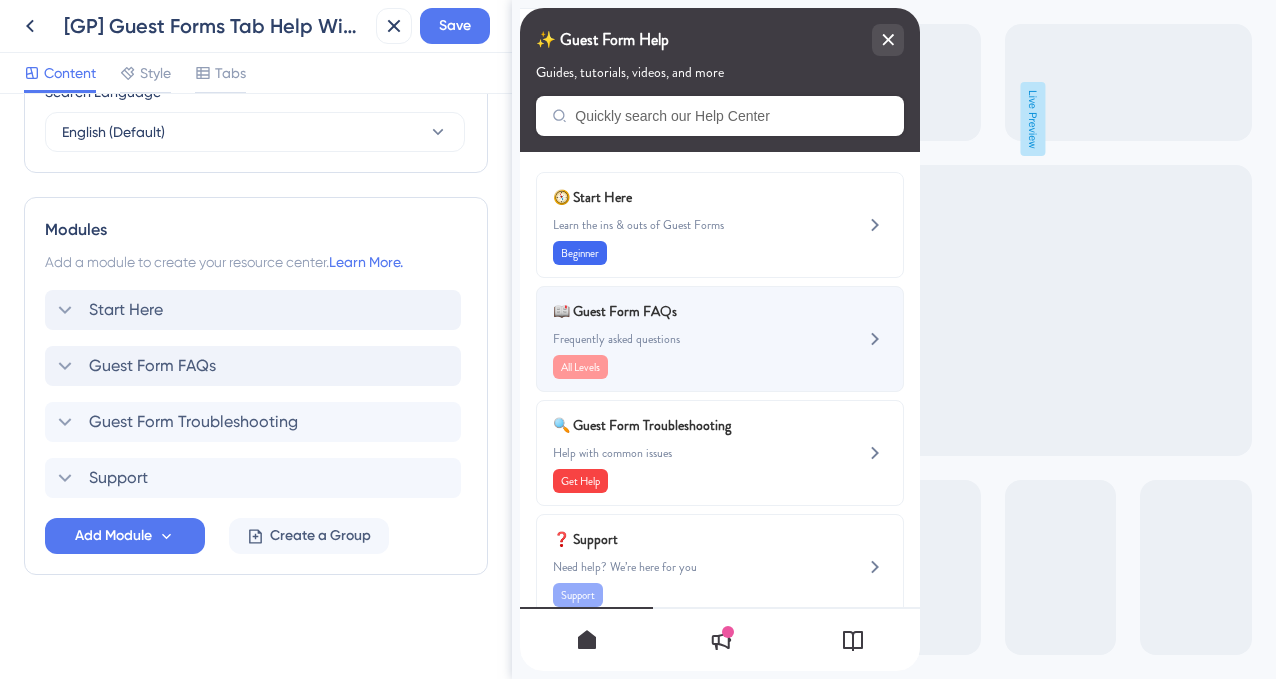 click on "Frequently asked questions" at bounding box center (686, 339) 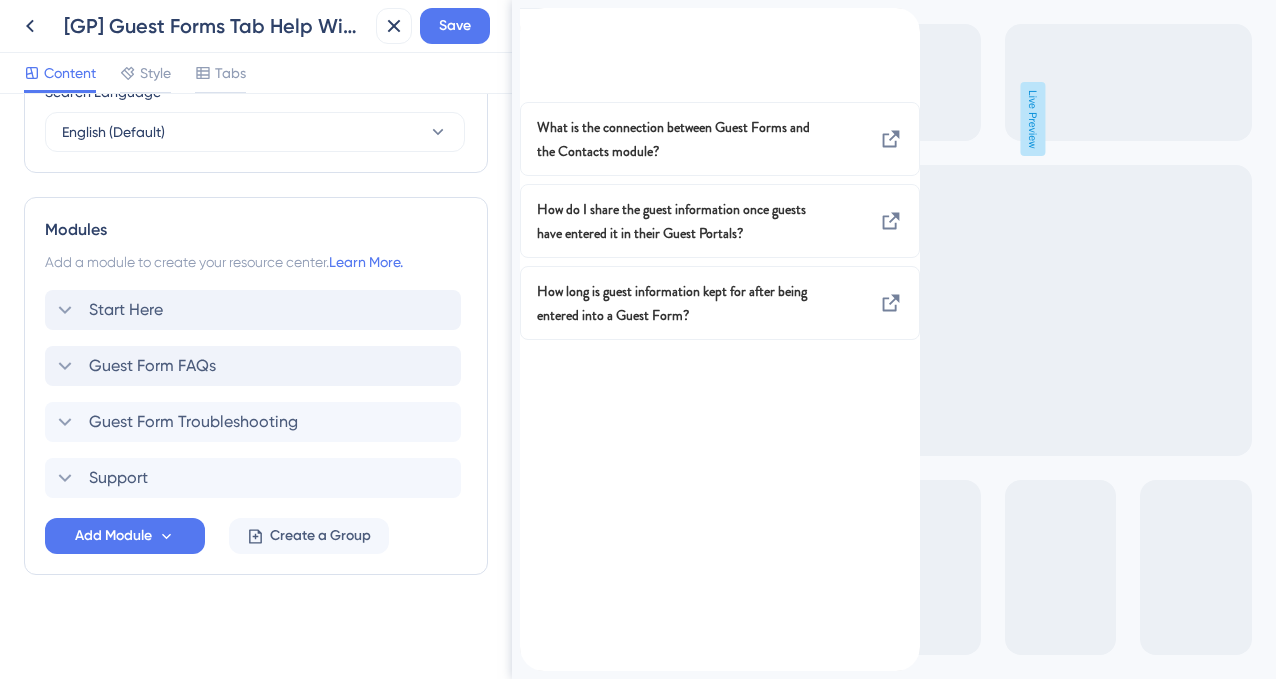 click 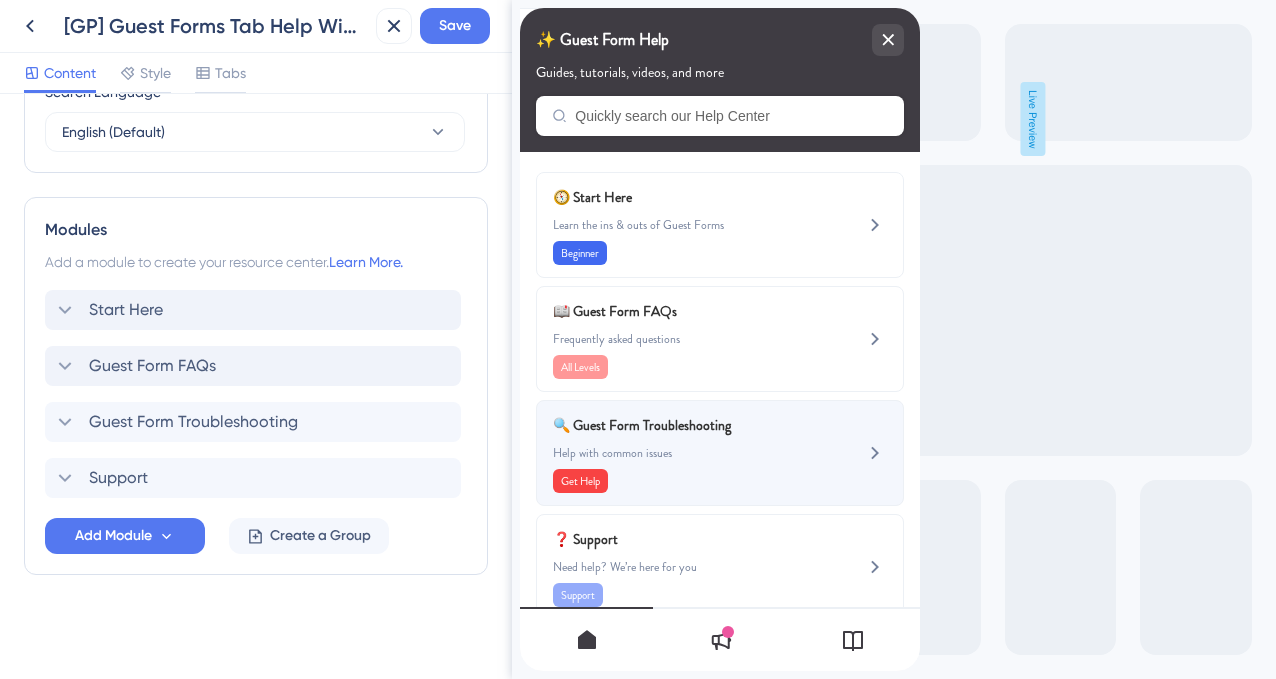 click on "🔍   Guest Form Troubleshooting Help with common issues Get Help" at bounding box center [686, 453] 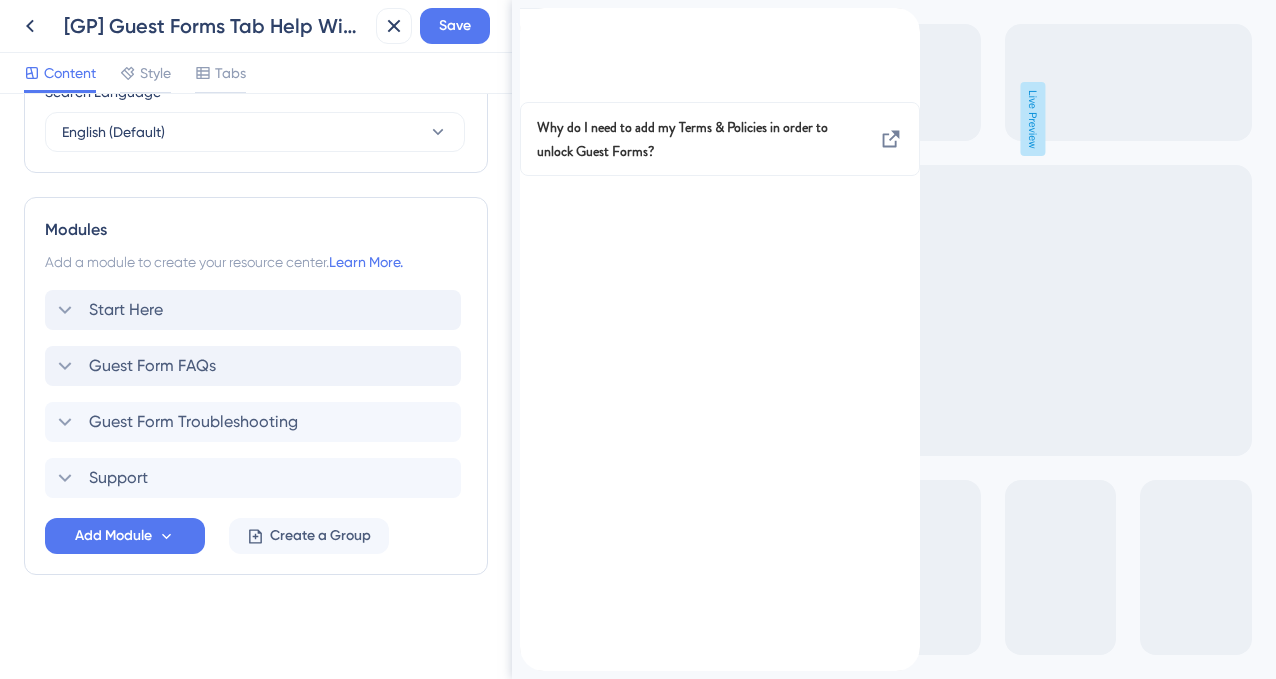 click 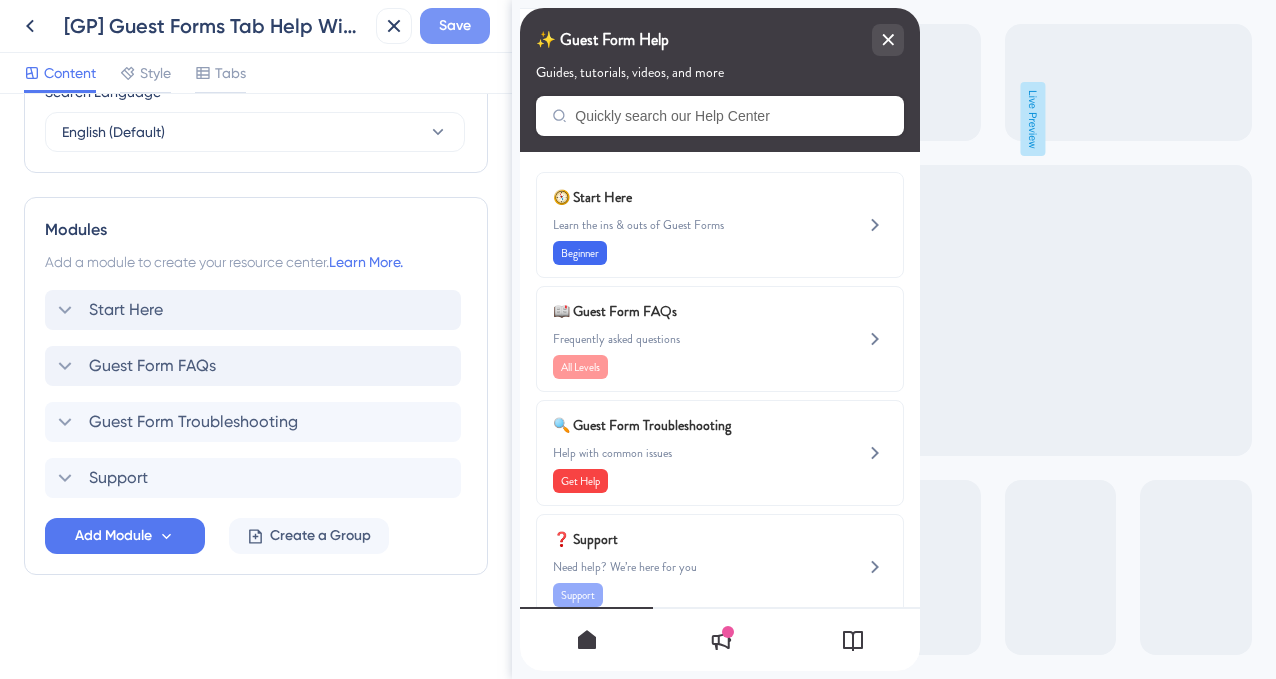 click on "Save" at bounding box center (455, 26) 